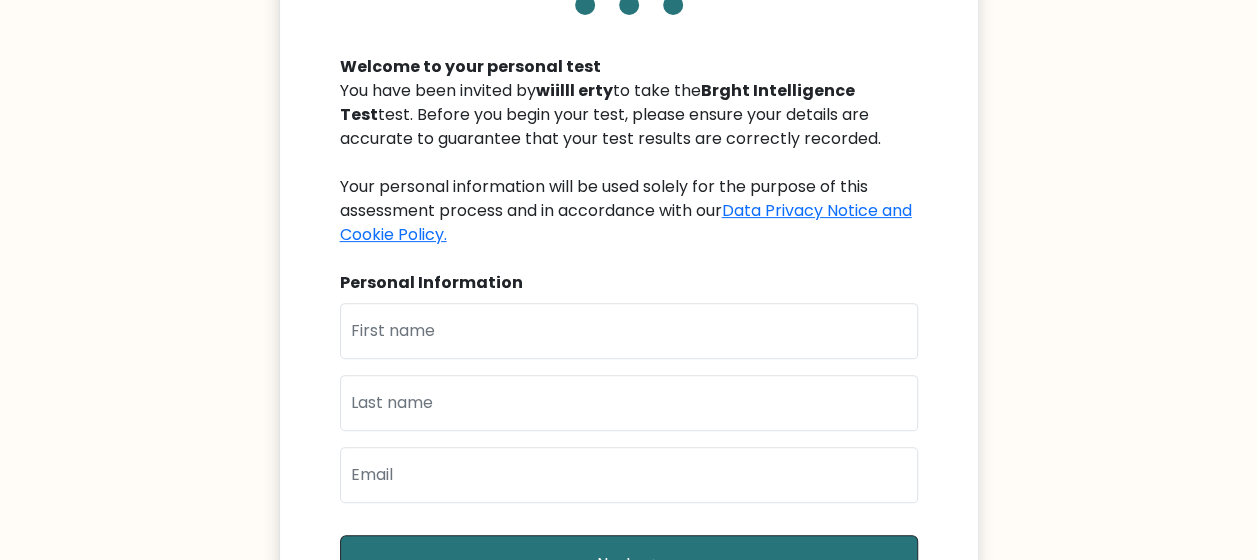 scroll, scrollTop: 245, scrollLeft: 0, axis: vertical 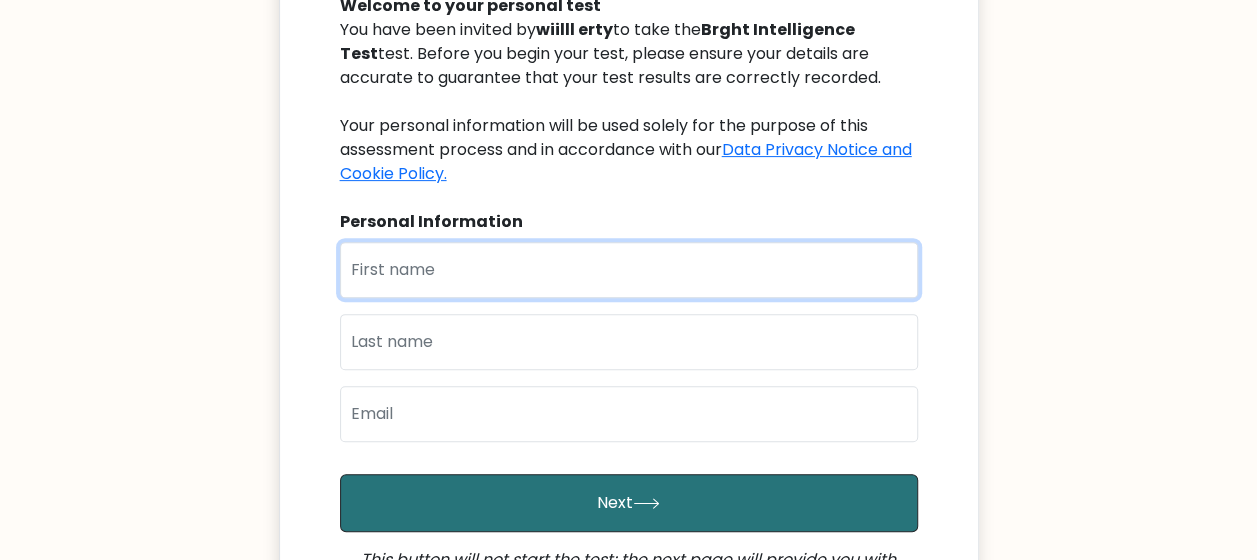 click at bounding box center [629, 270] 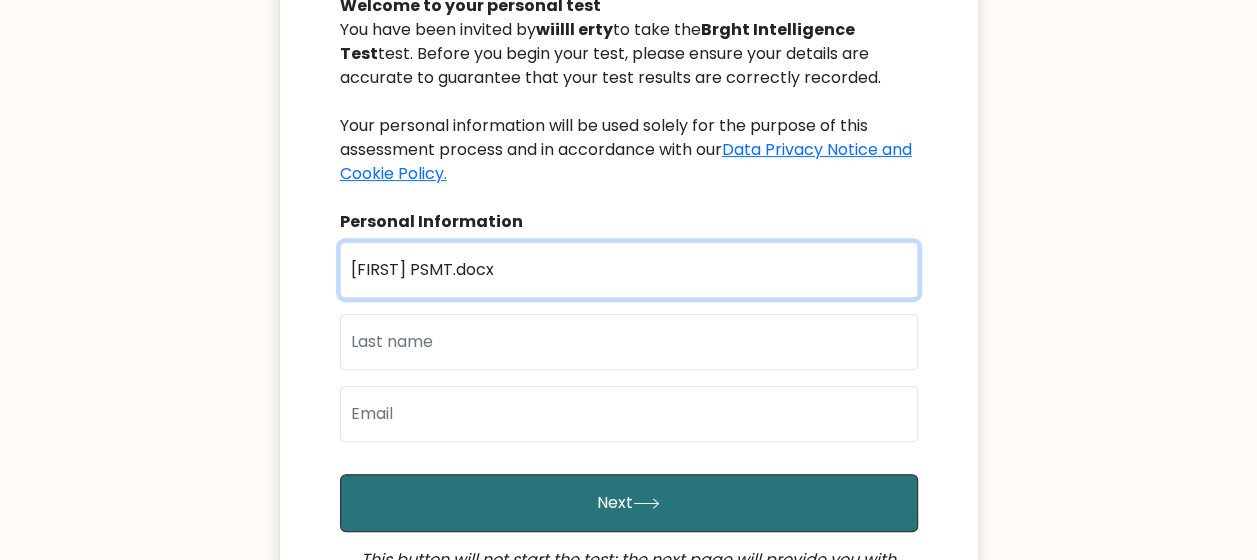 drag, startPoint x: 490, startPoint y: 282, endPoint x: 402, endPoint y: 286, distance: 88.09086 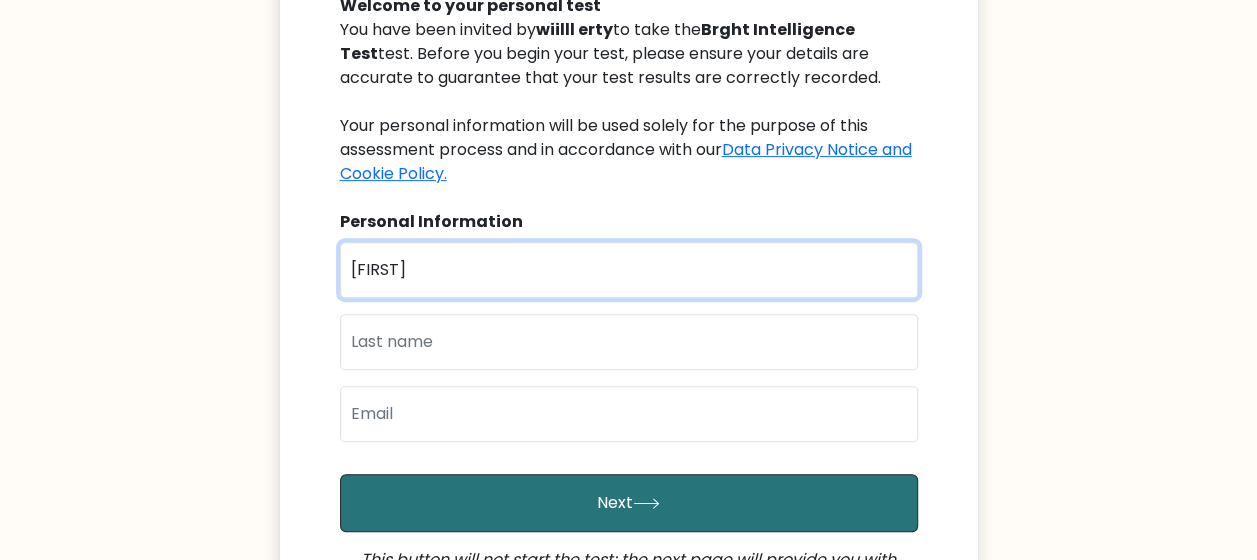 type on "[FIRST]" 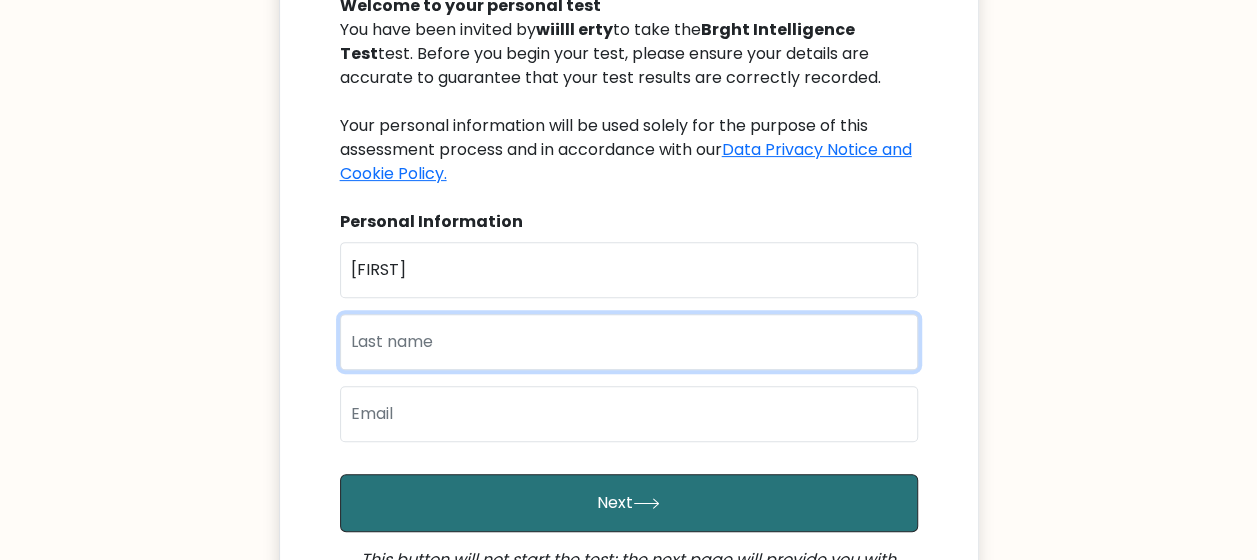 click at bounding box center (629, 342) 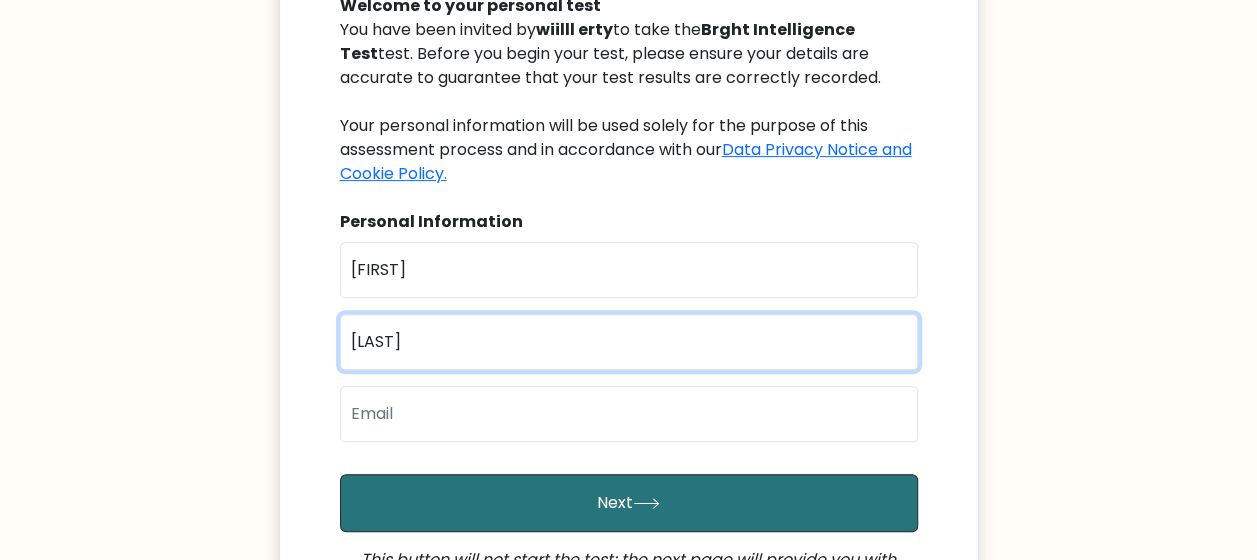 type on "Pepe" 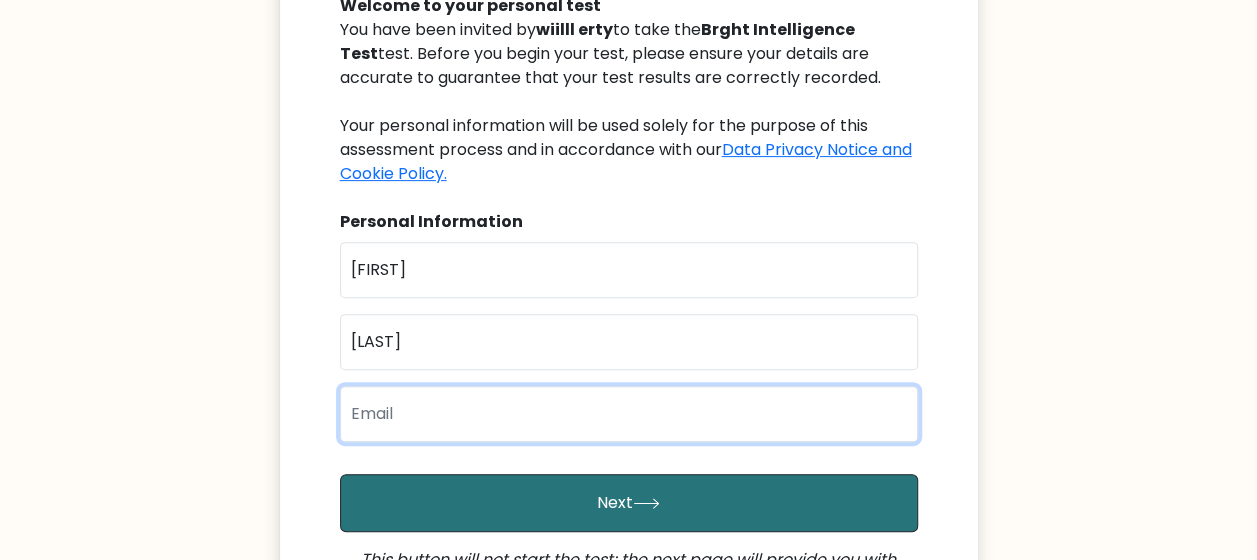 click at bounding box center (629, 414) 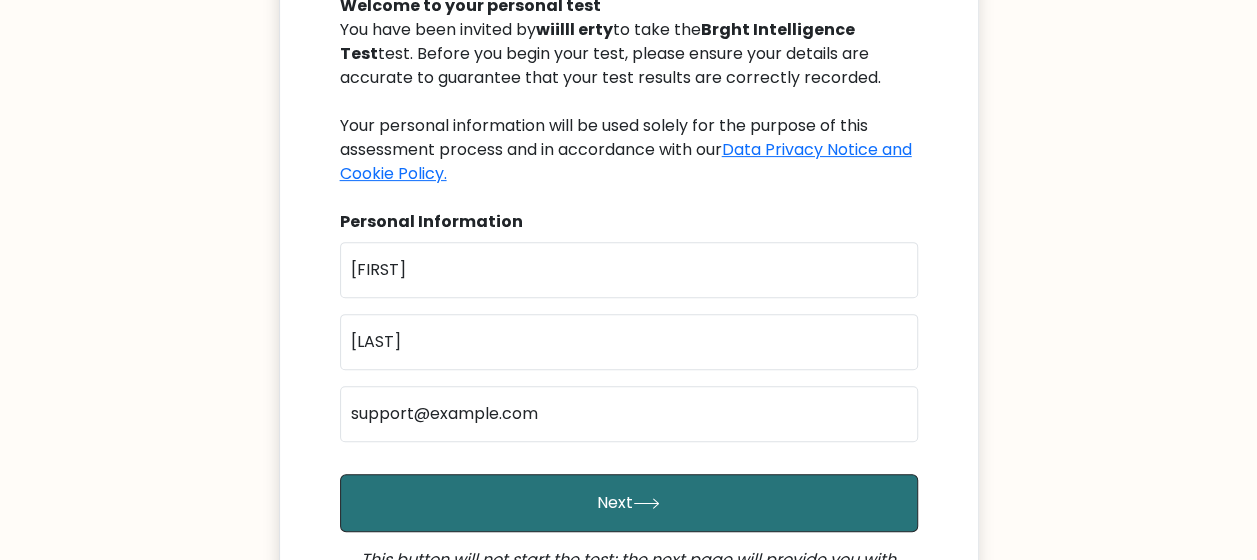 click on "First Name
Ryan
Last Name
Pepe
Email
rdick2@mybce.catholic.edu.au
Next
This button will not start the test; the next page will provide you with important details on the structure
and content of the test, allowing you to prepare and understand what to expect.
Already have an account? Login" at bounding box center [629, 451] 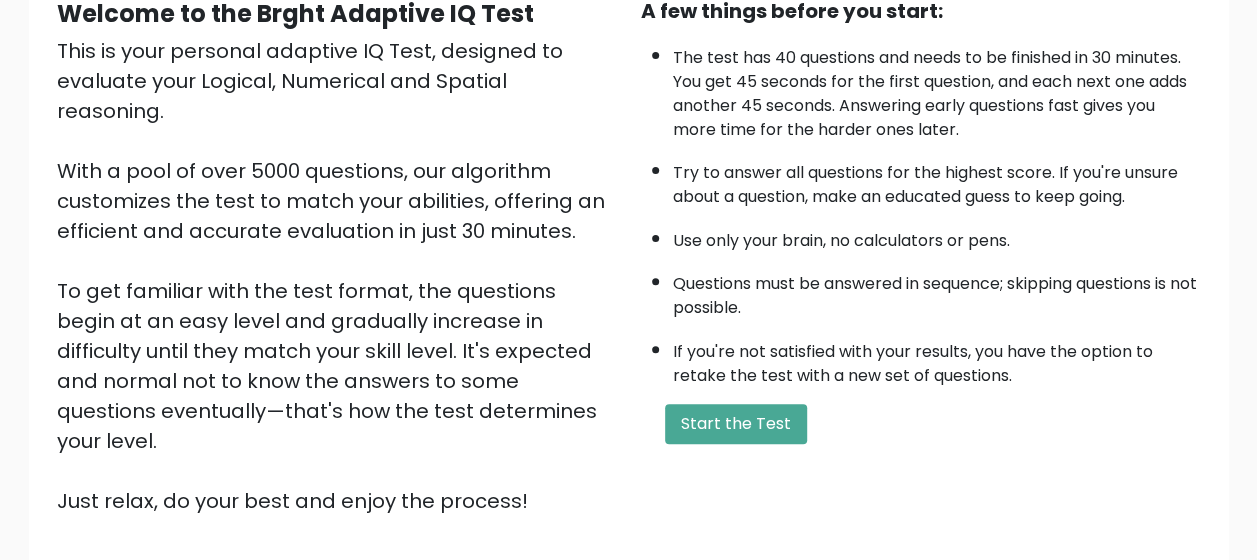 scroll, scrollTop: 212, scrollLeft: 0, axis: vertical 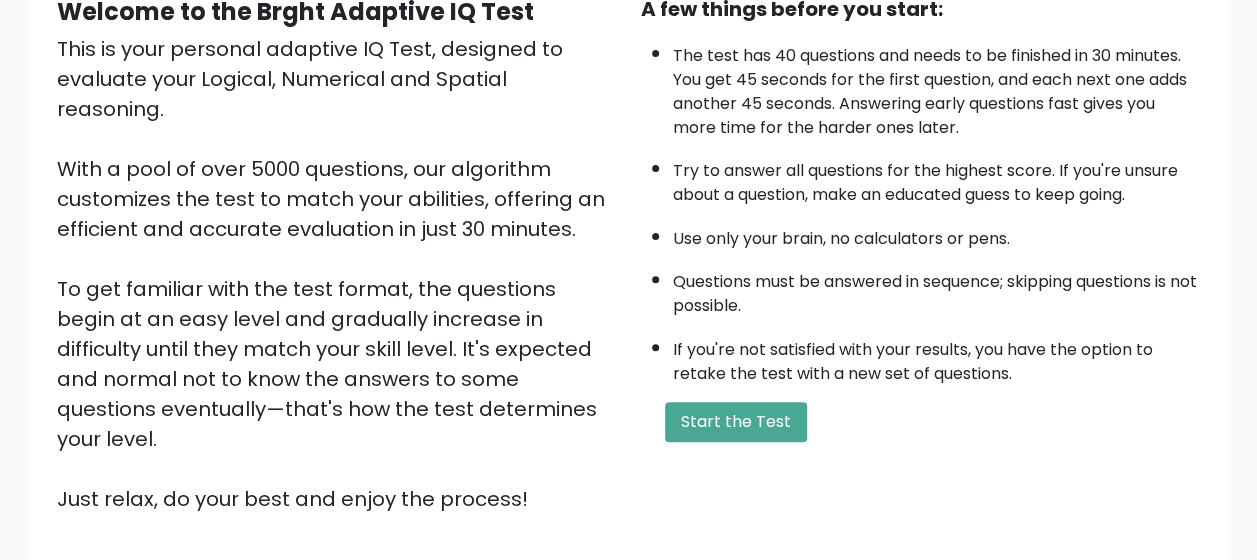 click on "Start the Test" at bounding box center [736, 422] 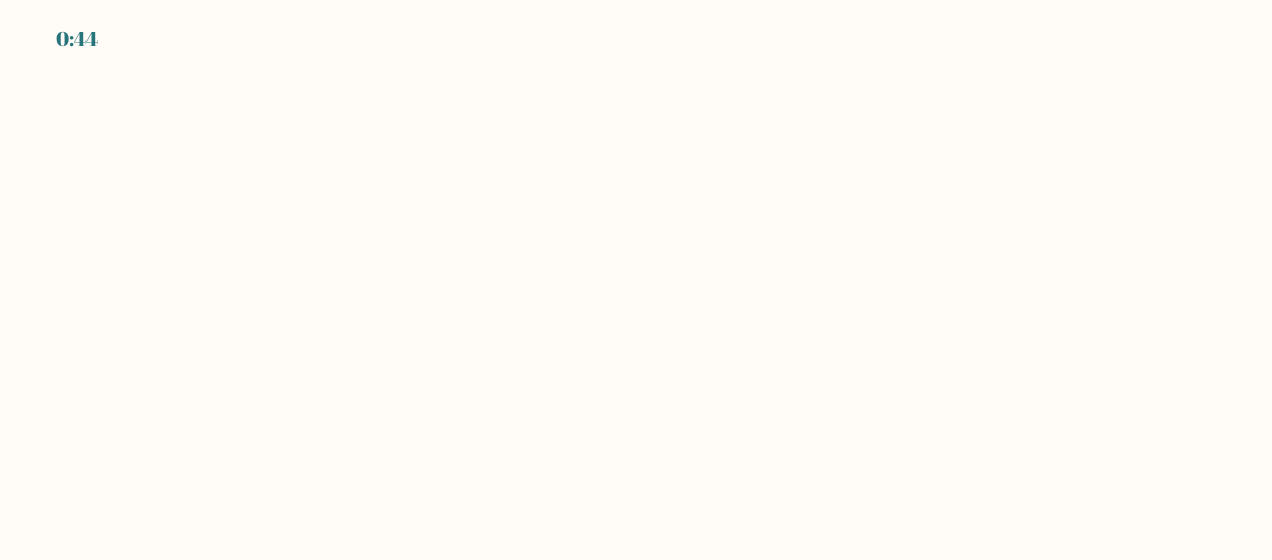 scroll, scrollTop: 0, scrollLeft: 0, axis: both 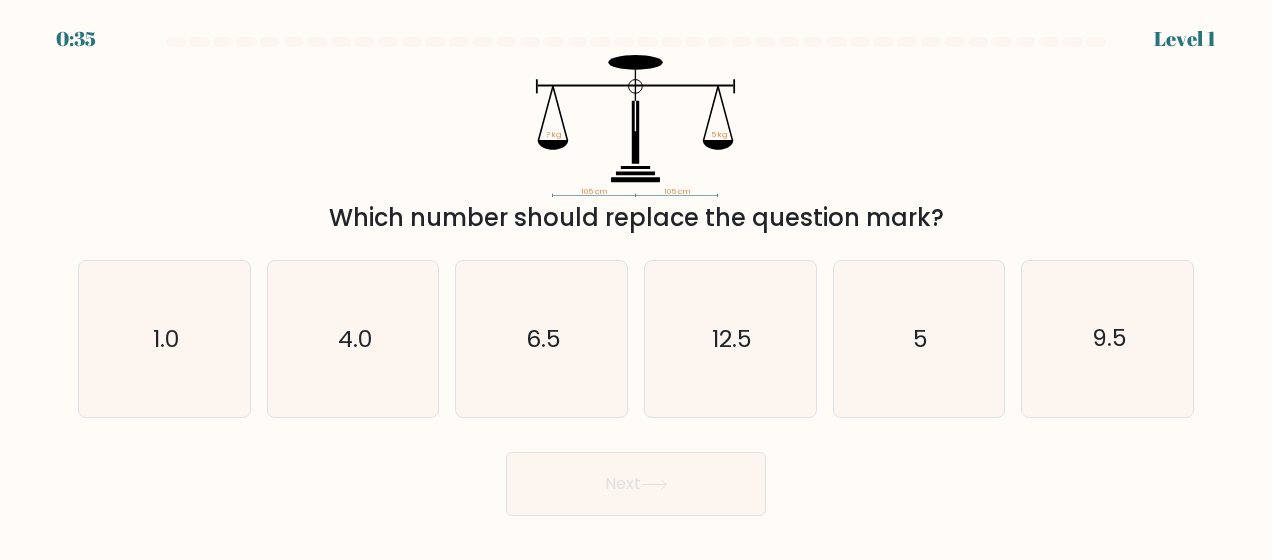 click on "5" 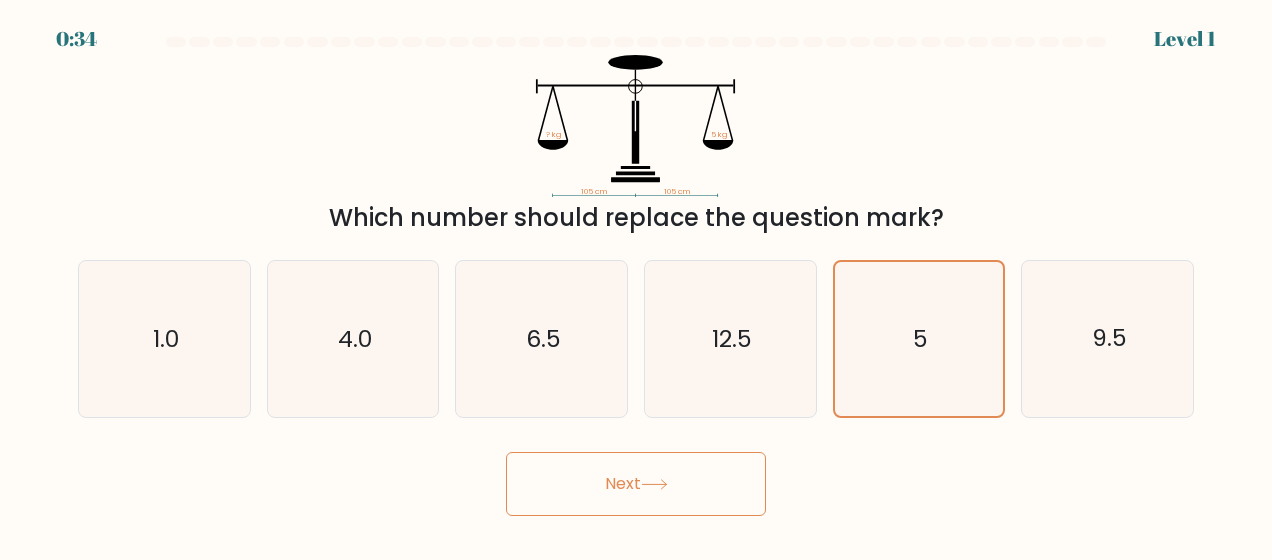 click on "Next" at bounding box center [636, 484] 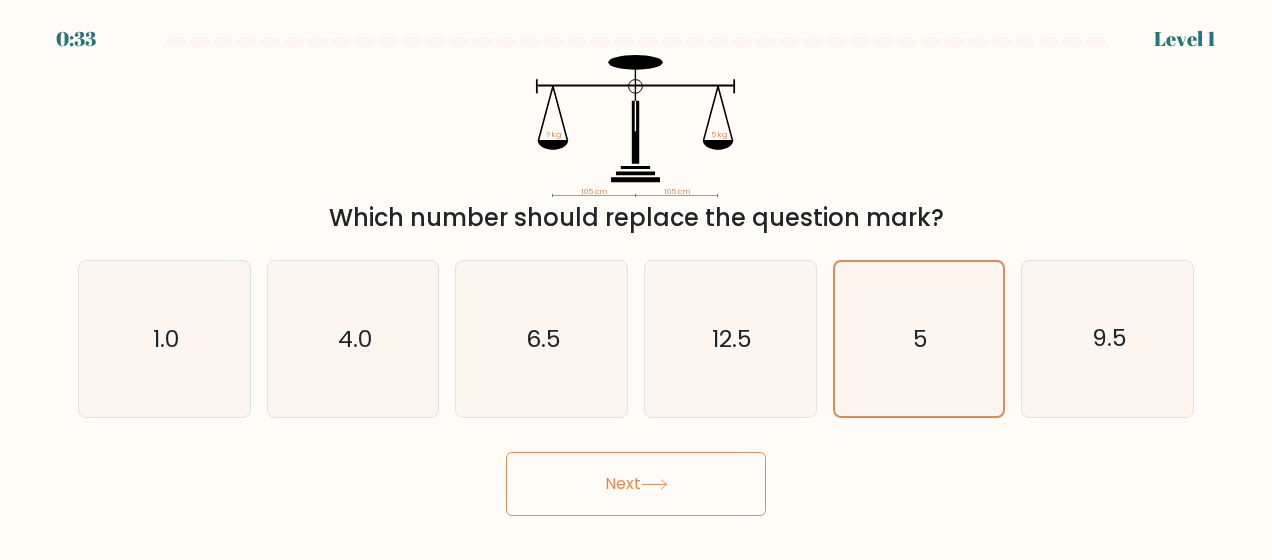 click on "Next" at bounding box center [636, 484] 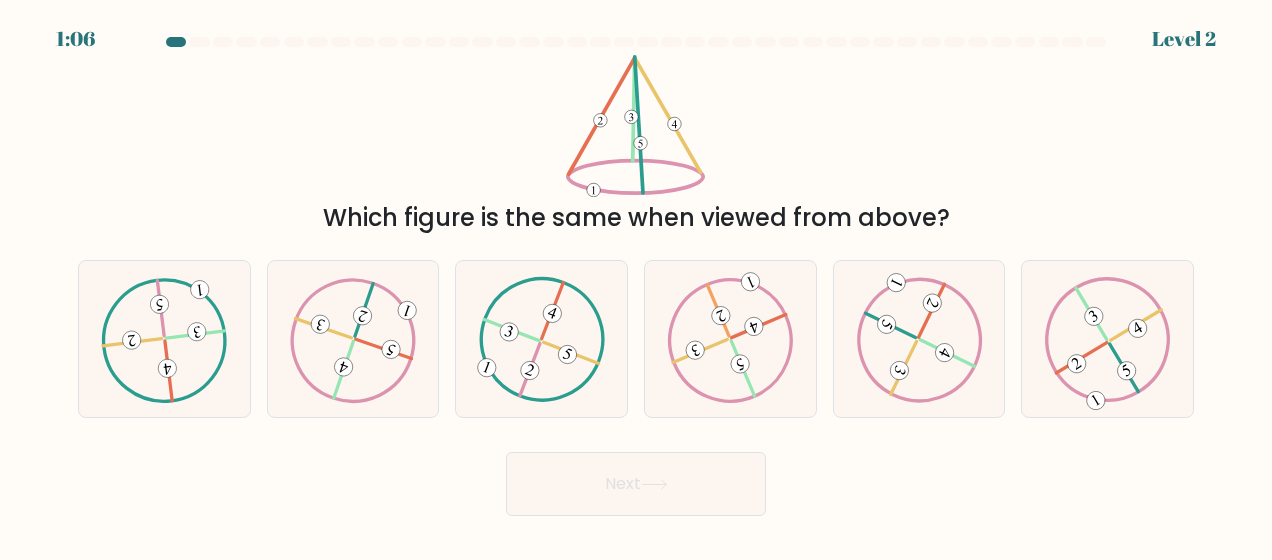 click 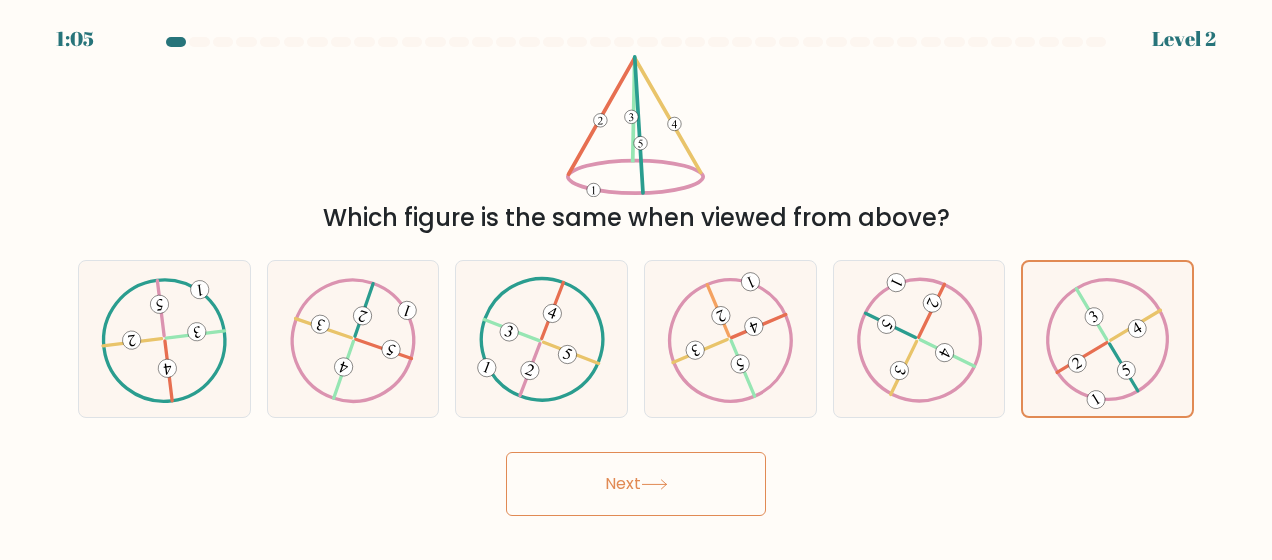 click on "Next" at bounding box center [636, 484] 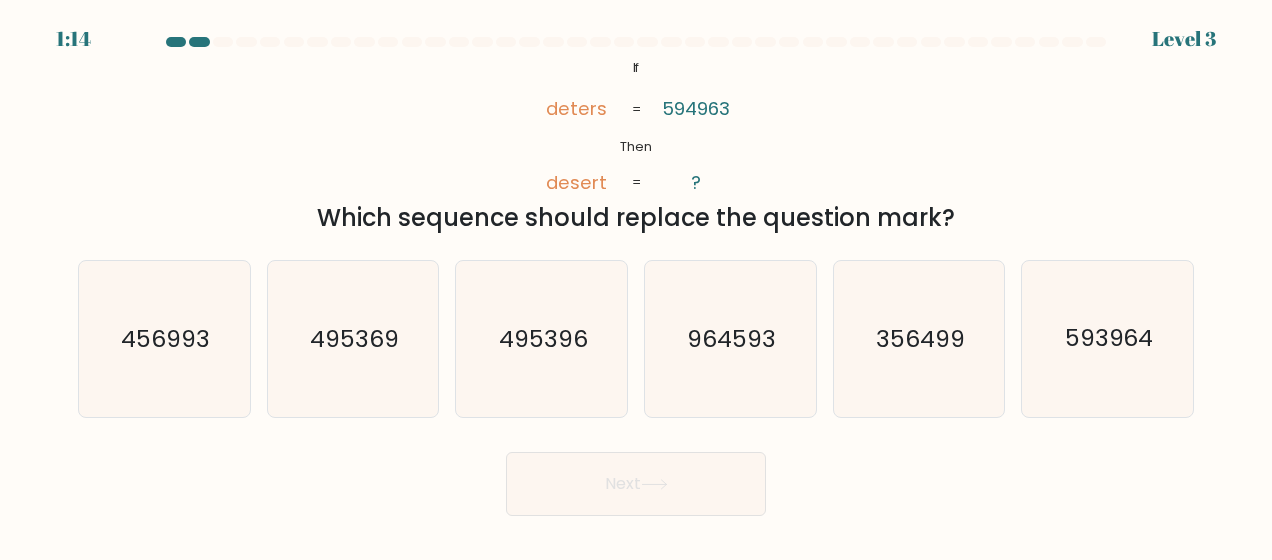 click on "495396" 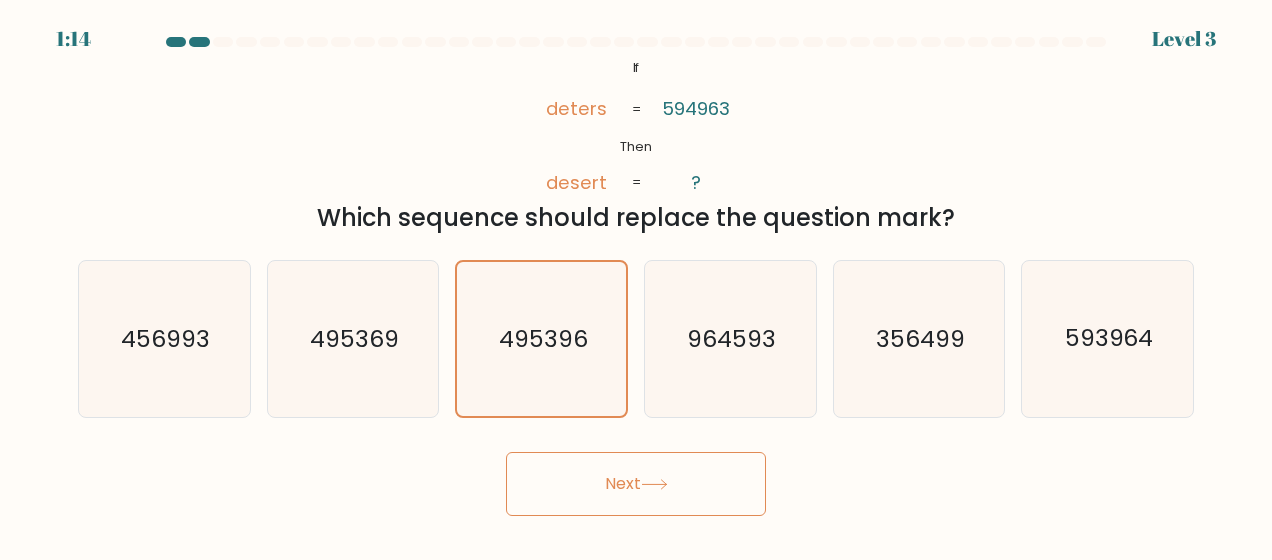 click on "Next" at bounding box center (636, 484) 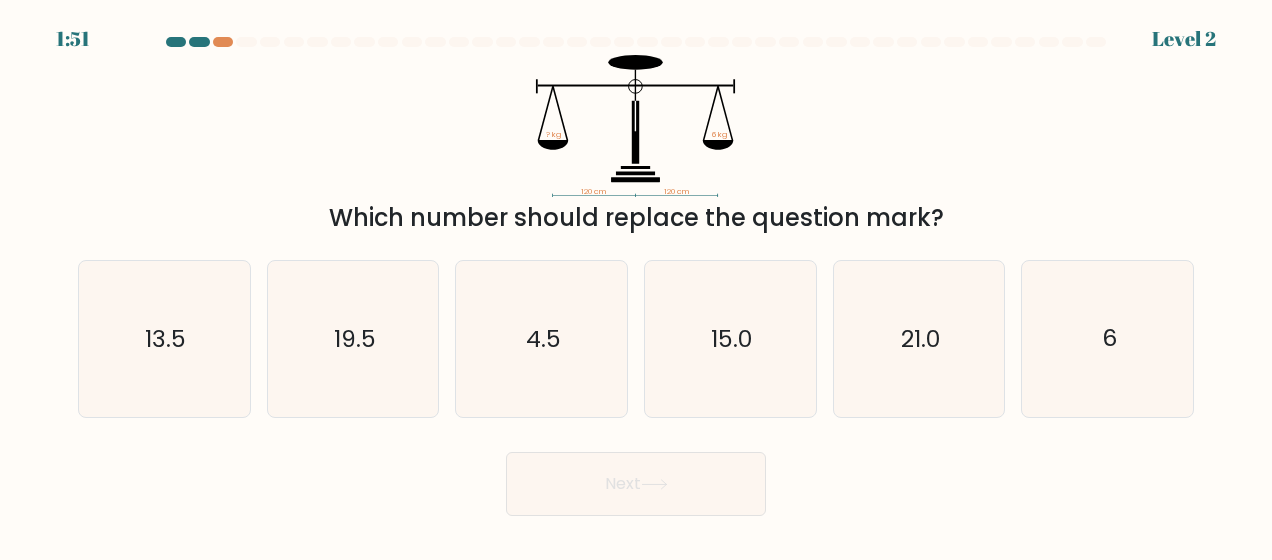 click on "6" 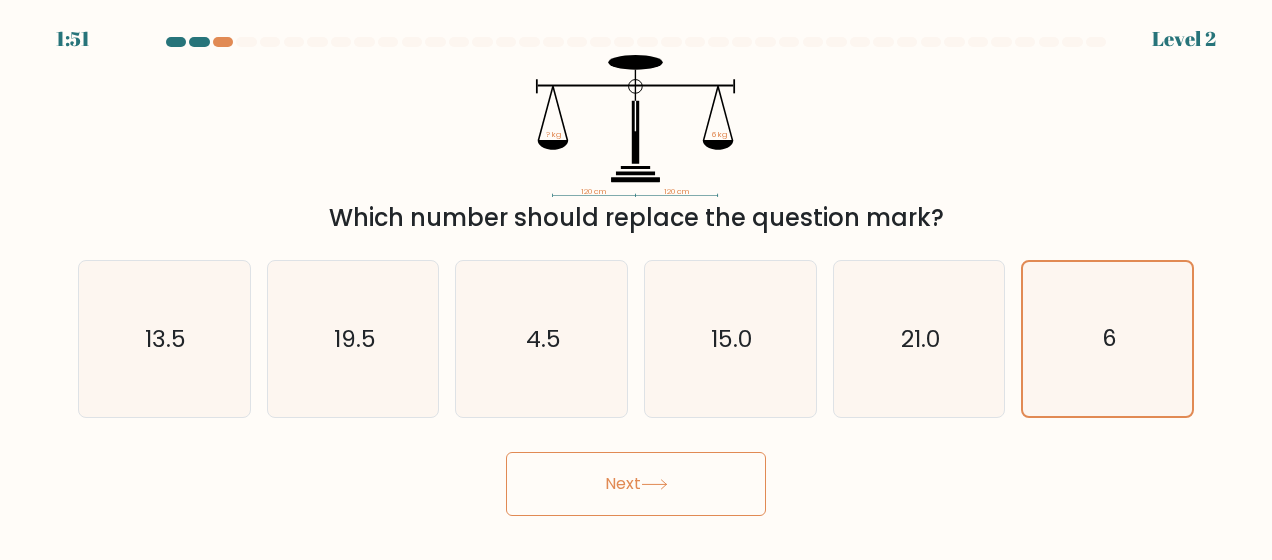 click on "Next" at bounding box center [636, 479] 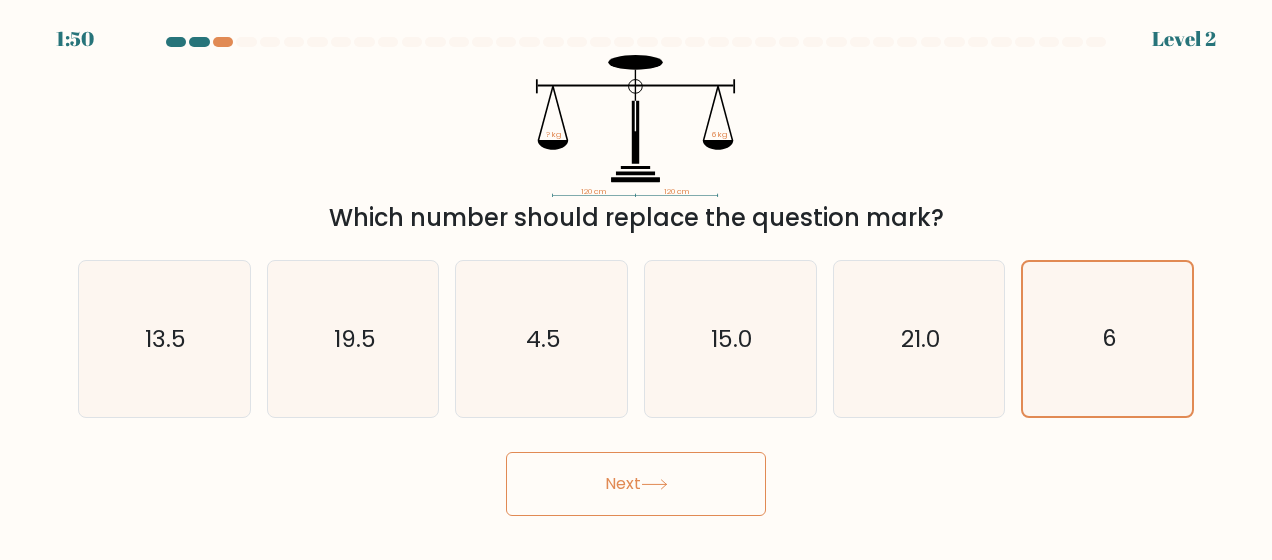 click on "Next" at bounding box center (636, 484) 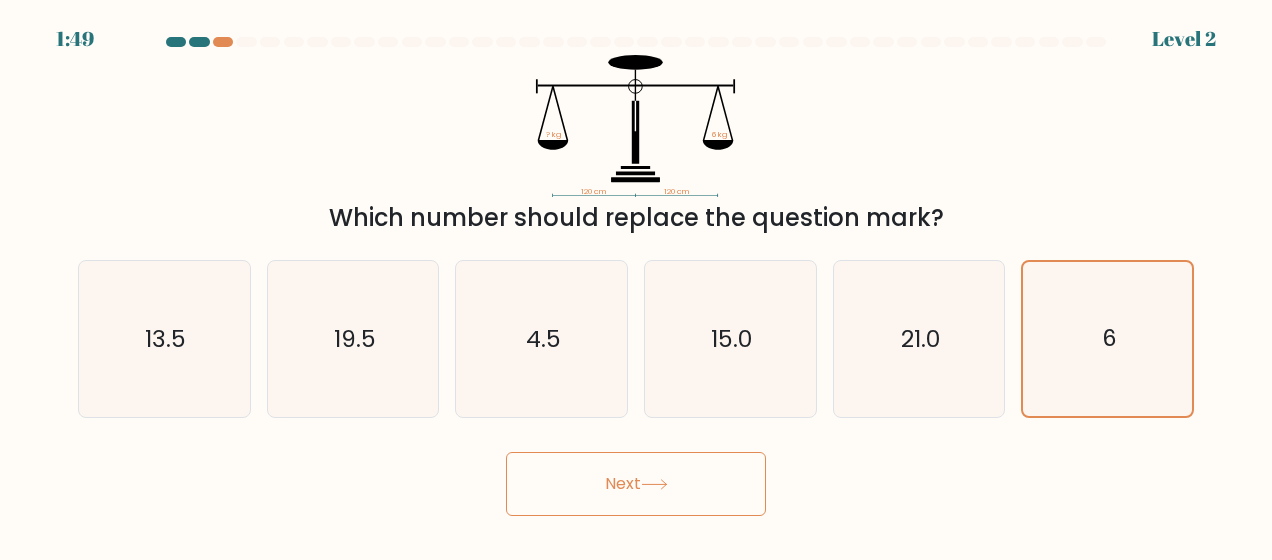 click on "Next" at bounding box center [636, 484] 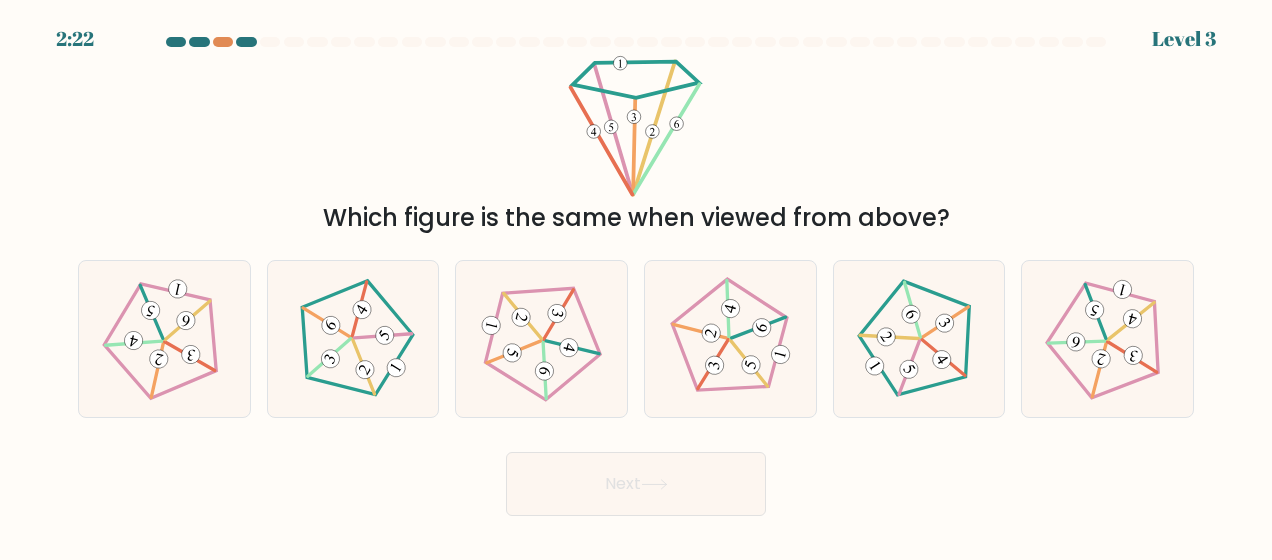 click 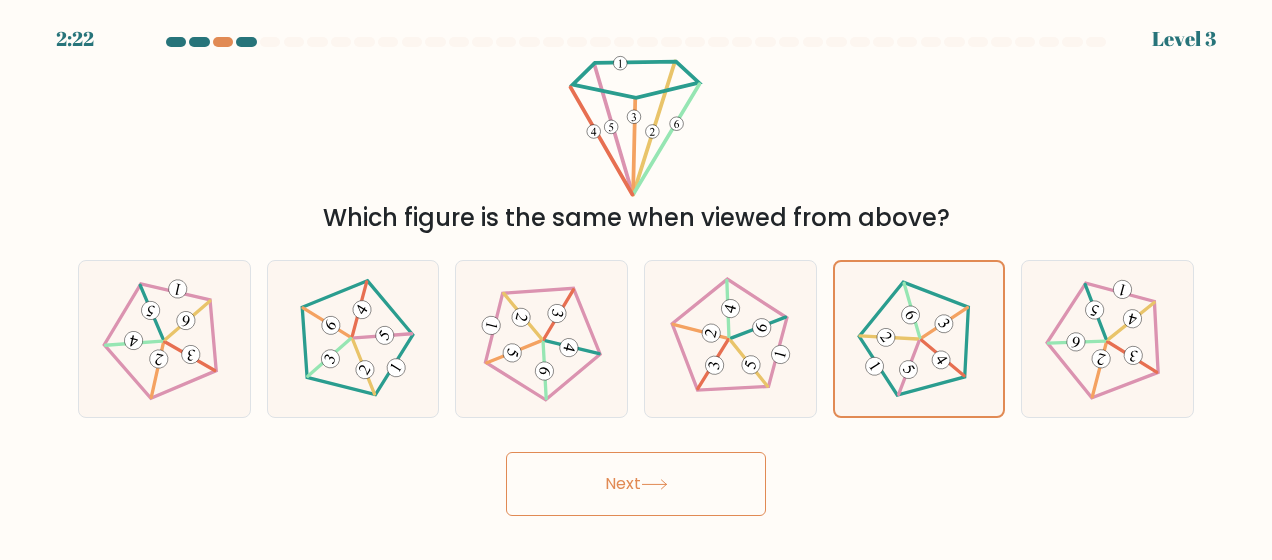 click on "Next" at bounding box center (636, 484) 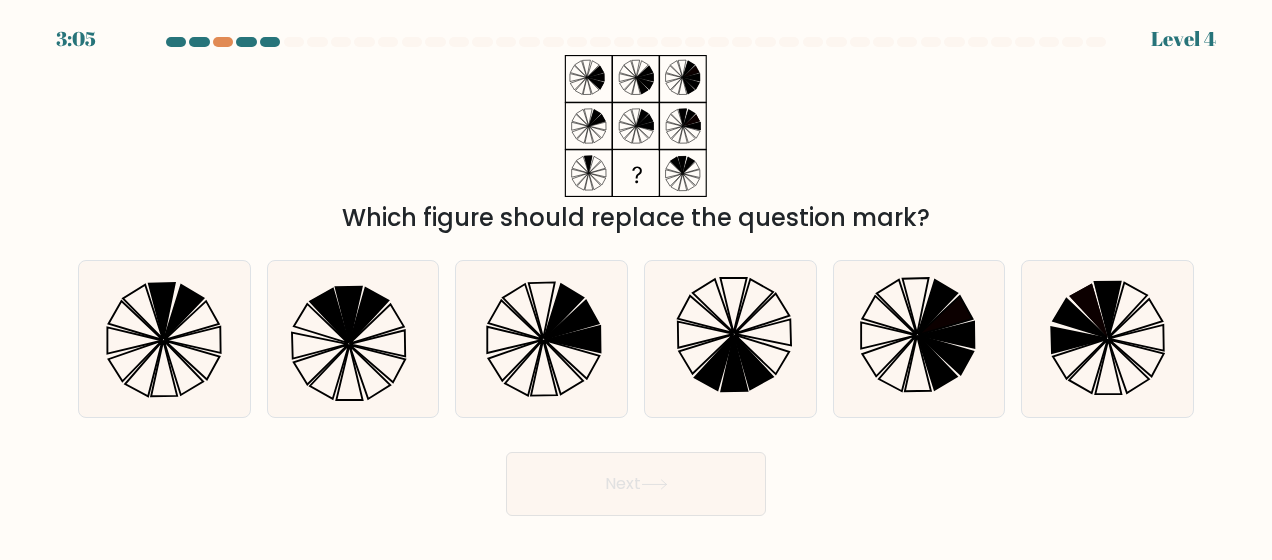 drag, startPoint x: 632, startPoint y: 478, endPoint x: 838, endPoint y: 466, distance: 206.34921 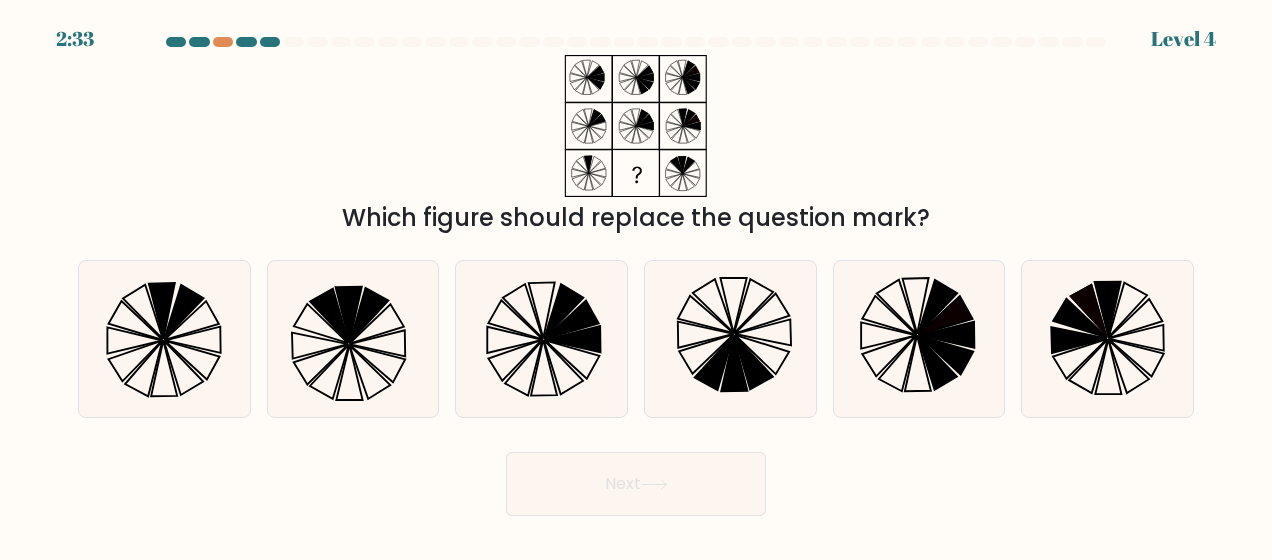 click 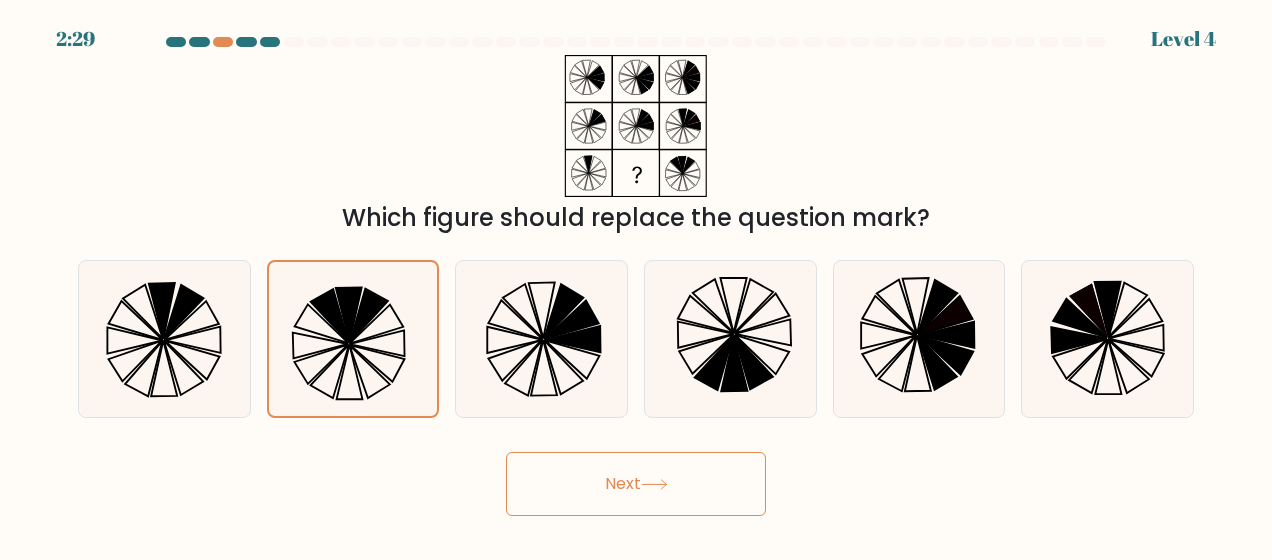 click on "Next" at bounding box center (636, 484) 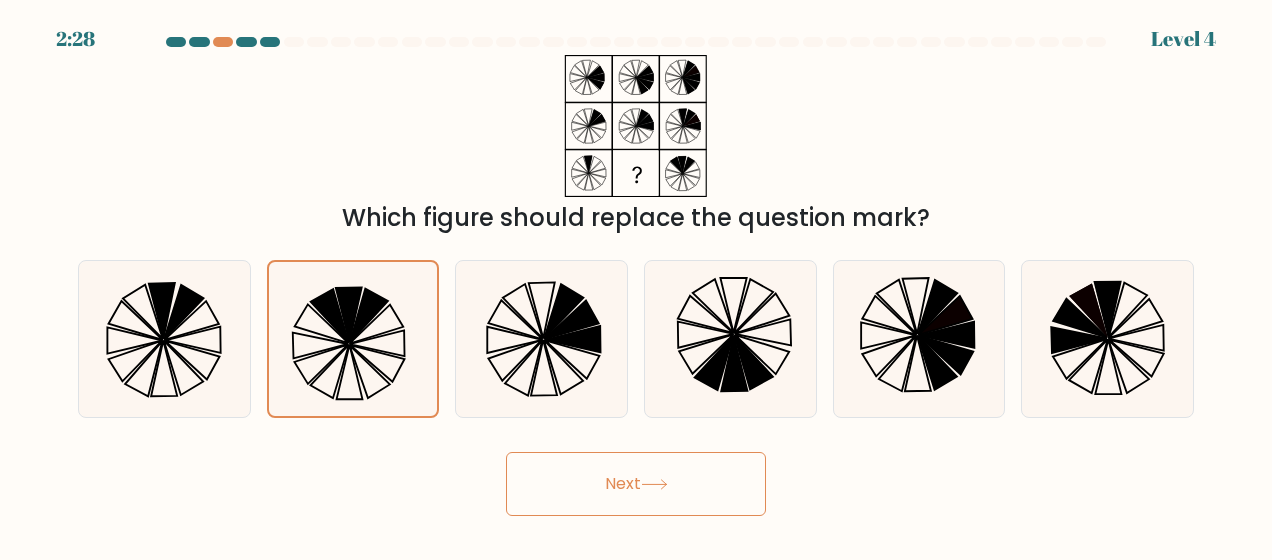 click 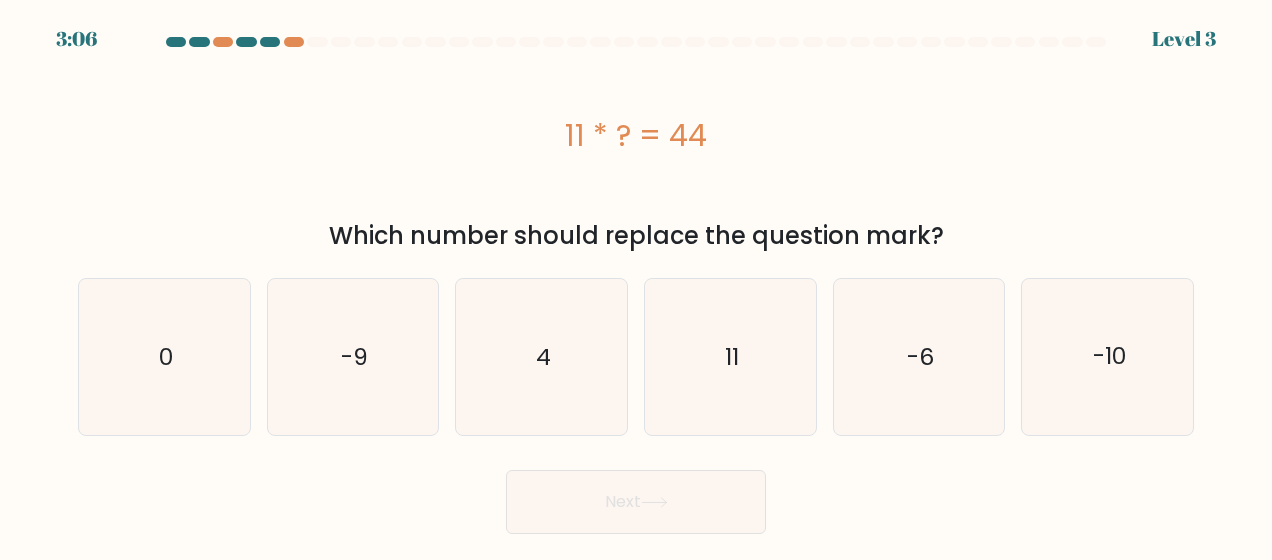 drag, startPoint x: 598, startPoint y: 126, endPoint x: 620, endPoint y: 132, distance: 22.803509 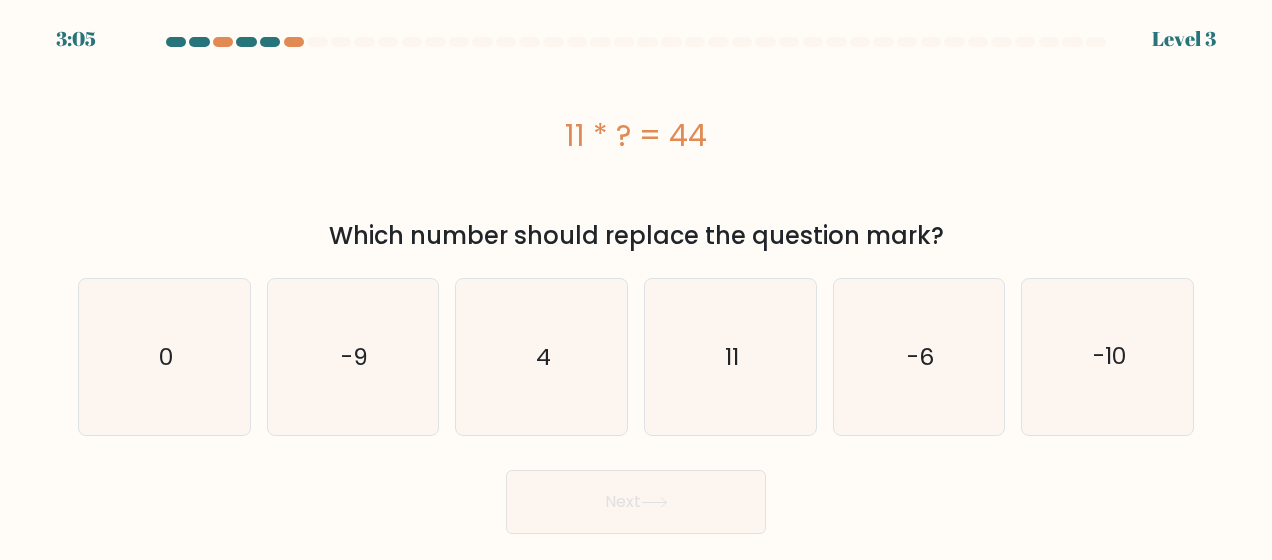 drag, startPoint x: 620, startPoint y: 132, endPoint x: 622, endPoint y: 168, distance: 36.05551 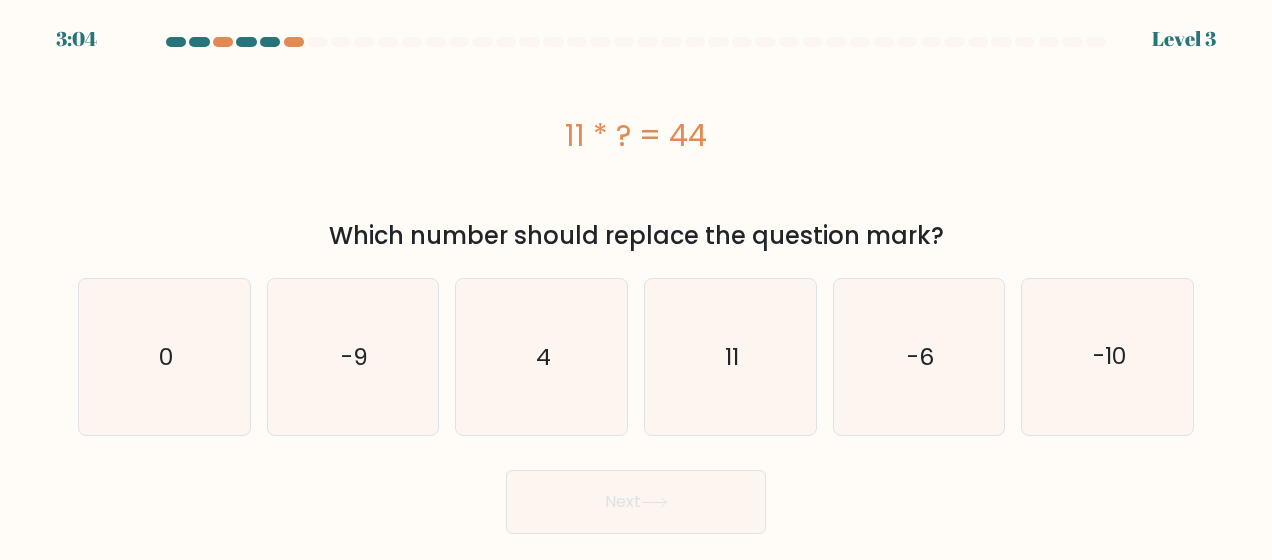 click on "11 * ?  = 44" at bounding box center (636, 135) 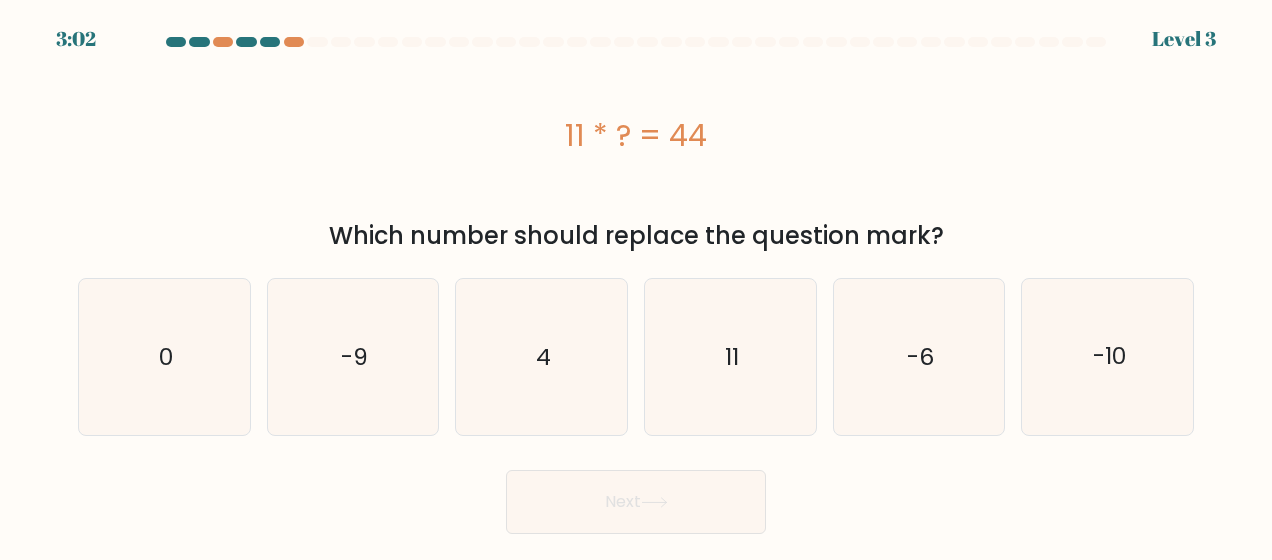 click on "4" 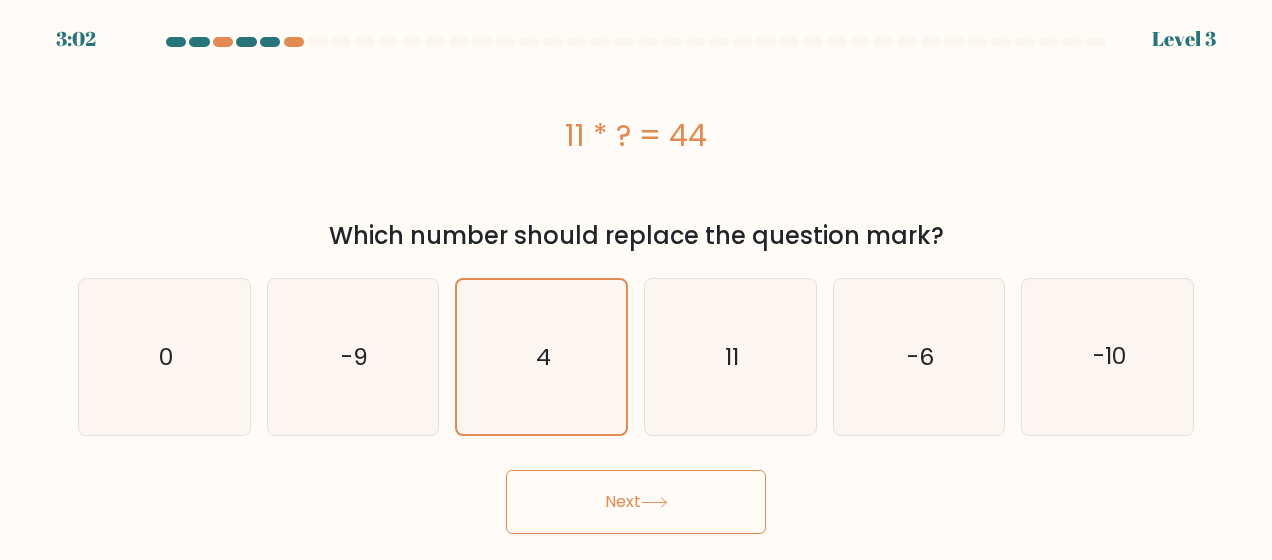click on "Next" at bounding box center (636, 502) 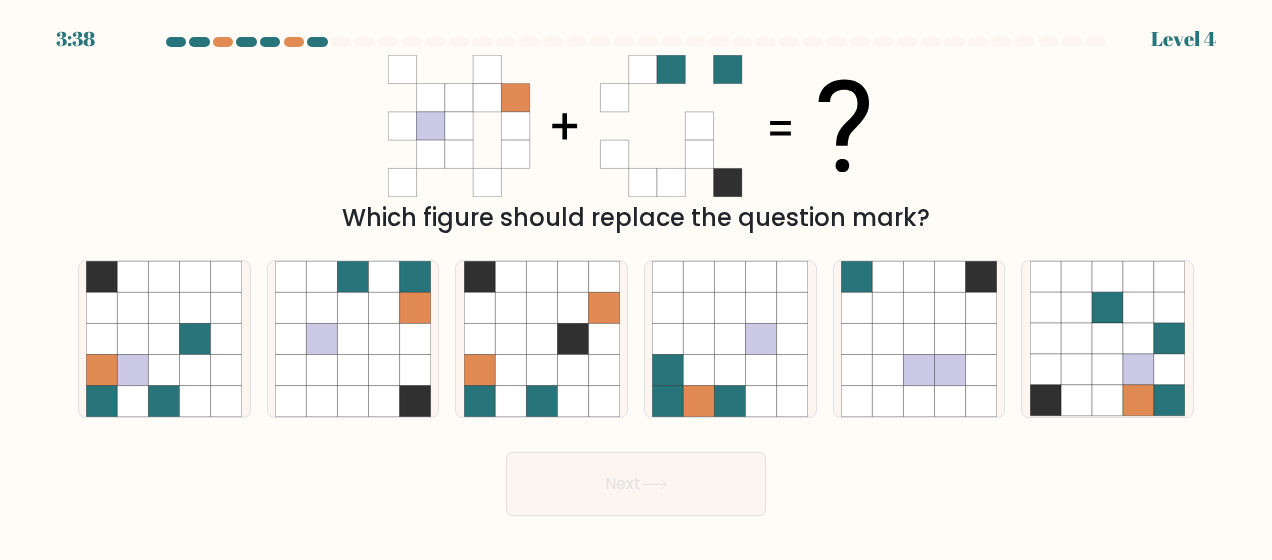 click 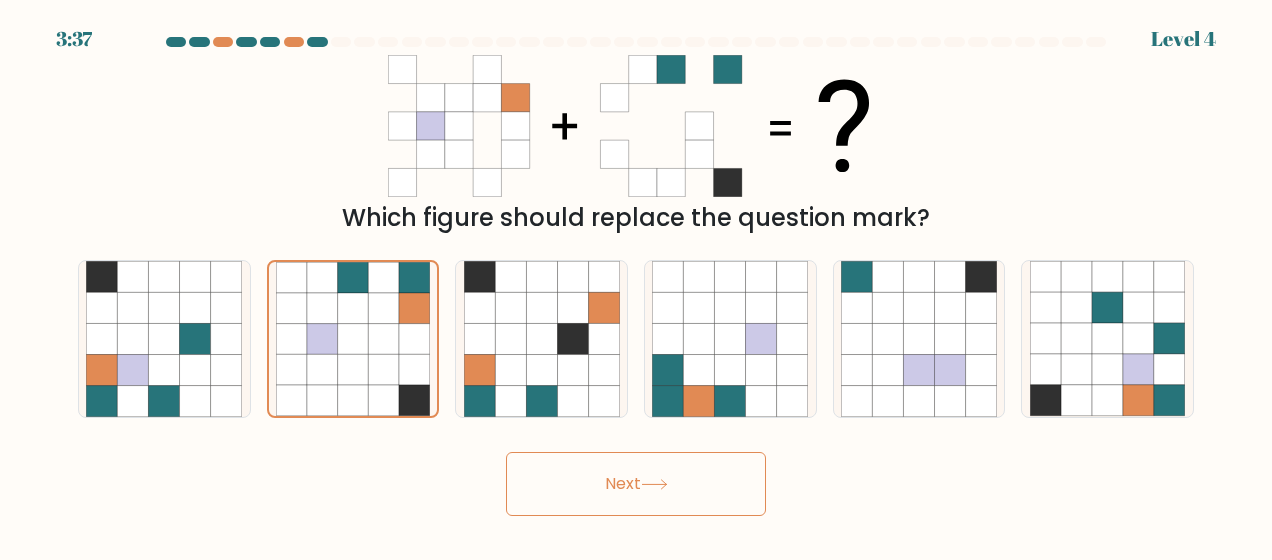 click on "Next" at bounding box center [636, 484] 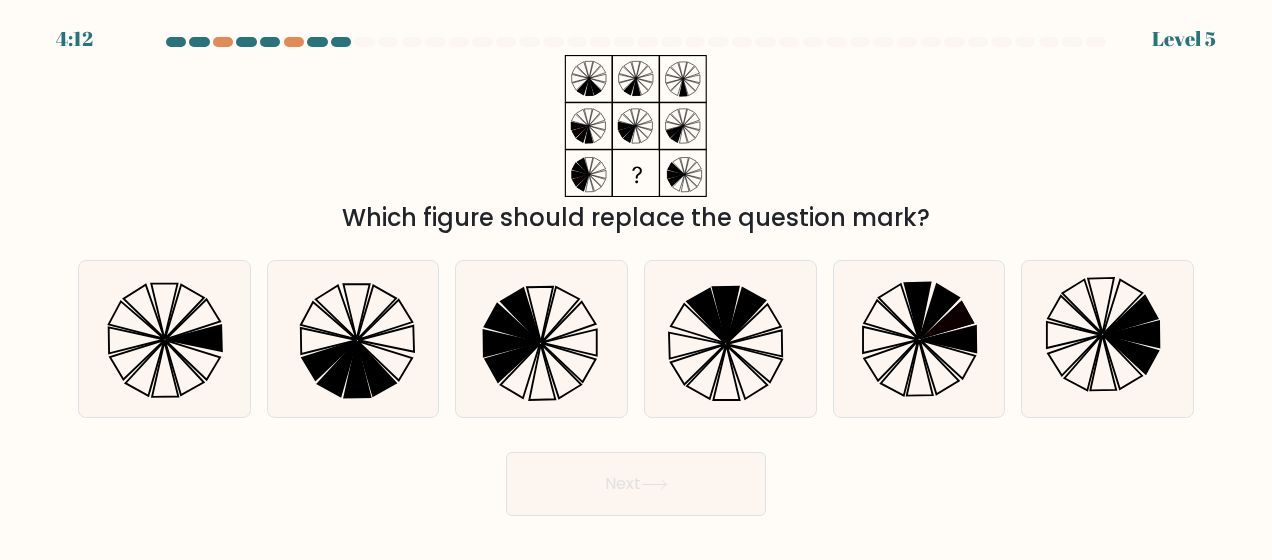 click 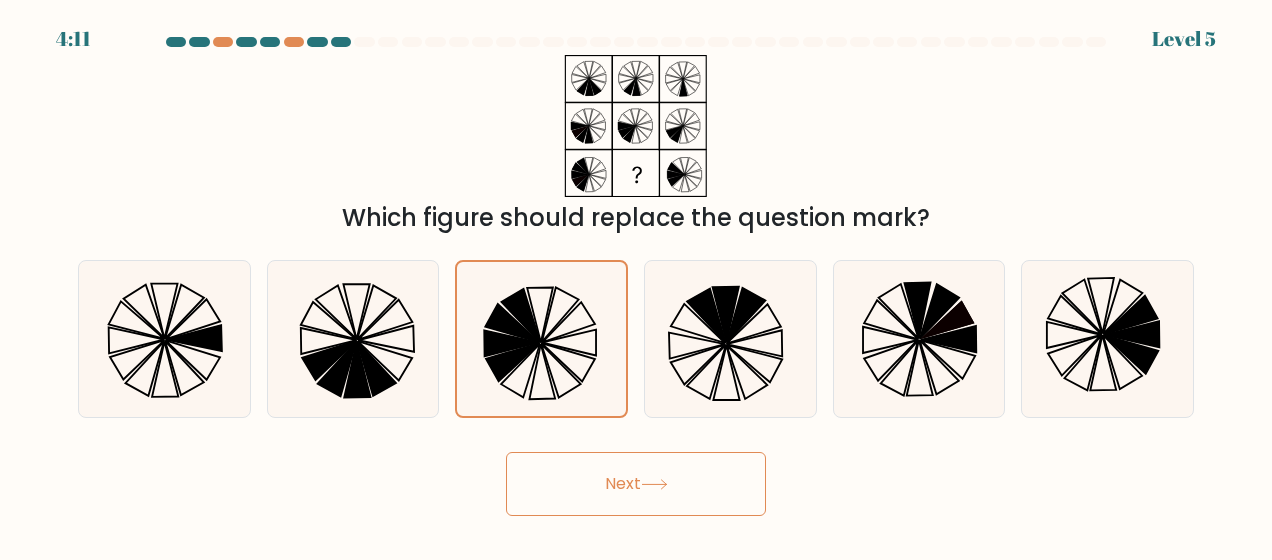 click on "Next" at bounding box center (636, 484) 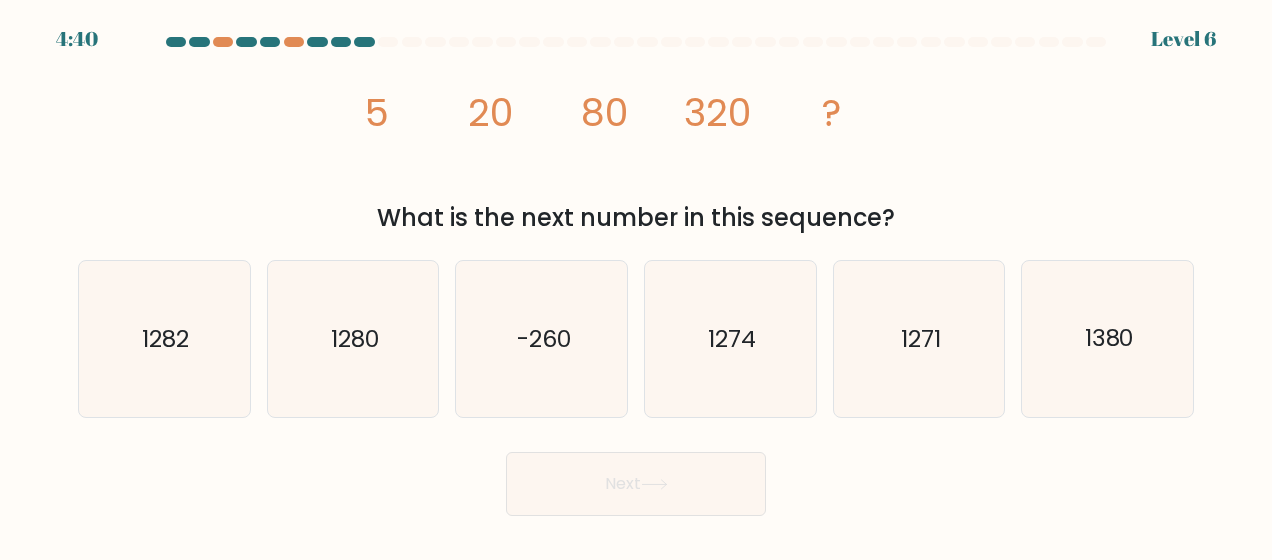 click on "What is the next number in this sequence?" at bounding box center [636, 218] 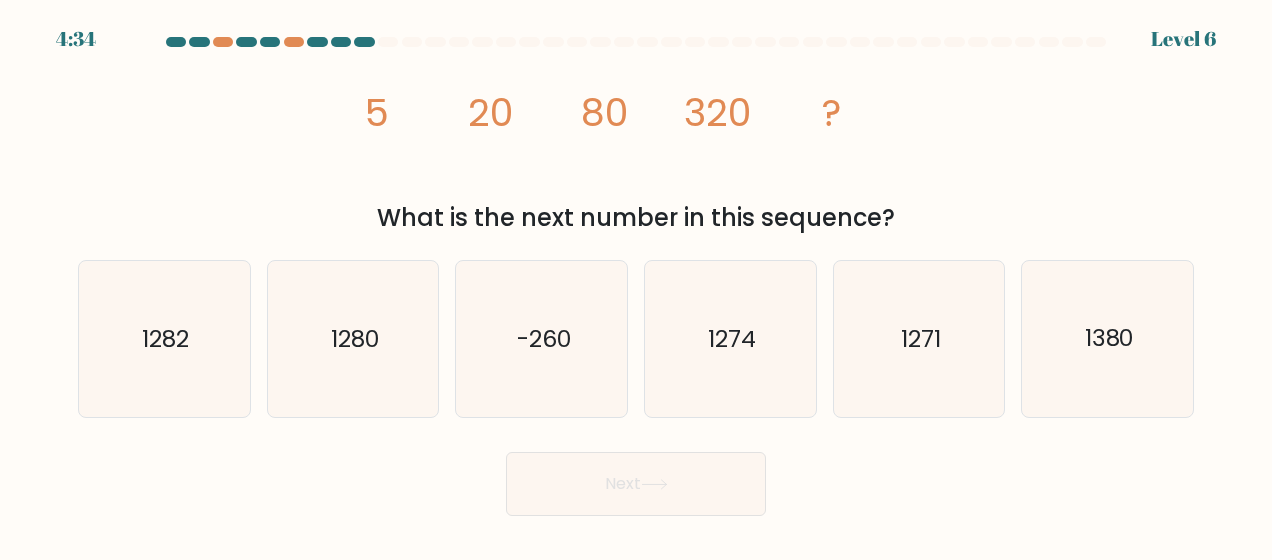 click on "image/svg+xml
5
20
80
320
?
What is the next number in this sequence?" at bounding box center (636, 145) 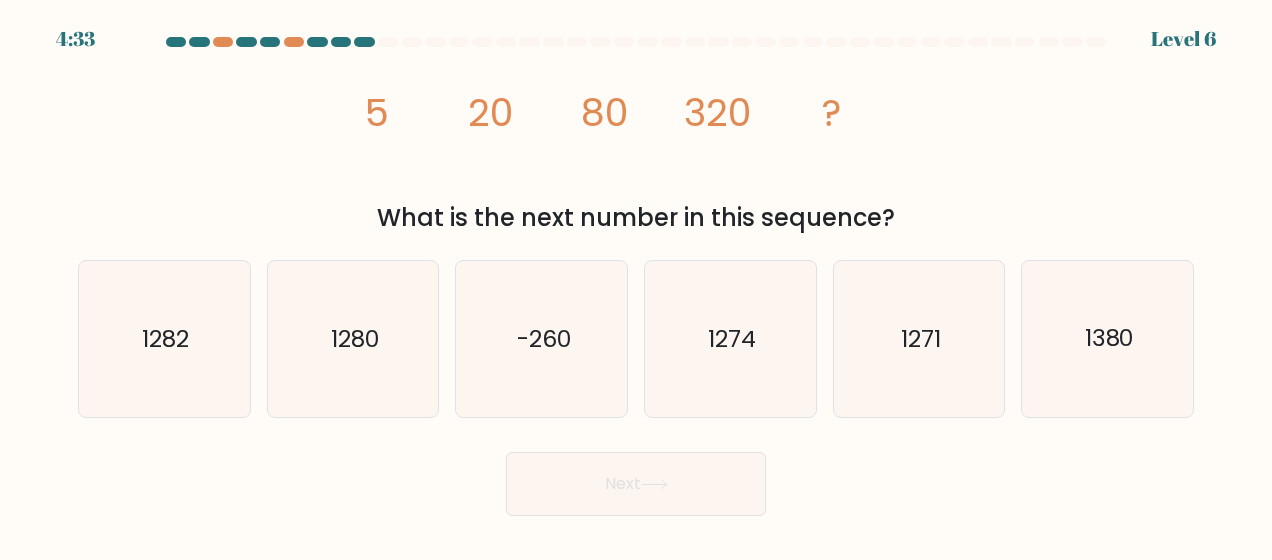 click on "1280" 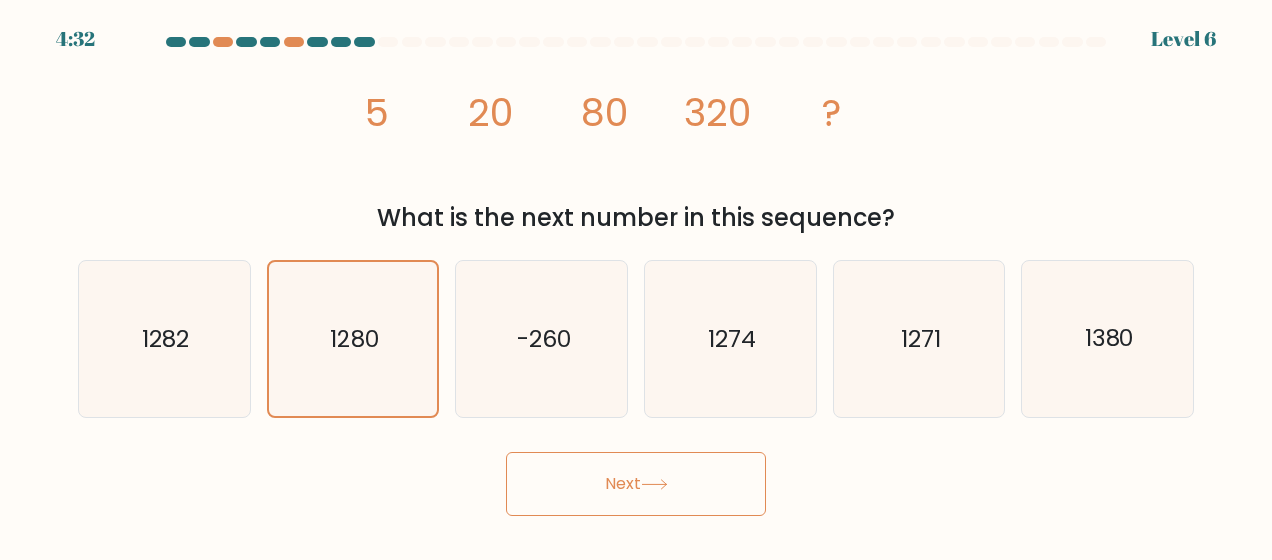 click 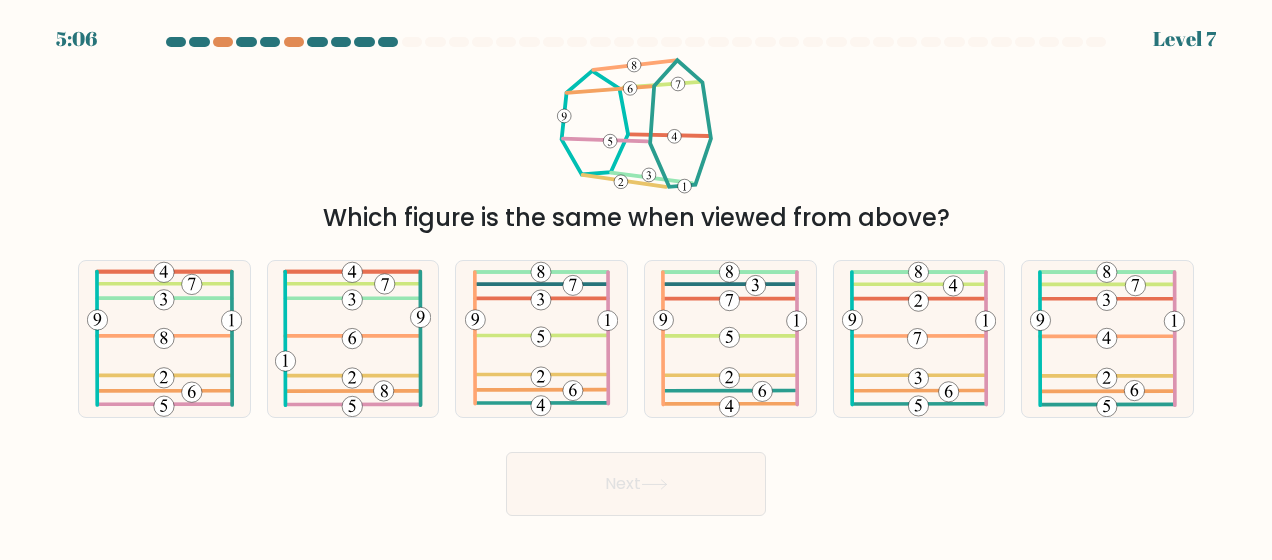 click 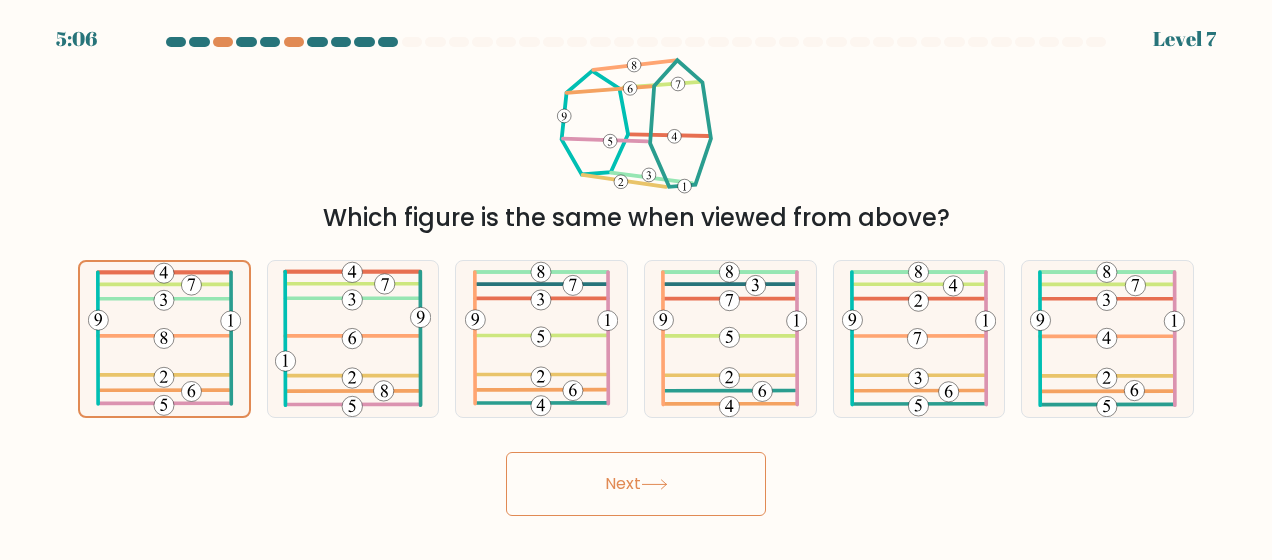 click on "Next" at bounding box center [636, 484] 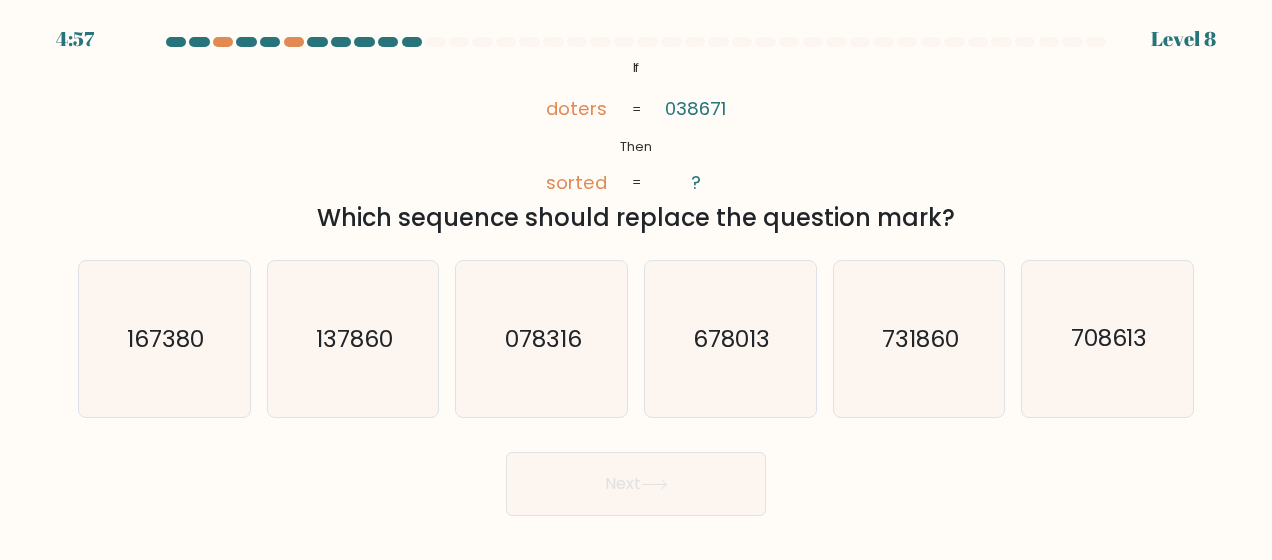 click on "731860" 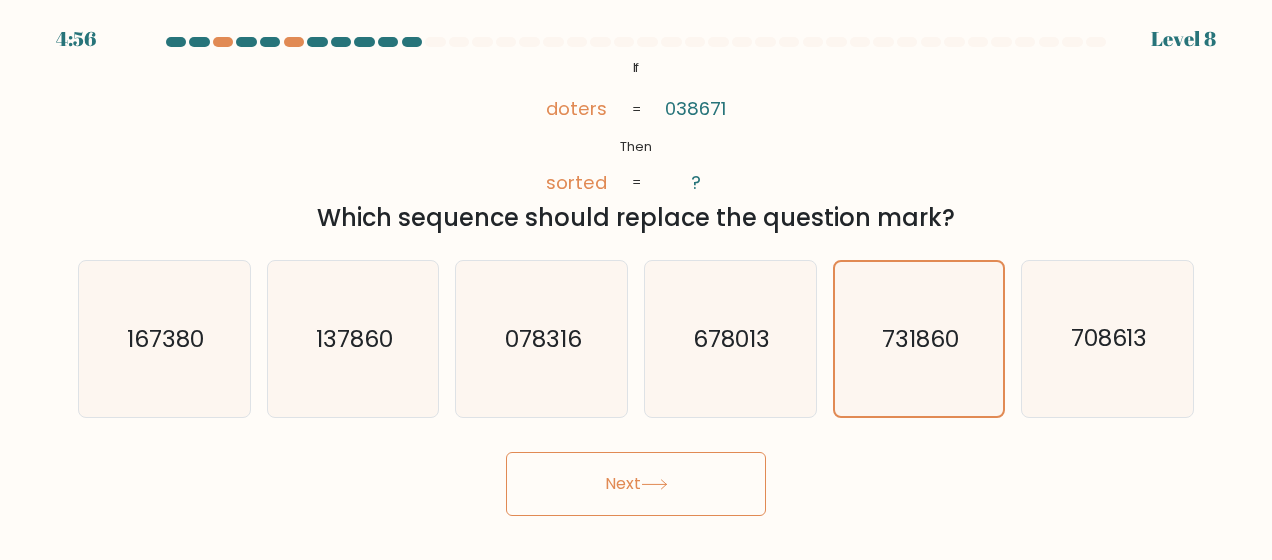 click on "167380" 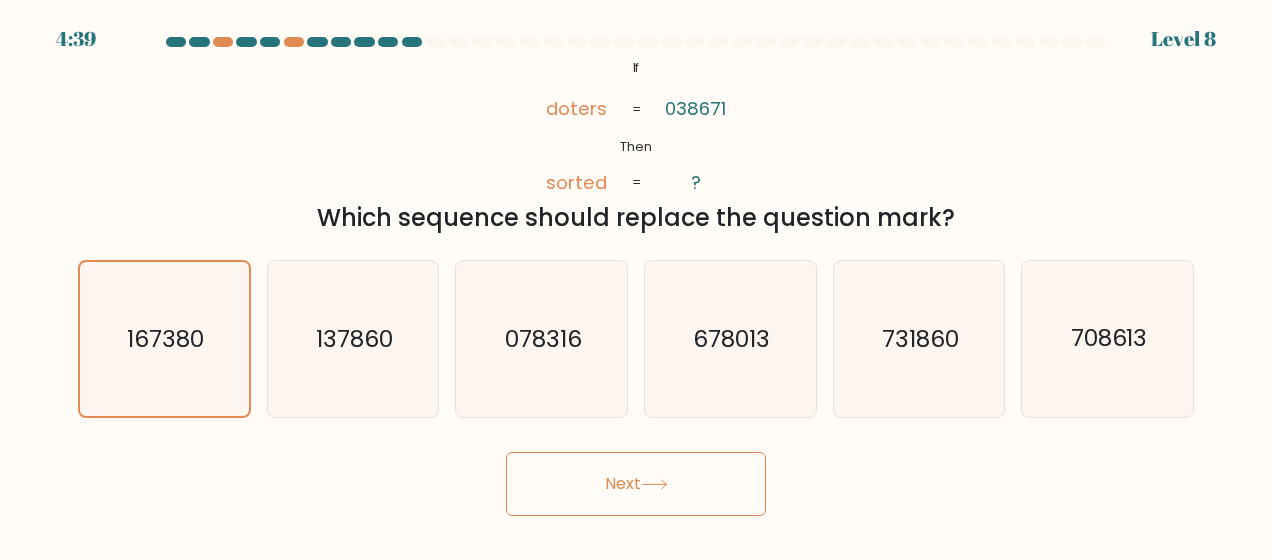 click on "137860" 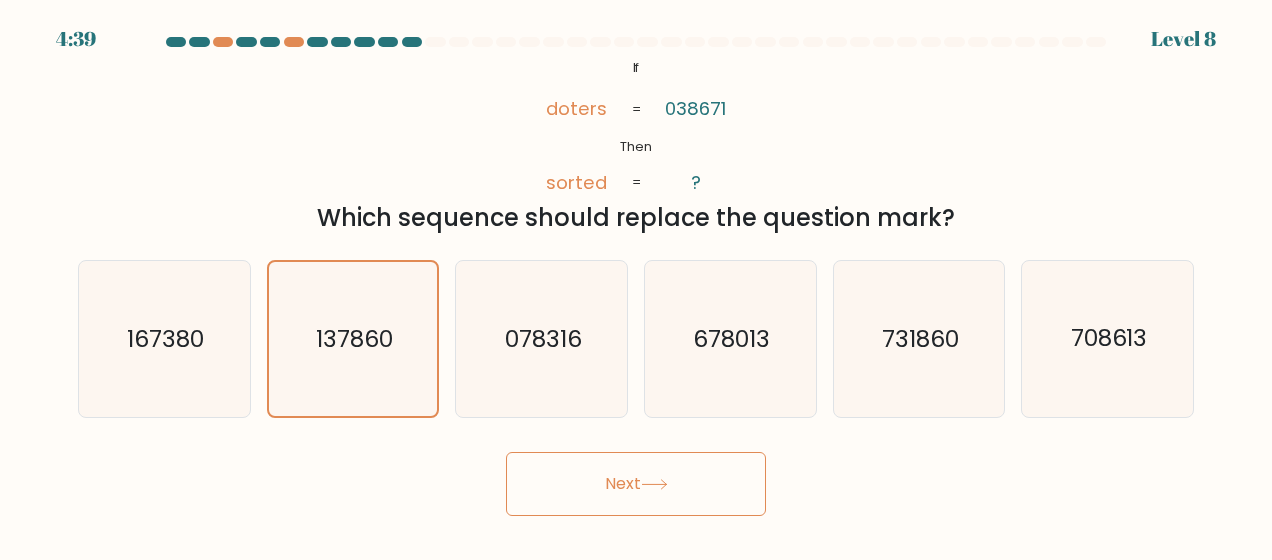 click on "Next" at bounding box center [636, 484] 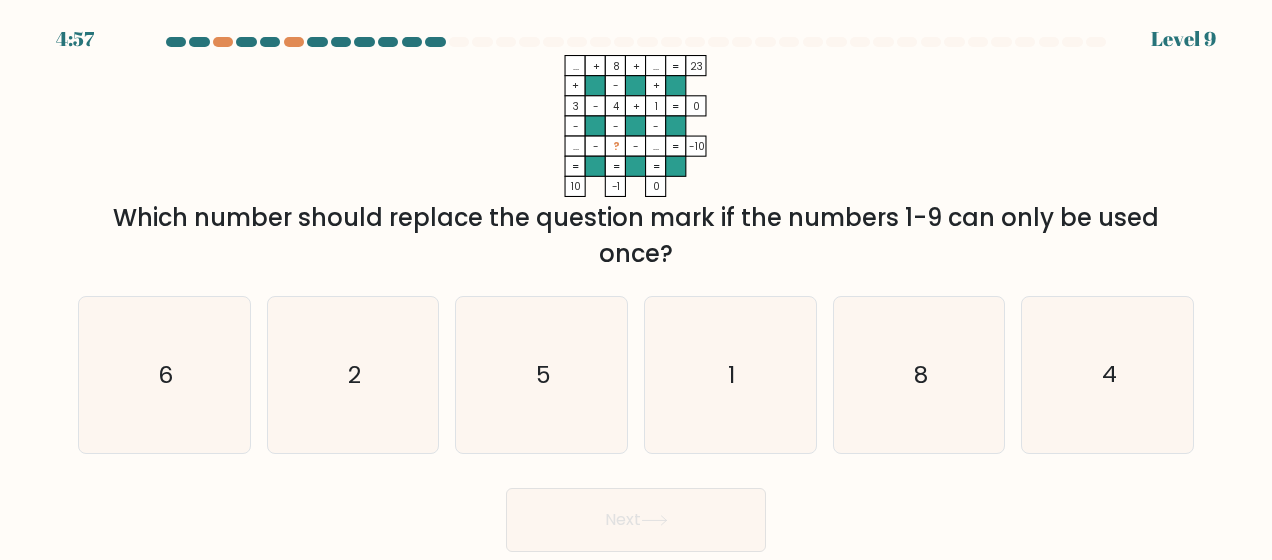 click on "5" 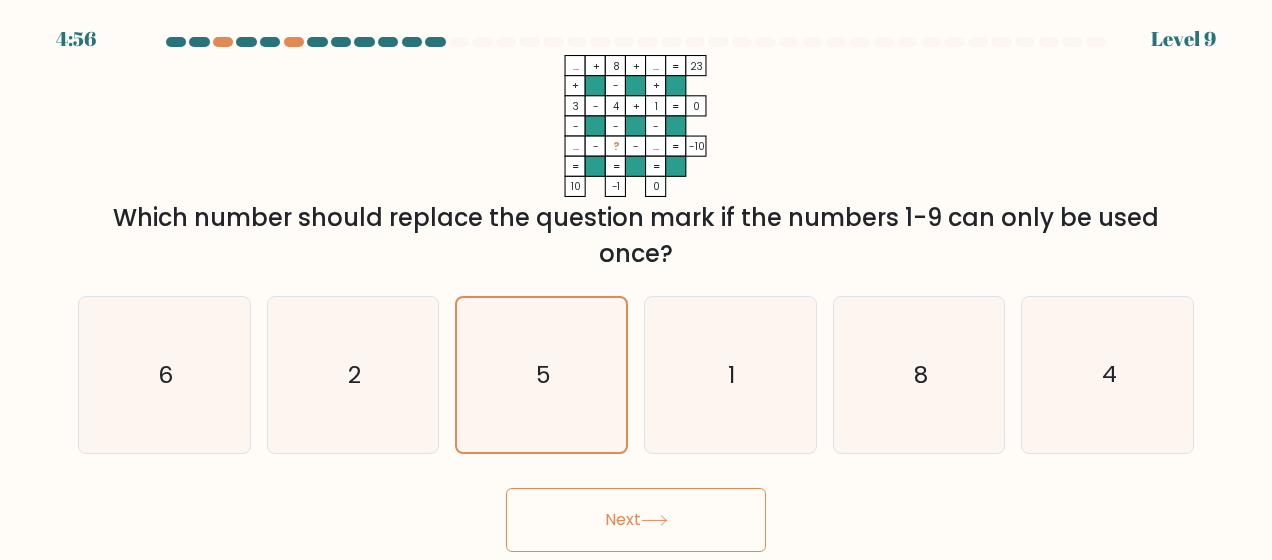 click on "Next" at bounding box center (636, 520) 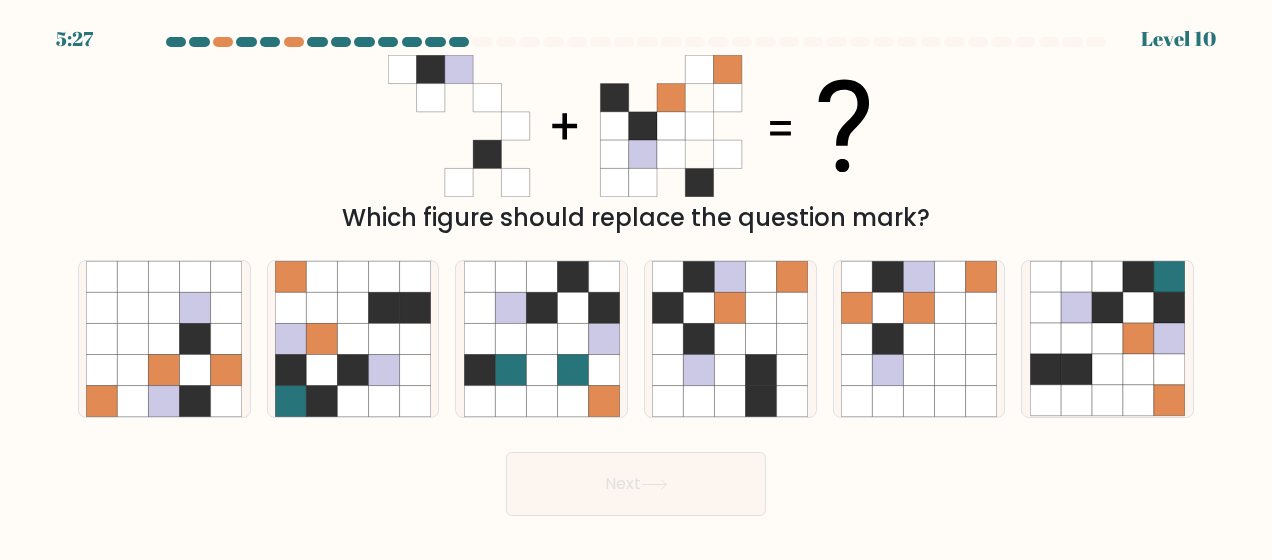 click 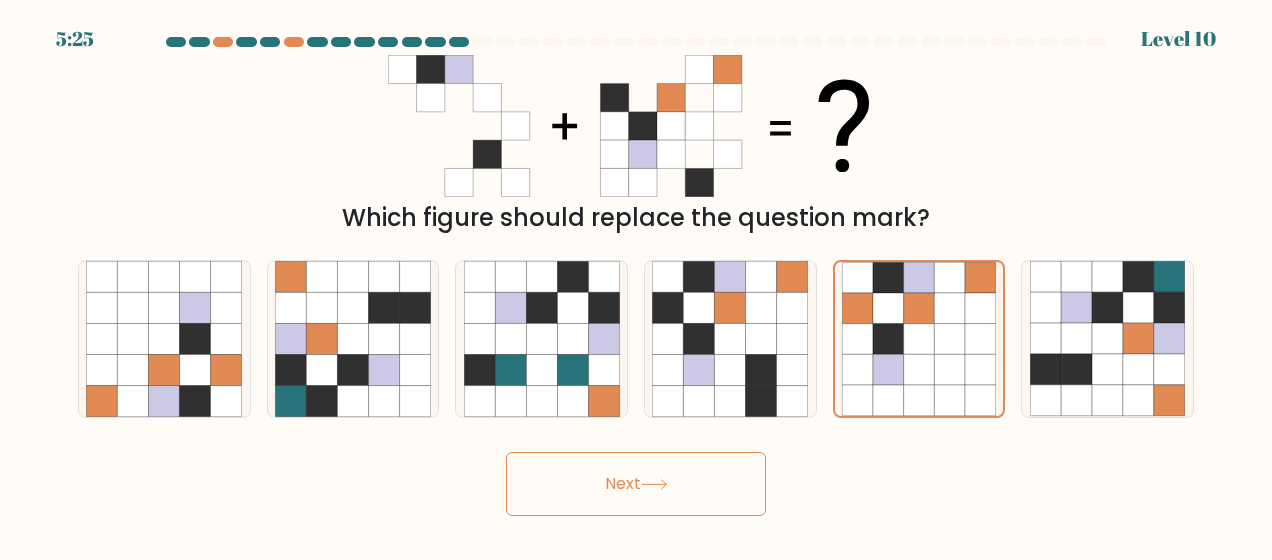 click 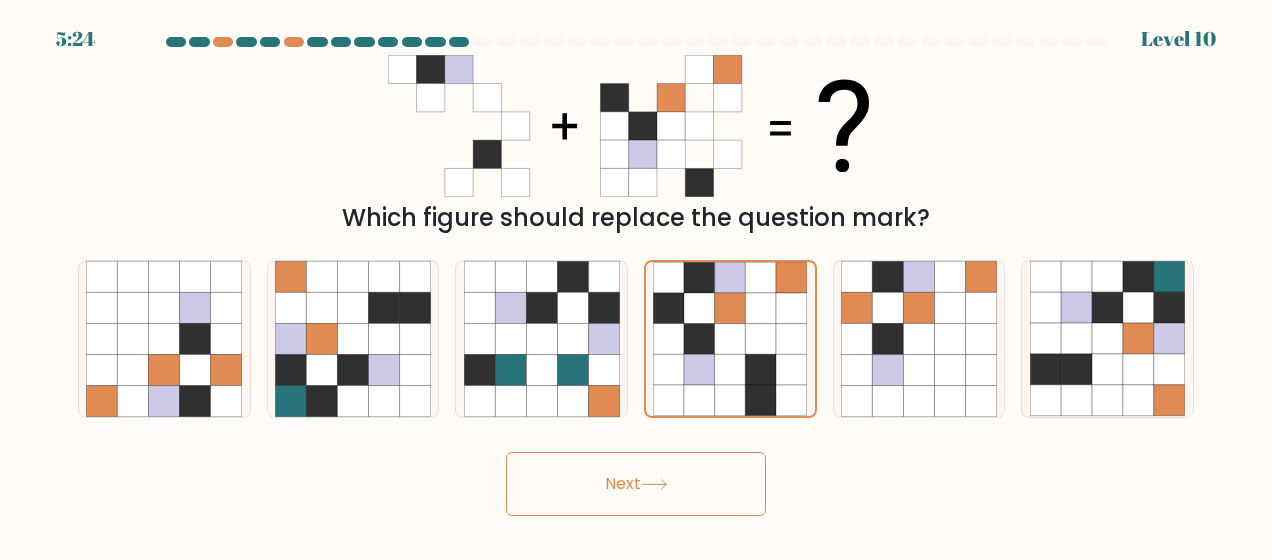 click on "Next" at bounding box center (636, 484) 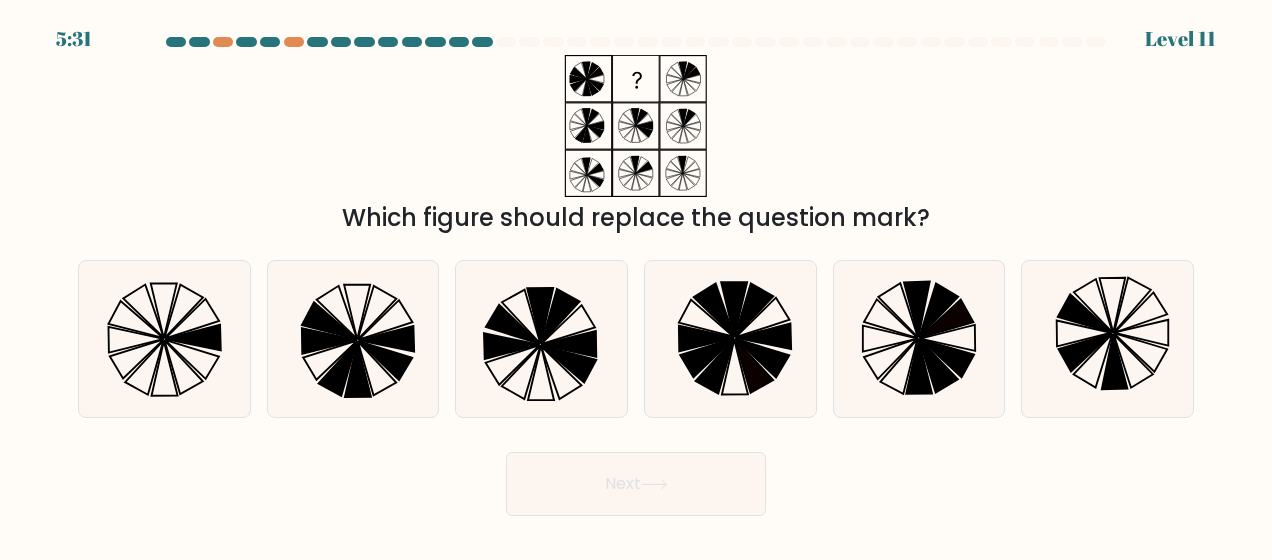 click 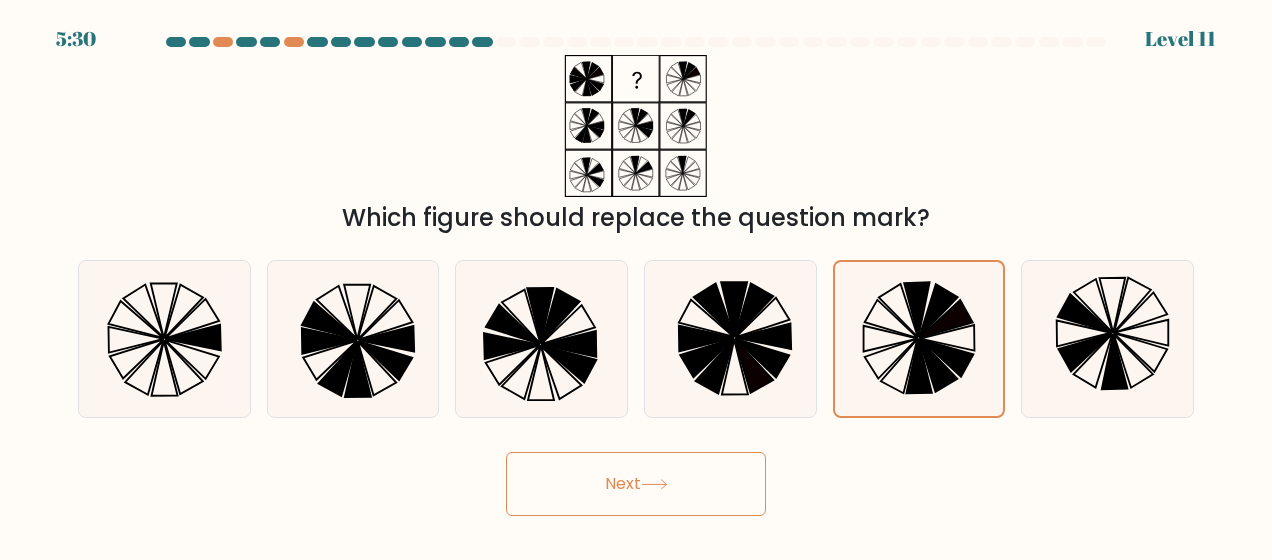 click on "Next" at bounding box center [636, 484] 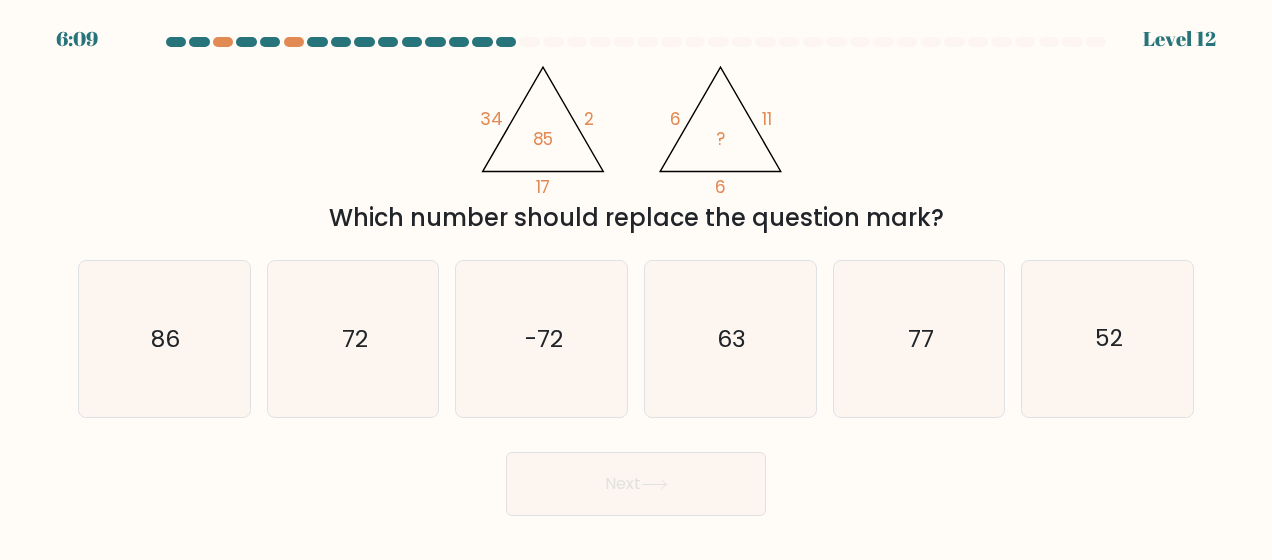 click on "63" 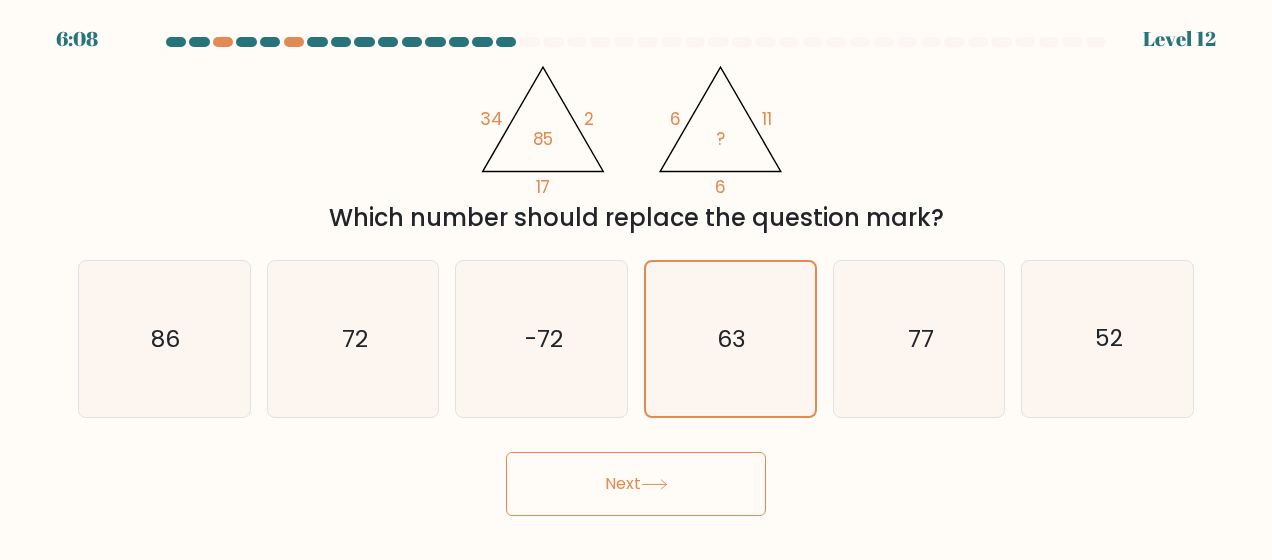 click on "Which number should replace the question mark?" at bounding box center (636, 218) 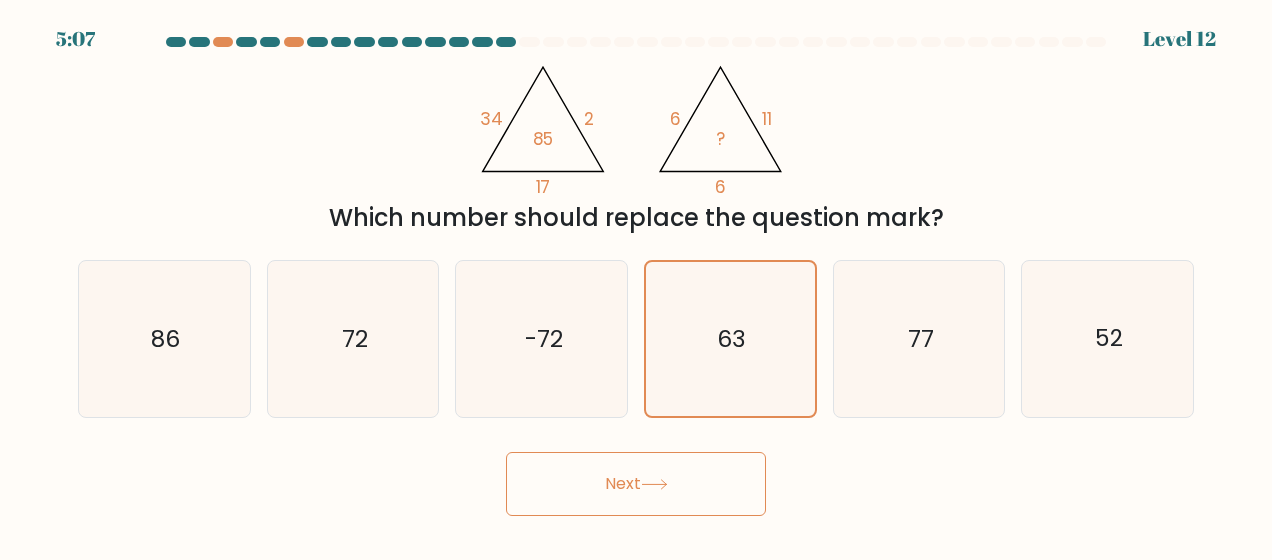 click on "86" 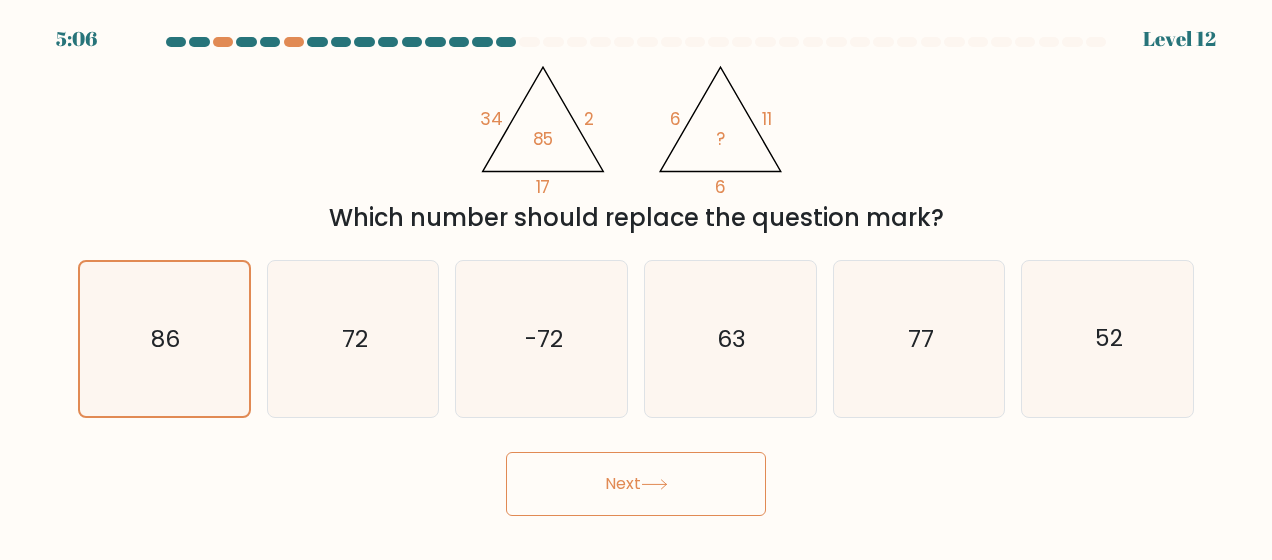 click on "72" 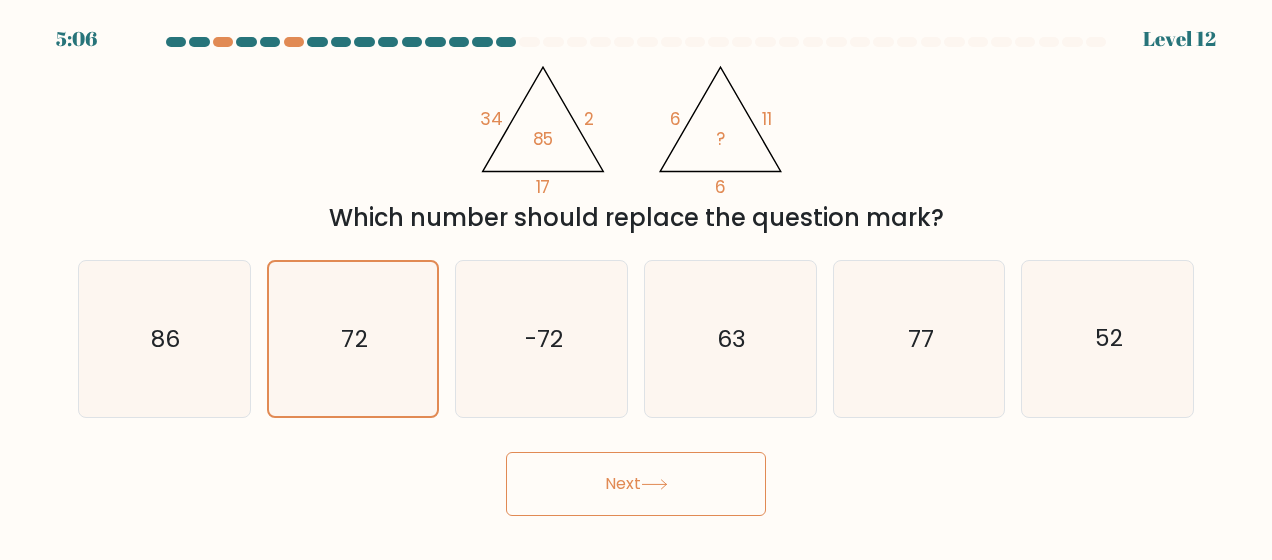 click on "-72" 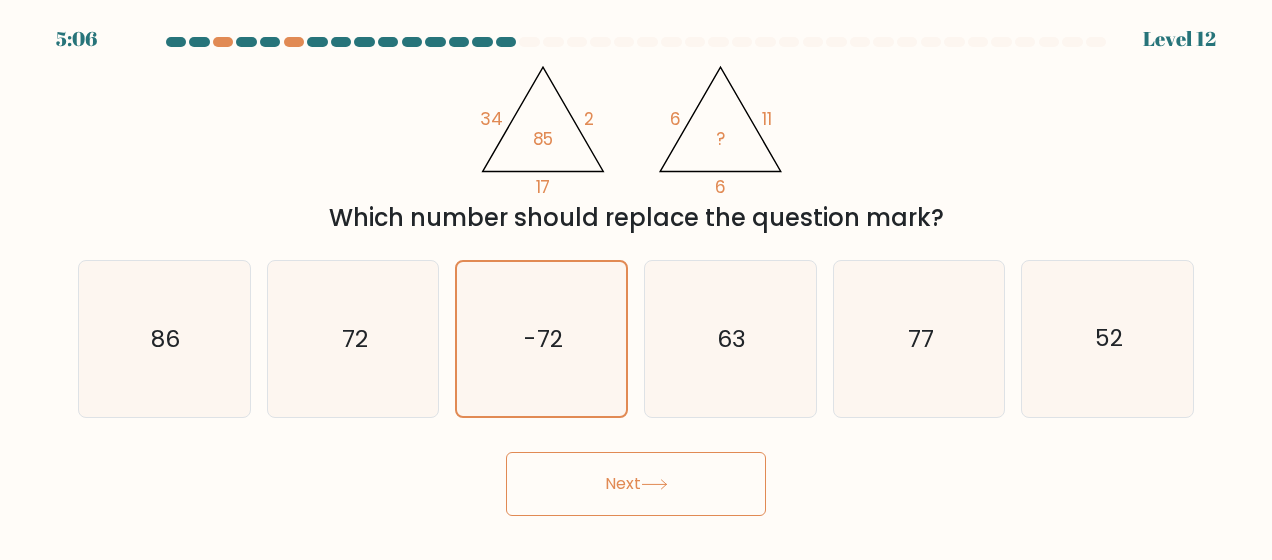 click on "63" 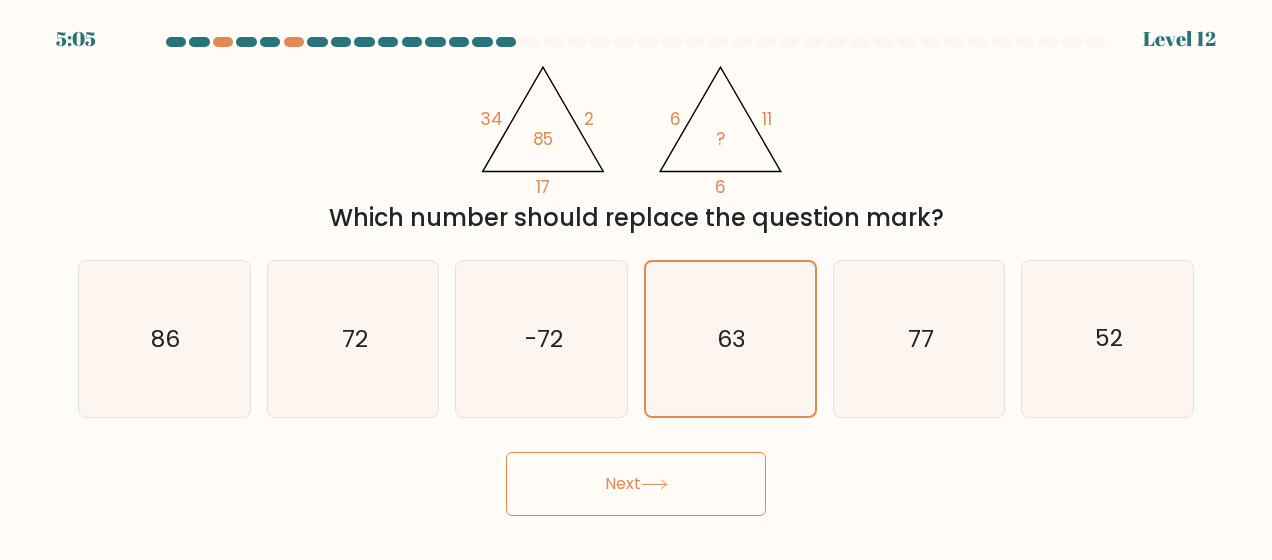 click on "77" 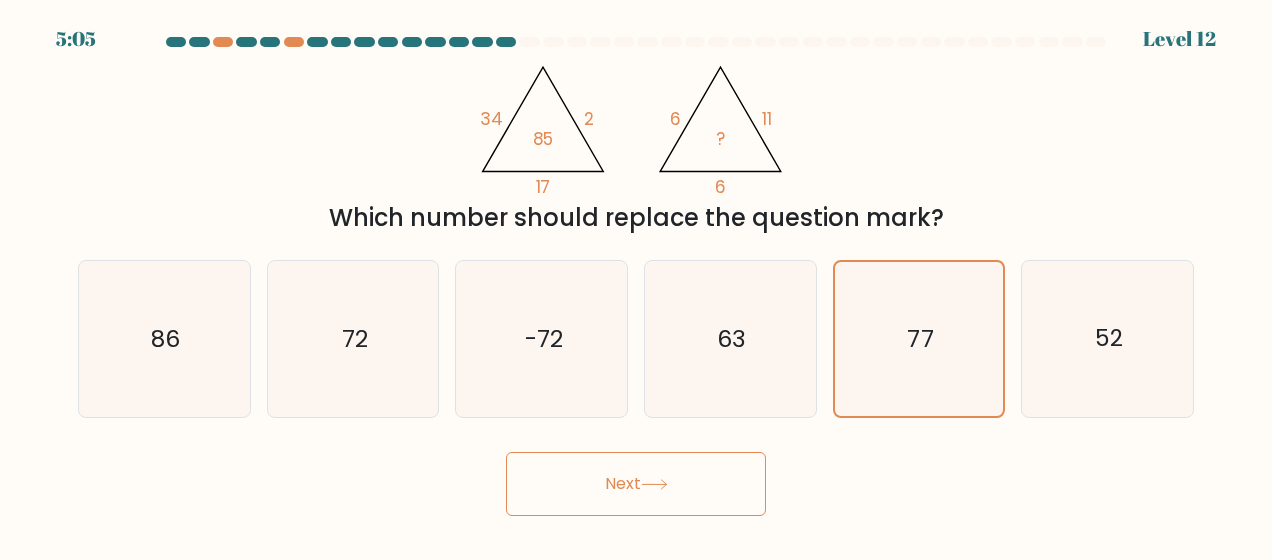 click on "52" 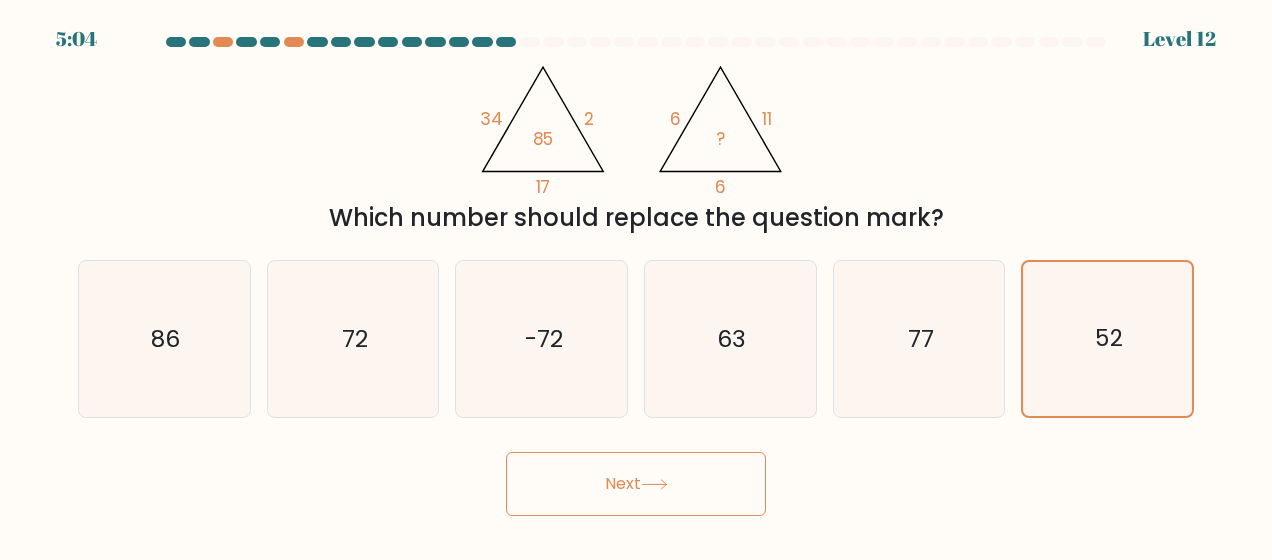 click on "86" 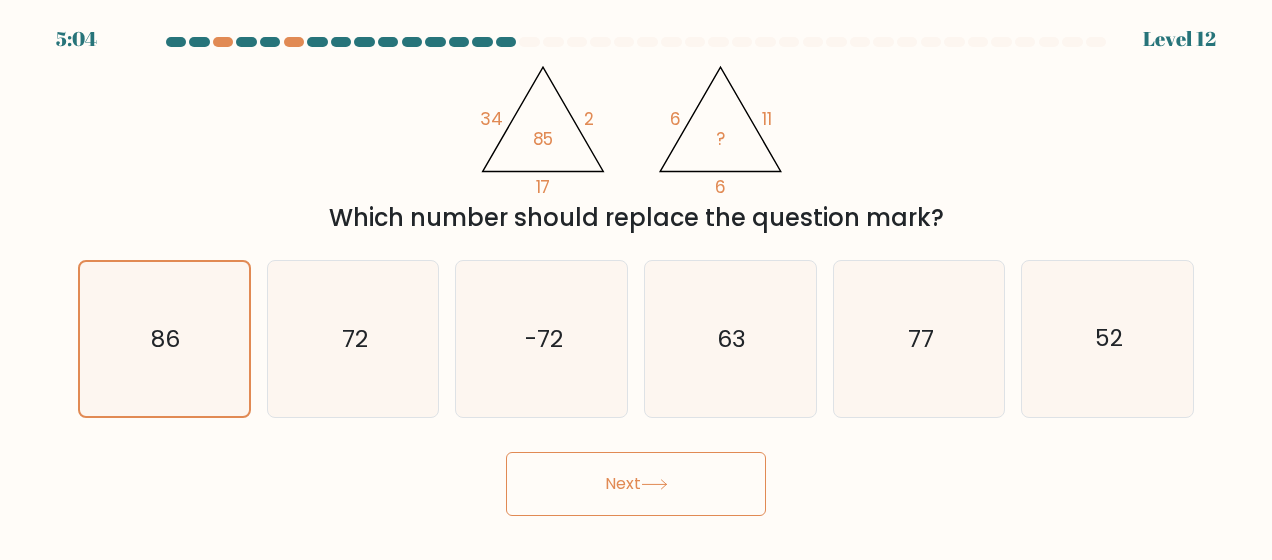 click on "72" 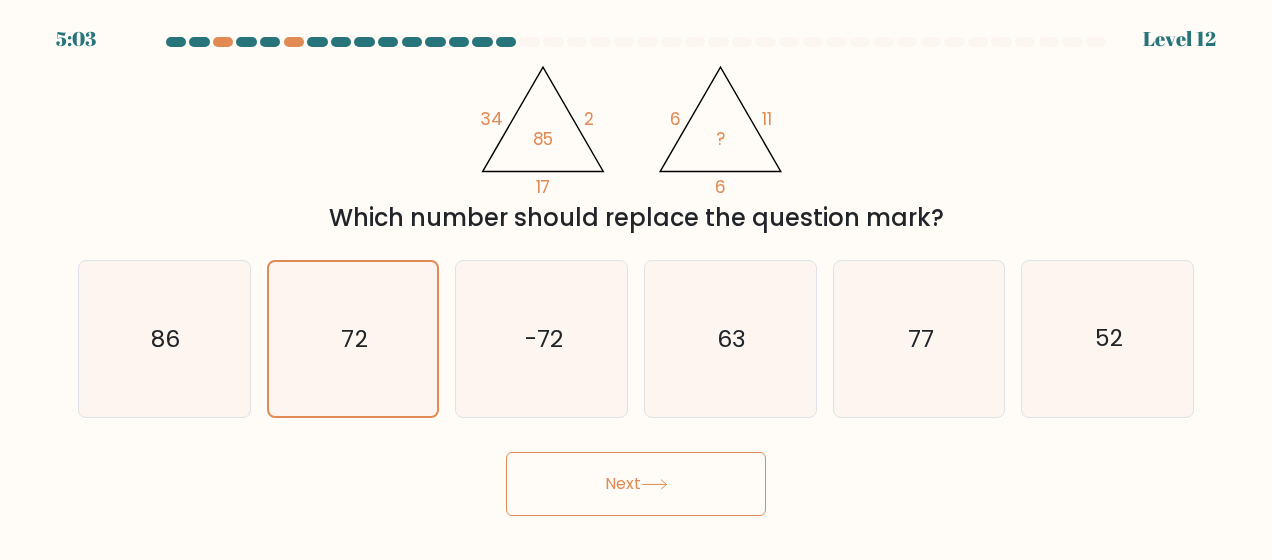 click on "-72" 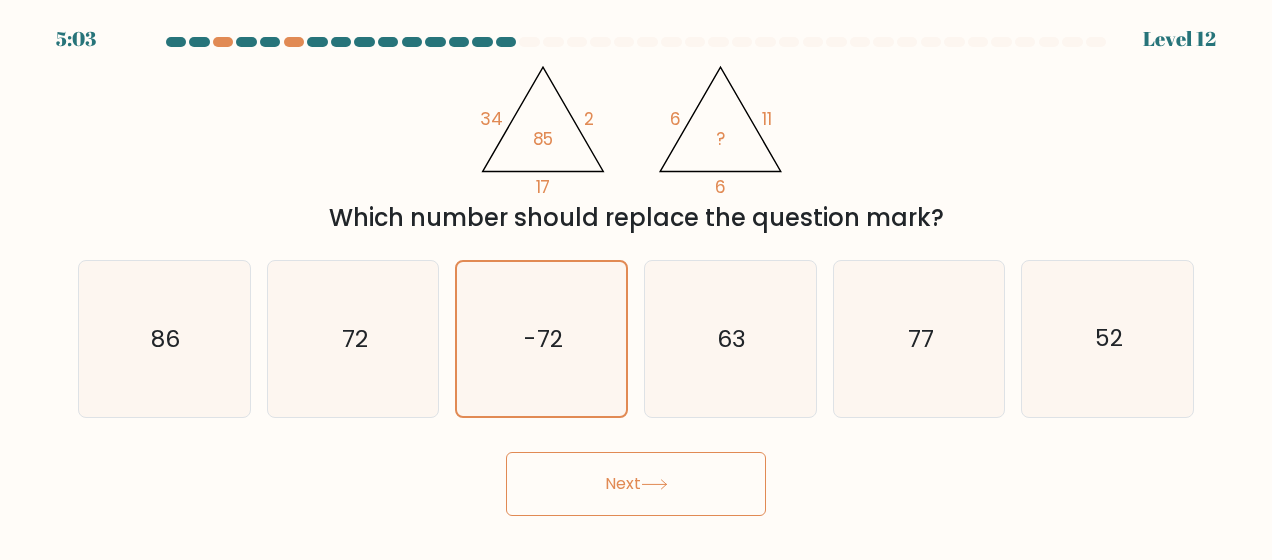 click on "63" 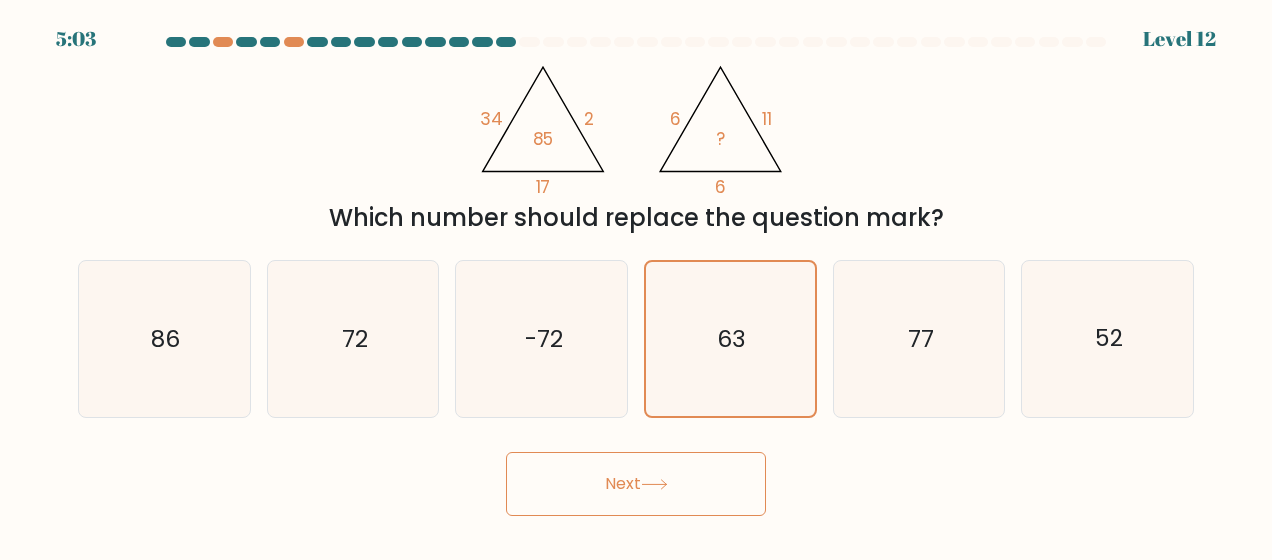 drag, startPoint x: 1054, startPoint y: 345, endPoint x: 1076, endPoint y: 328, distance: 27.802877 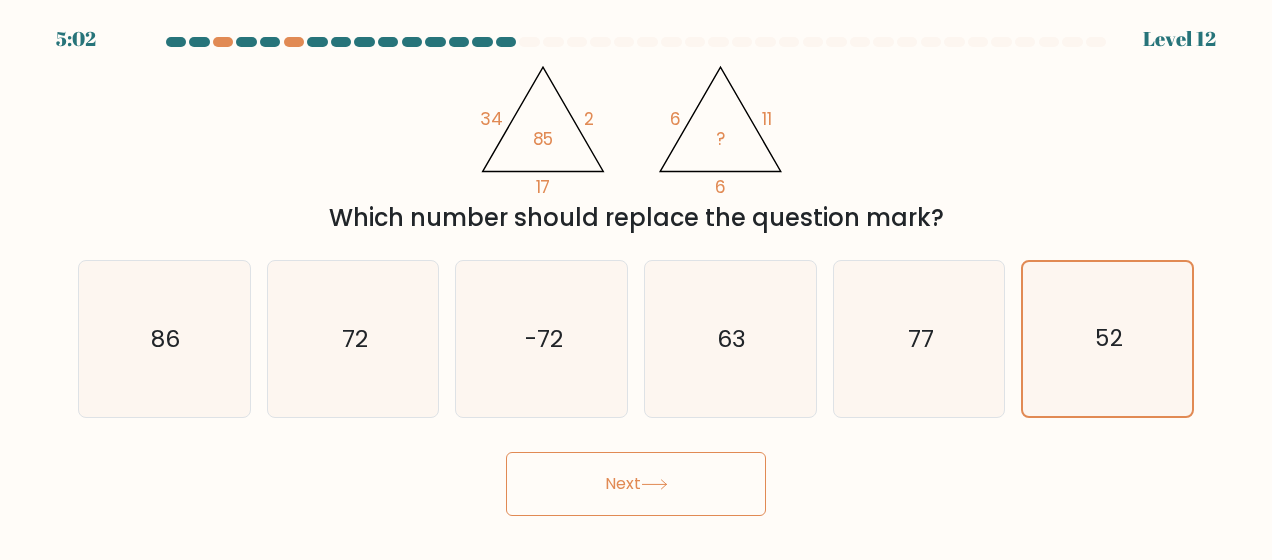 click on "77" 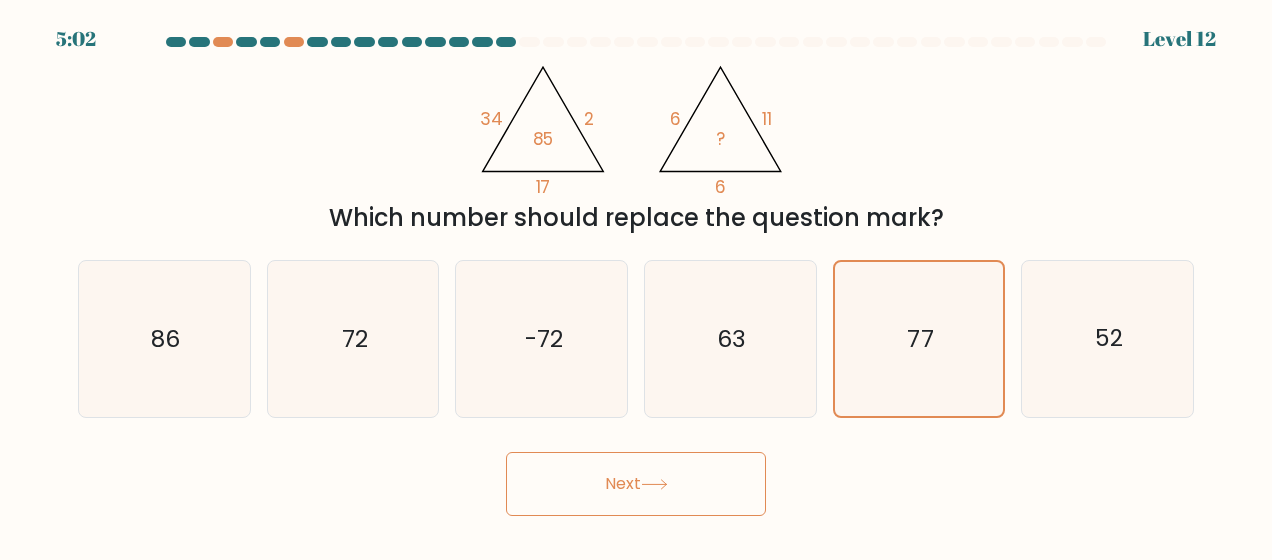click on "63" 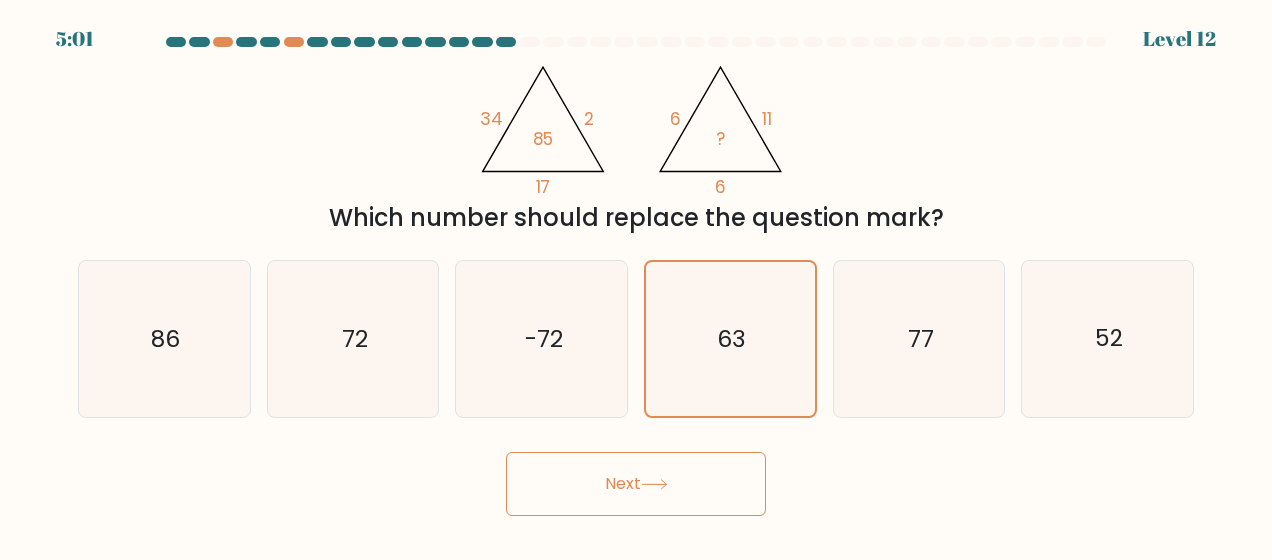 click on "-72" 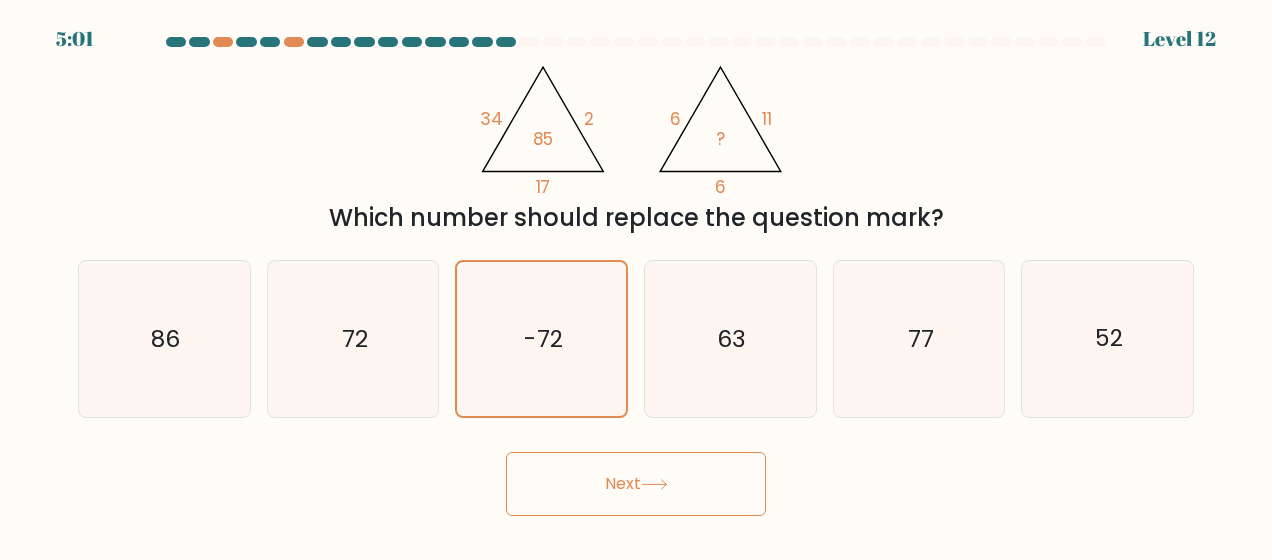 drag, startPoint x: 332, startPoint y: 309, endPoint x: 224, endPoint y: 314, distance: 108.11568 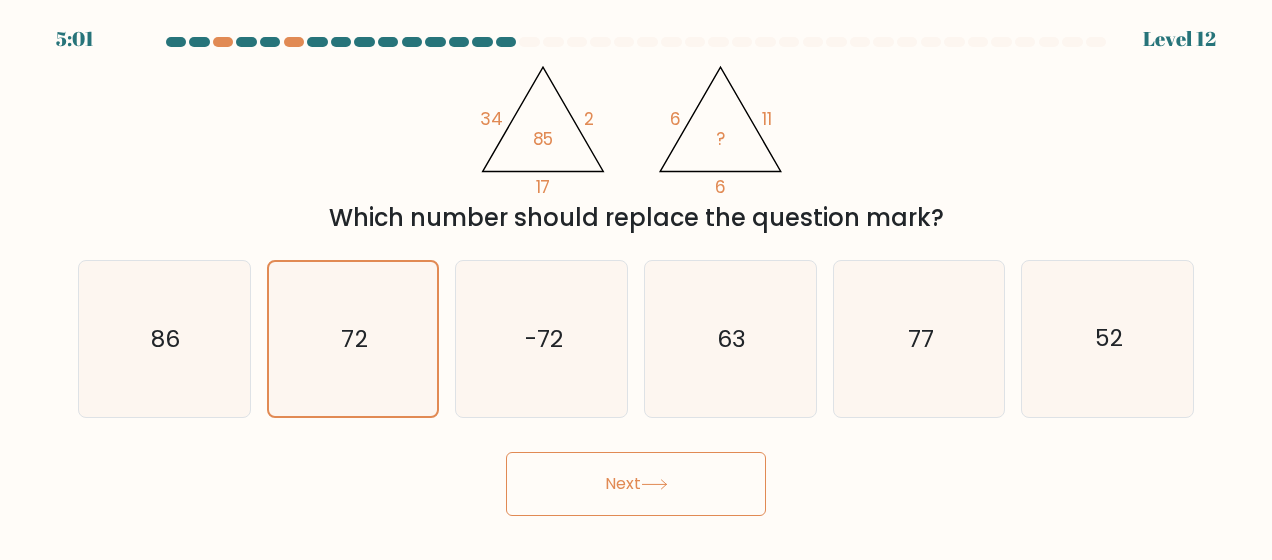 click on "86" 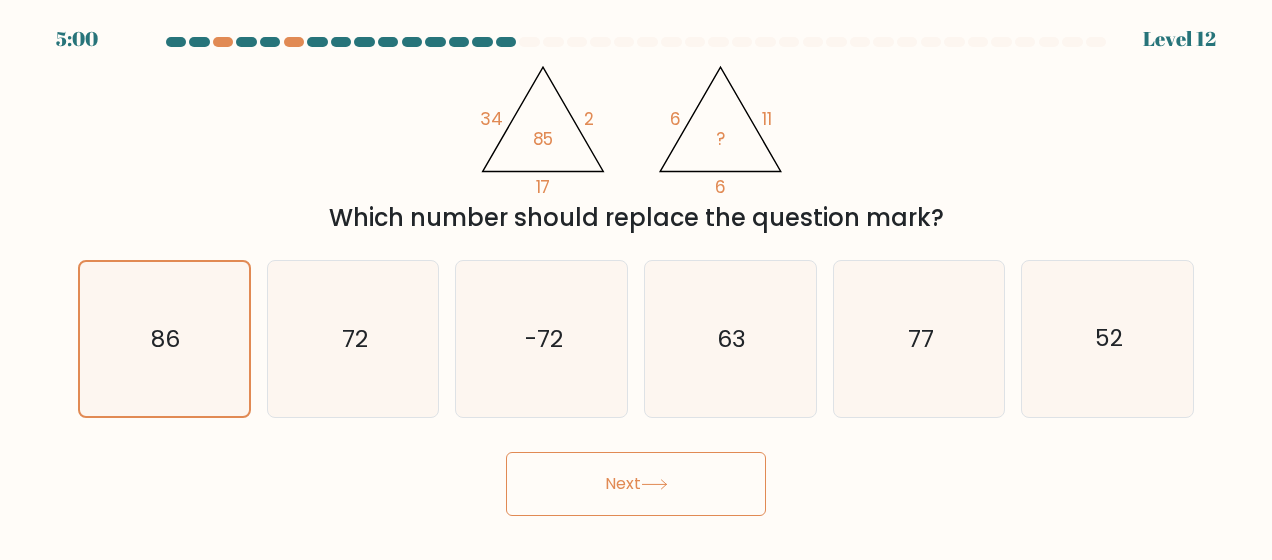 click on "63" 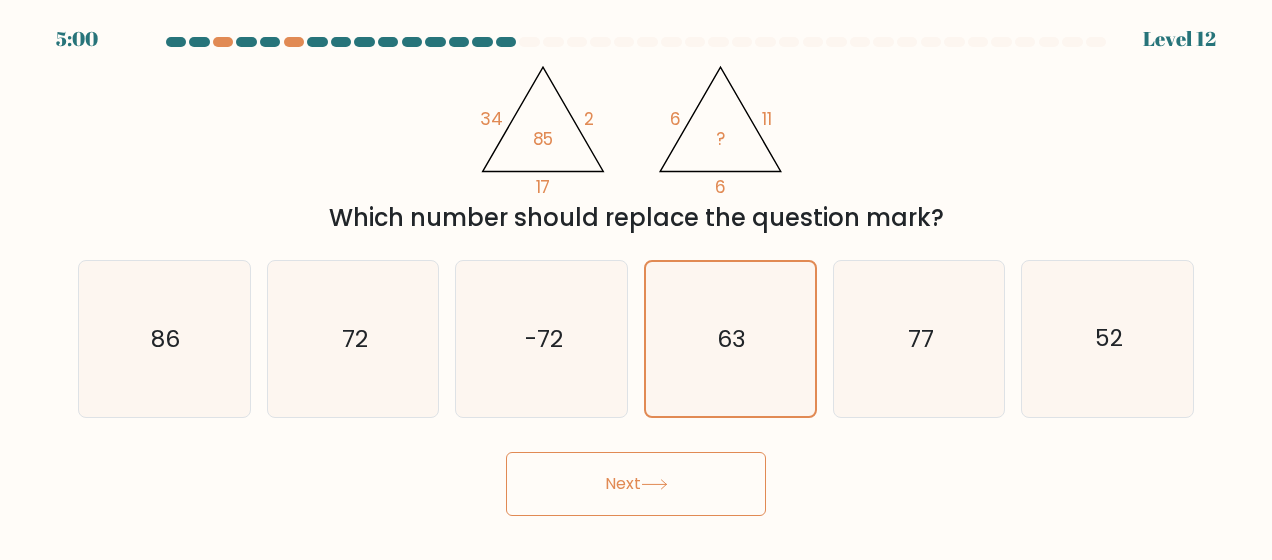 click on "77" at bounding box center (919, 339) 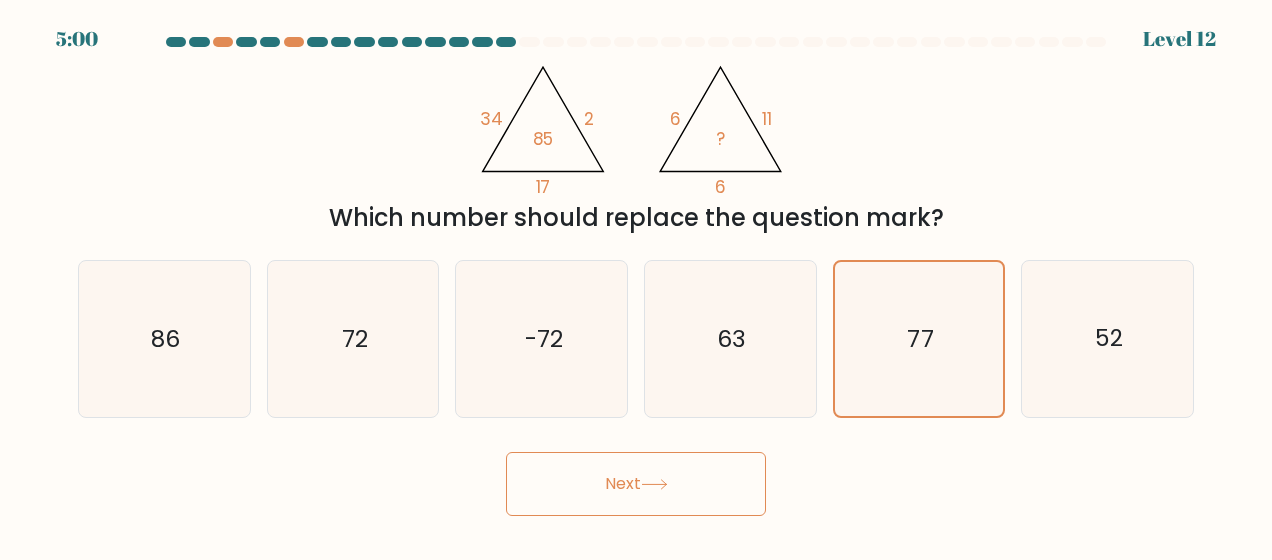 click on "77" at bounding box center (919, 339) 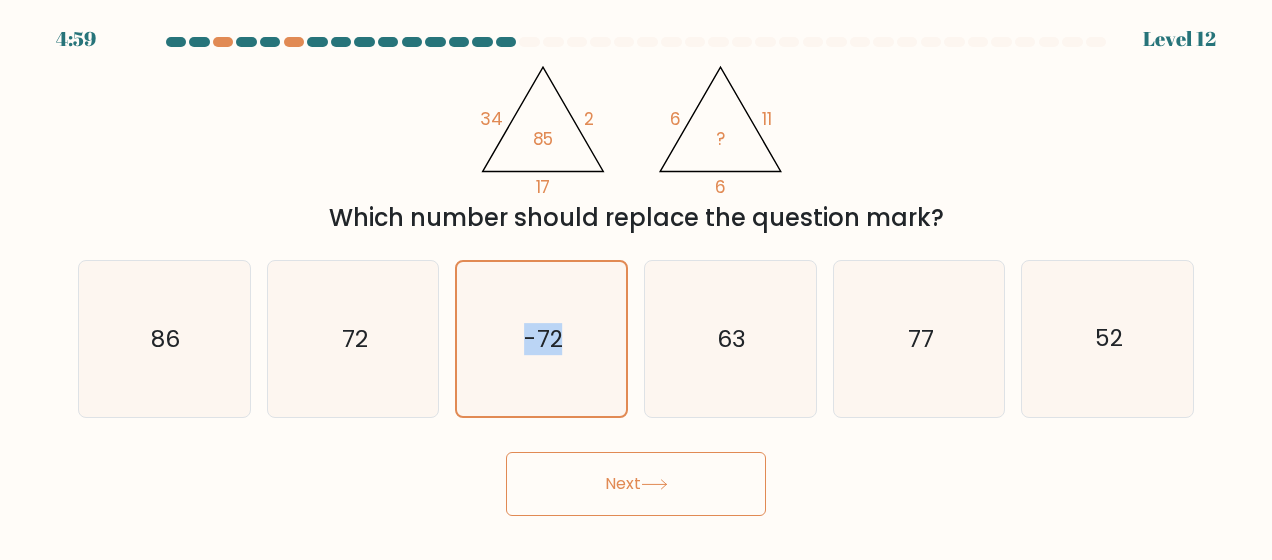 click on "-72" 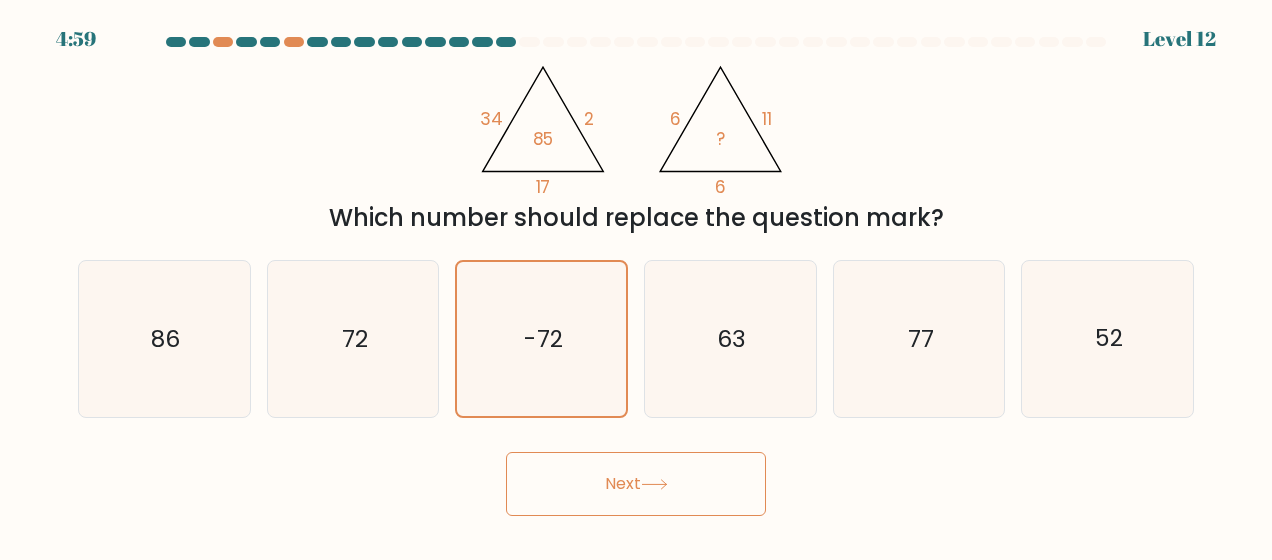 drag, startPoint x: 490, startPoint y: 366, endPoint x: 394, endPoint y: 356, distance: 96.519424 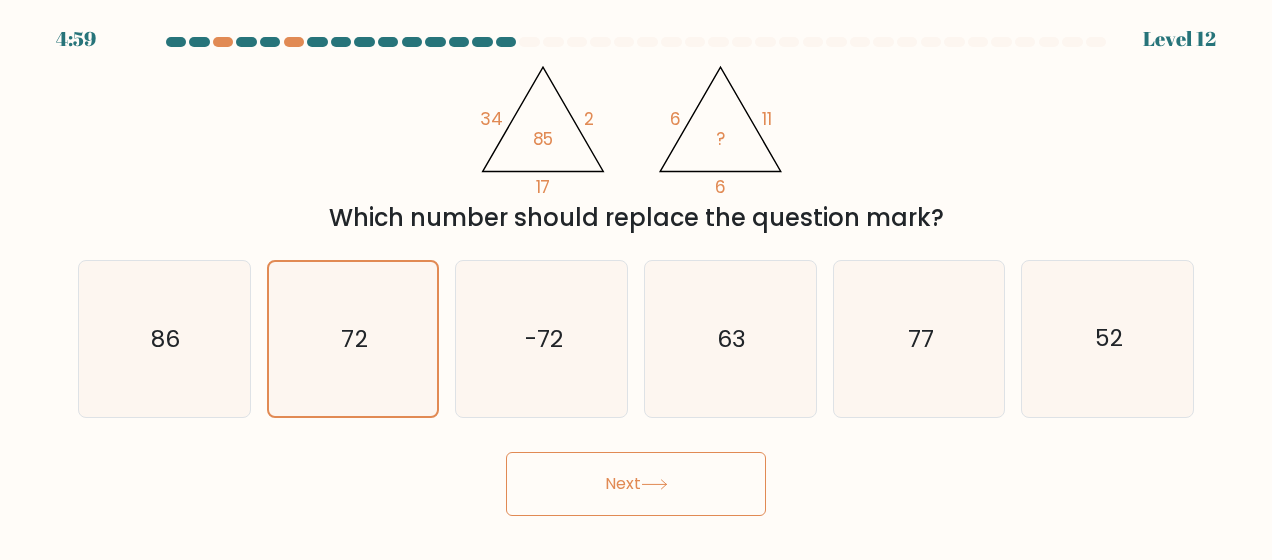click on "72" 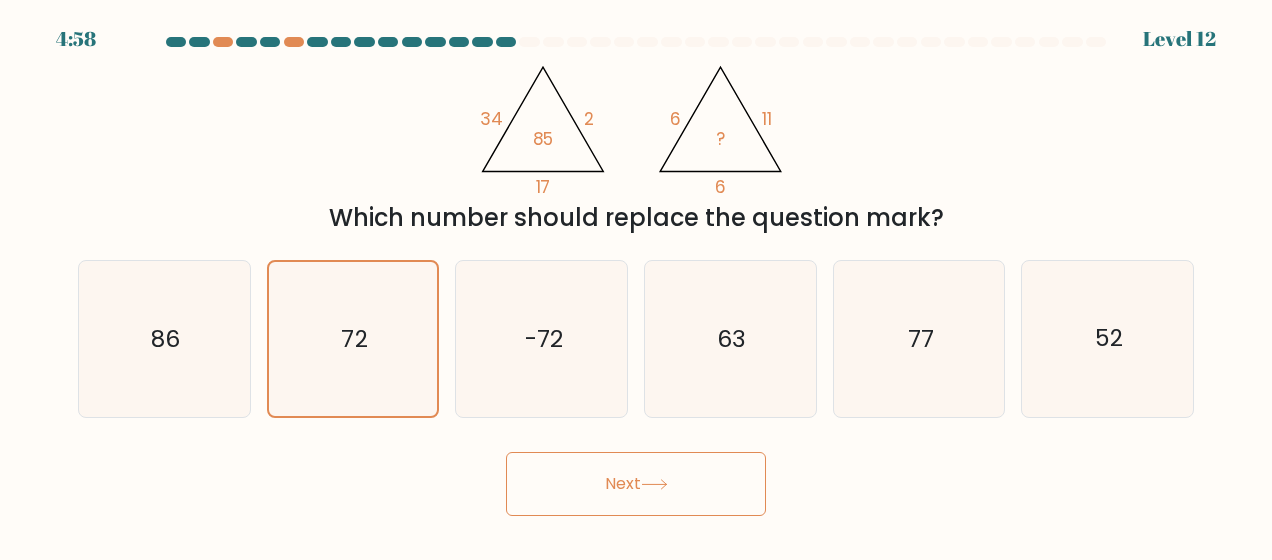 click on "63" 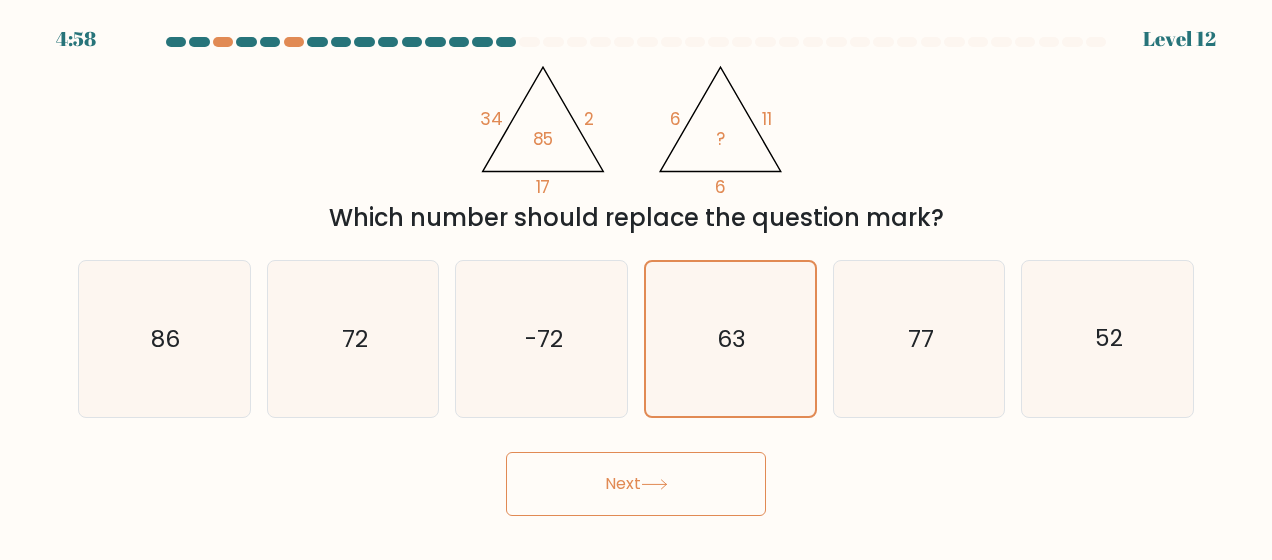 click on "63" 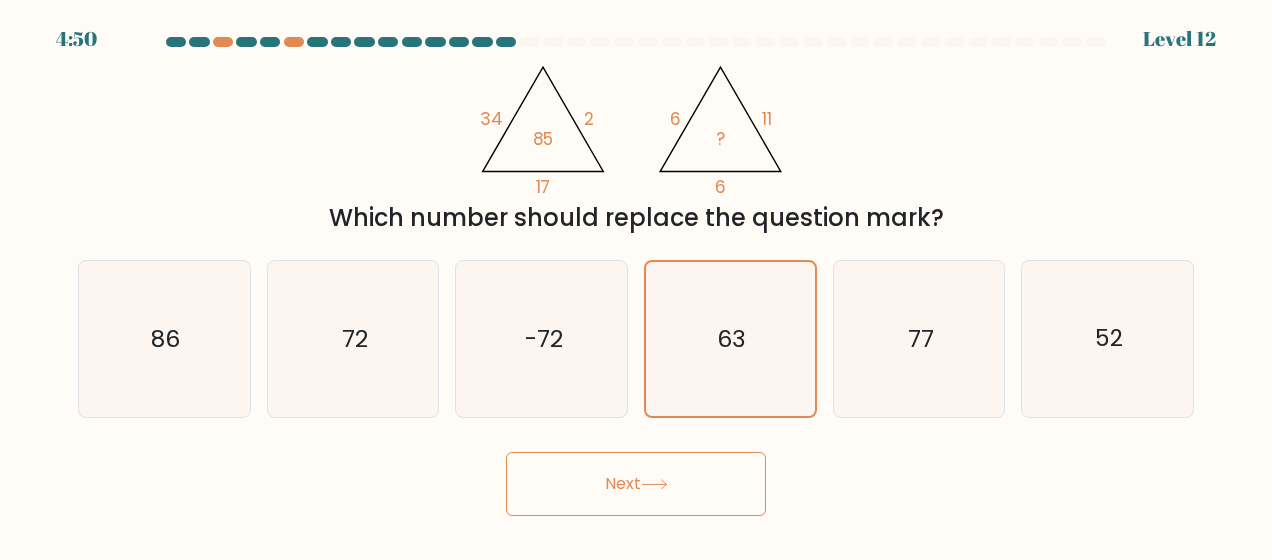 click 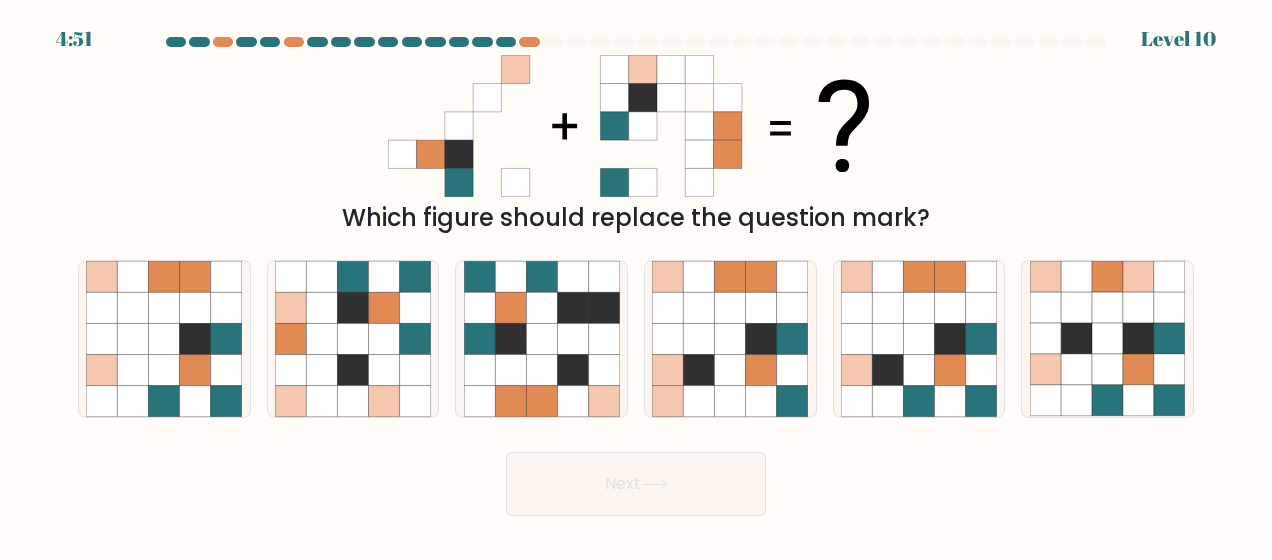 click 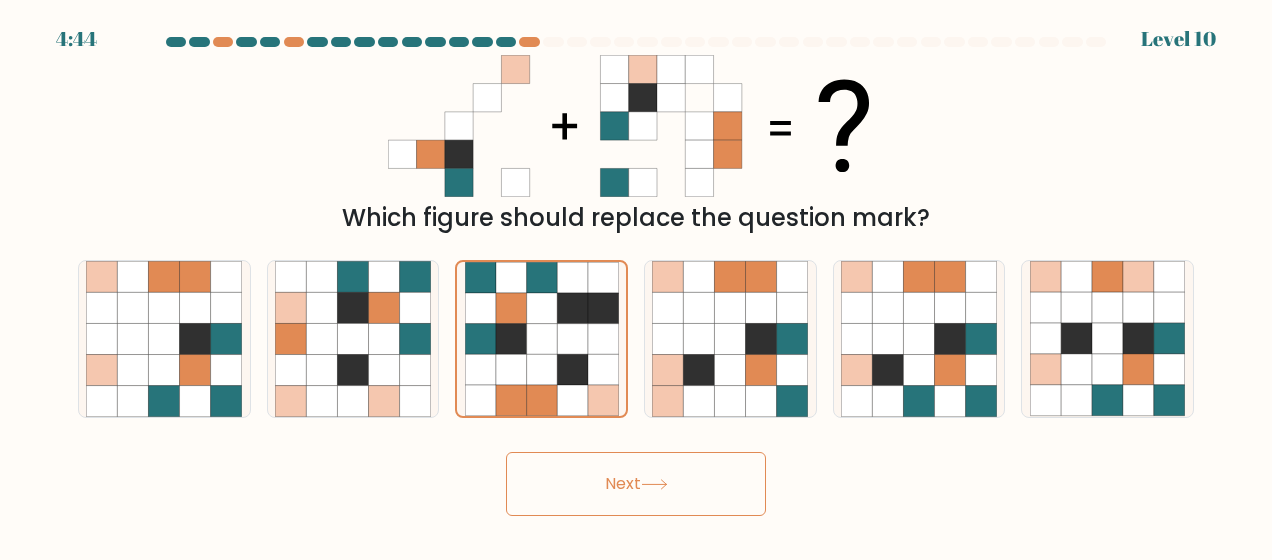 click 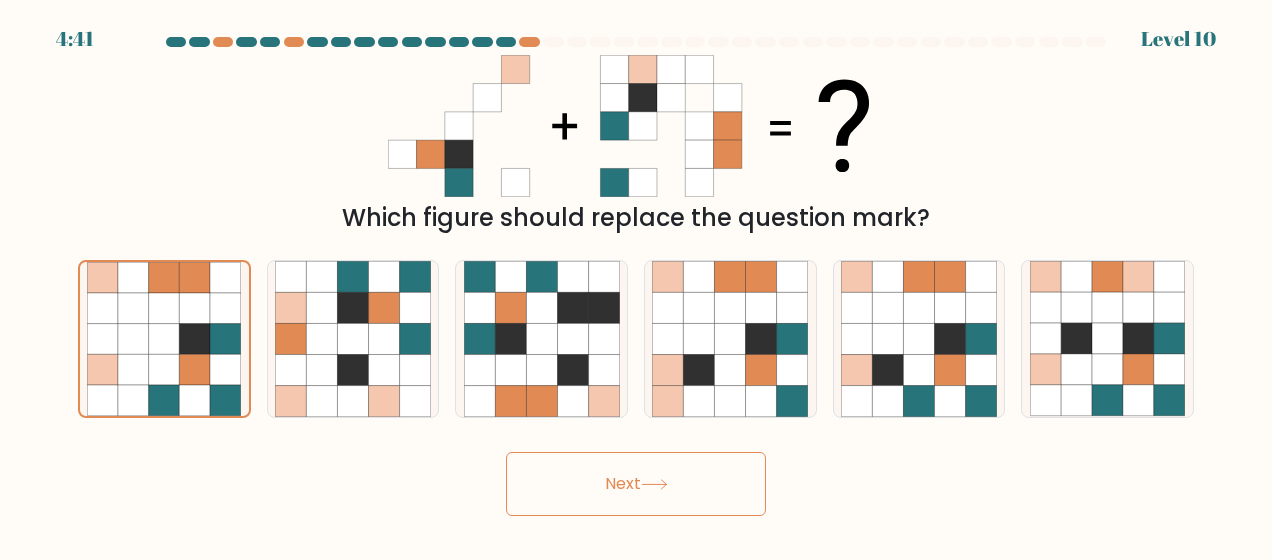 click on "Next" at bounding box center [636, 484] 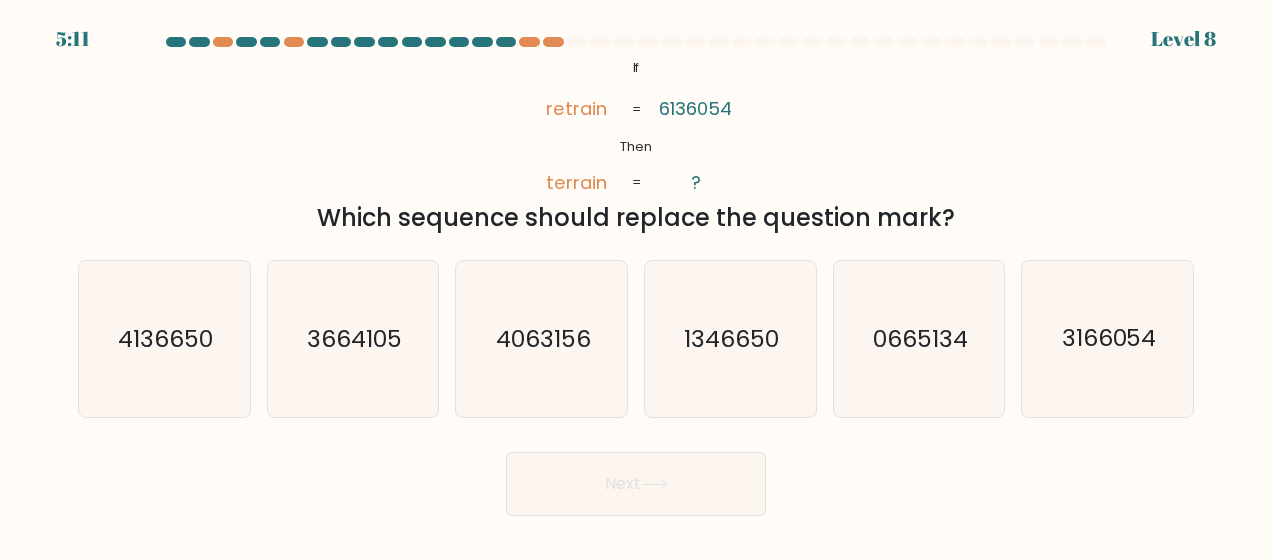 click on "3166054" 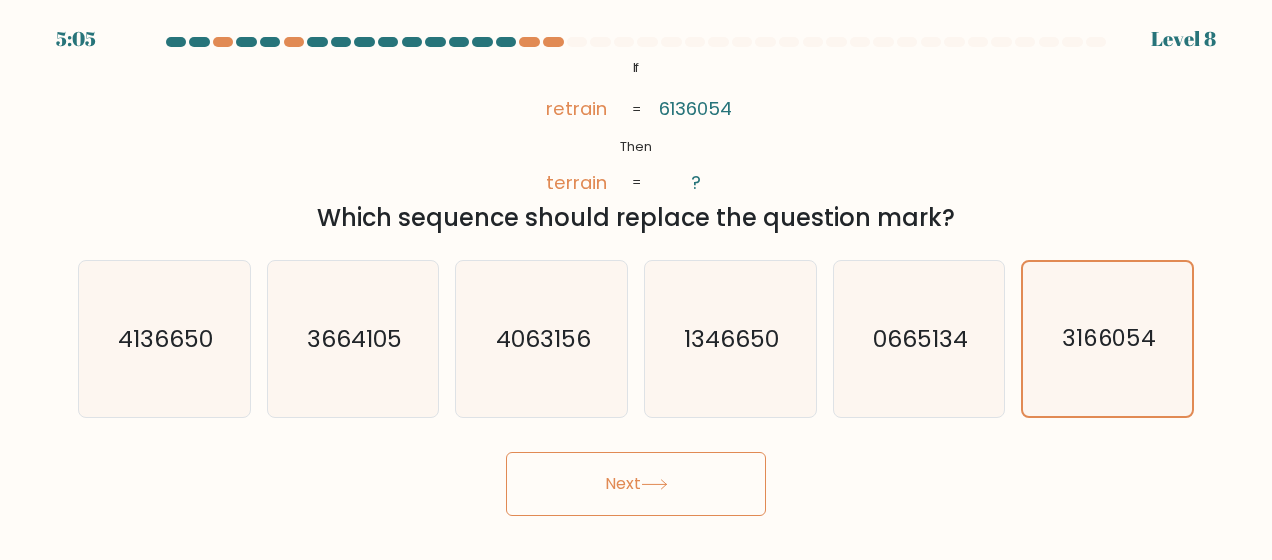 click on "Next" at bounding box center [636, 484] 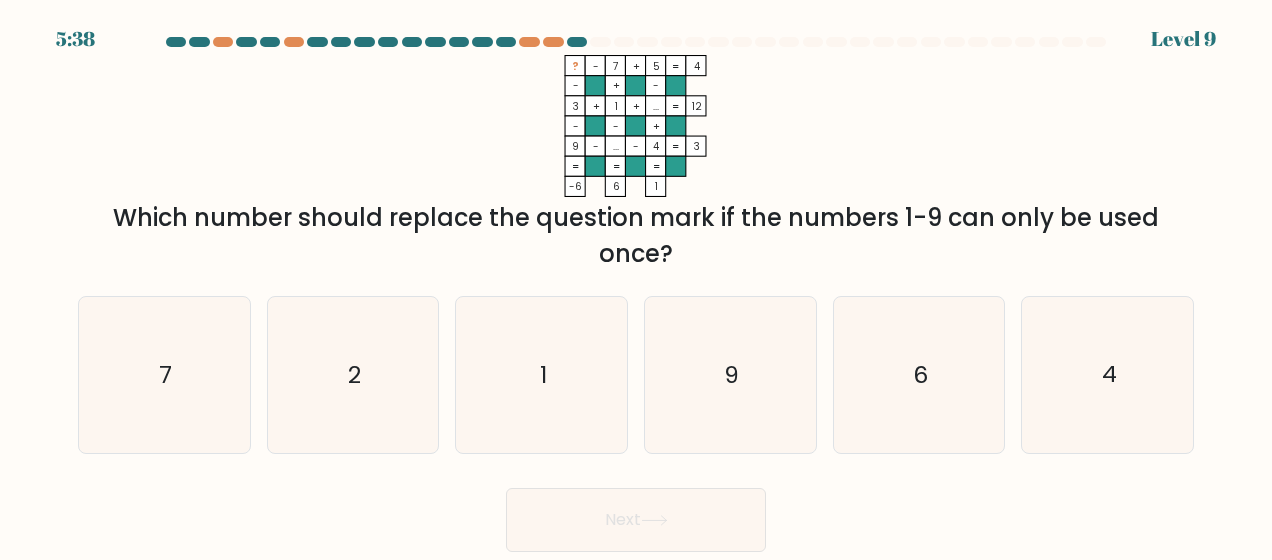 click on "4" 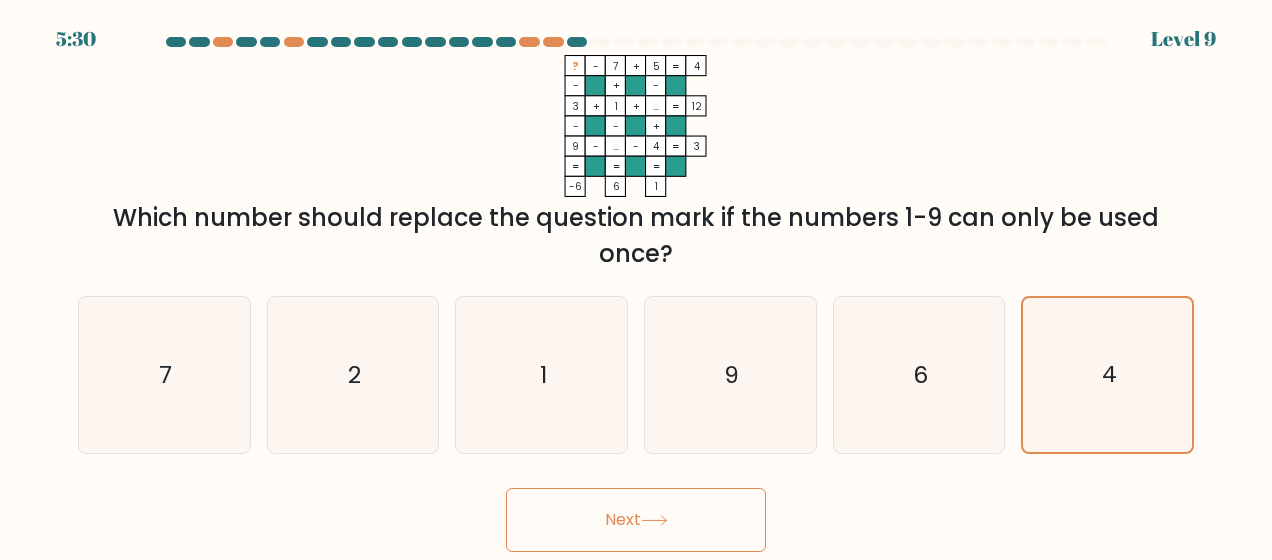 click on "6" 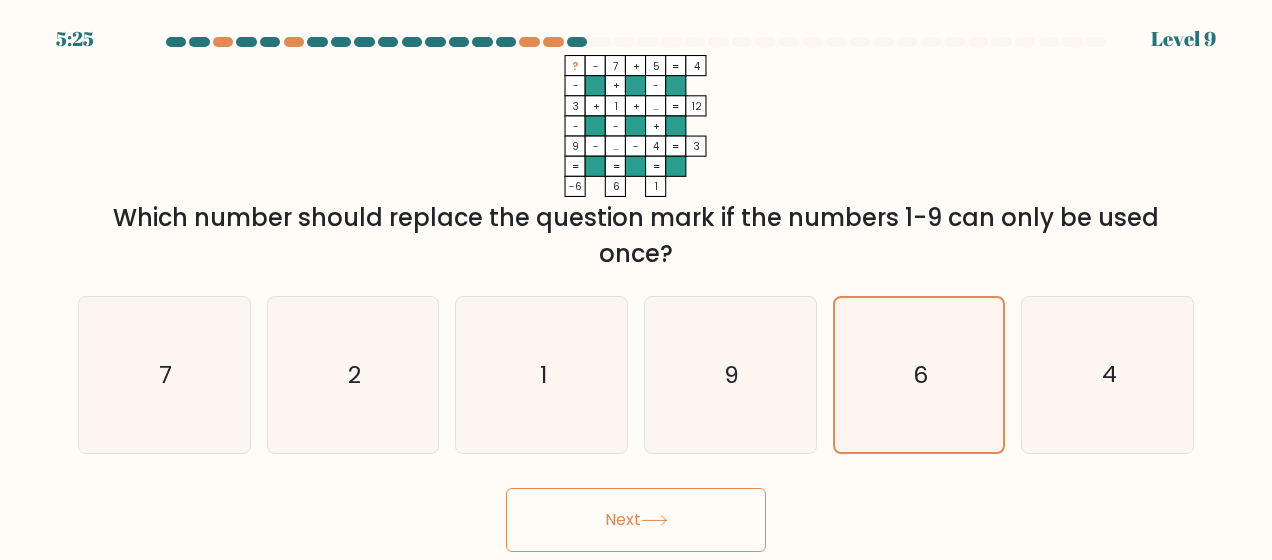 click on "Next" at bounding box center (636, 520) 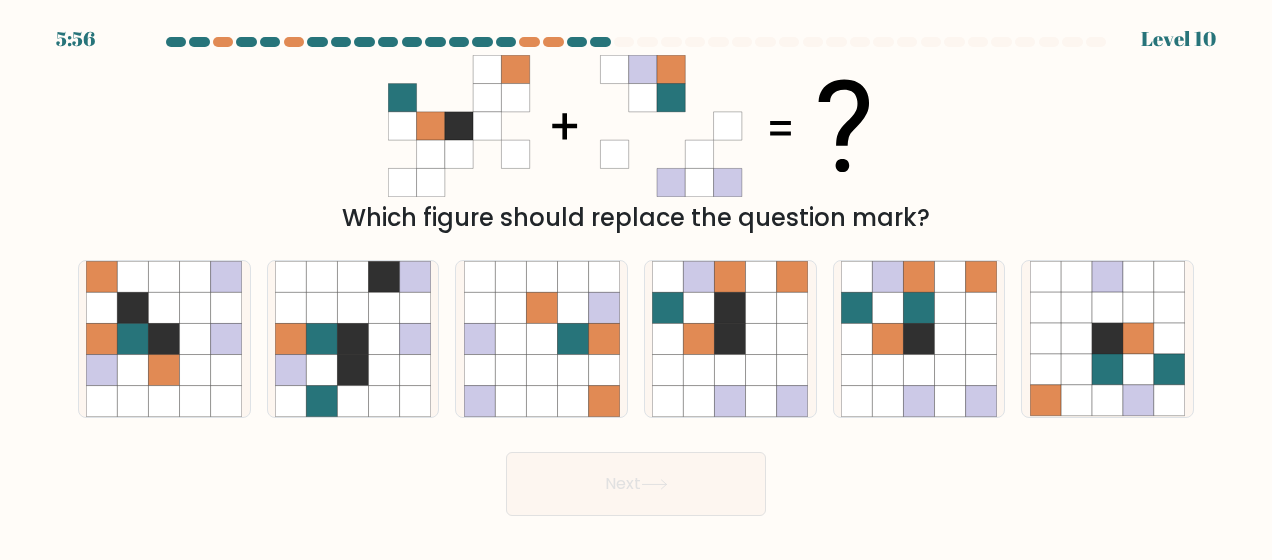 click 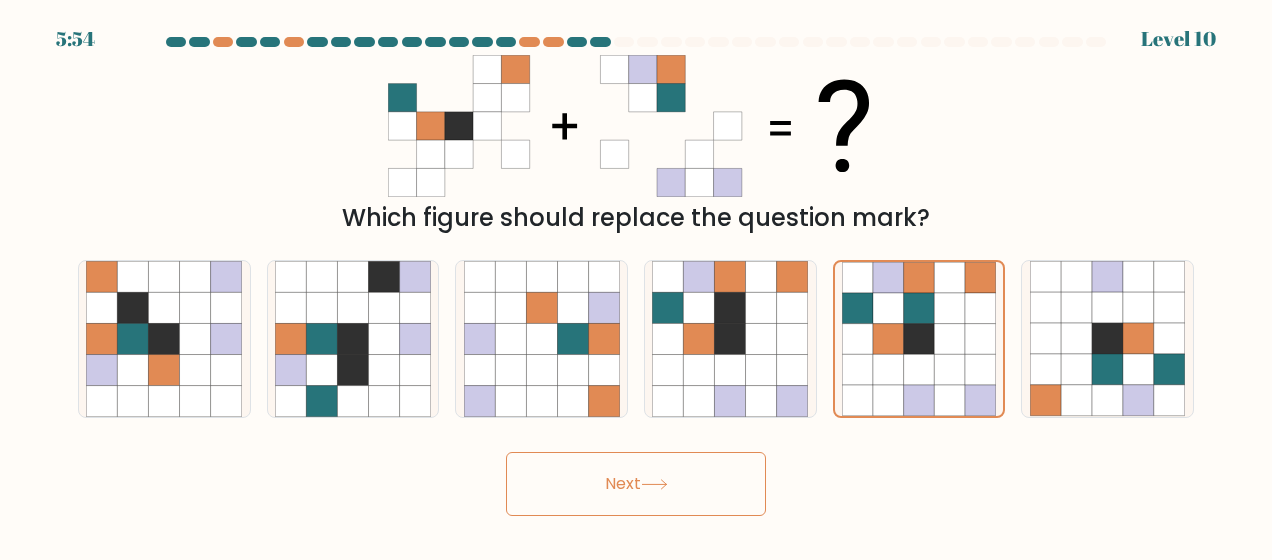 click on "Next" at bounding box center (636, 484) 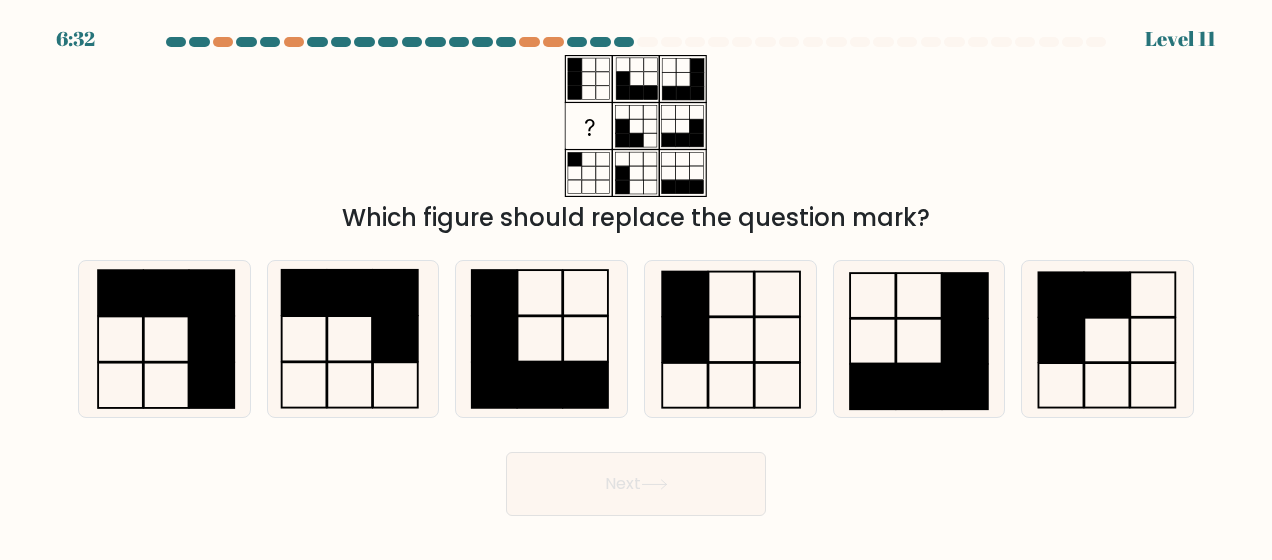 click 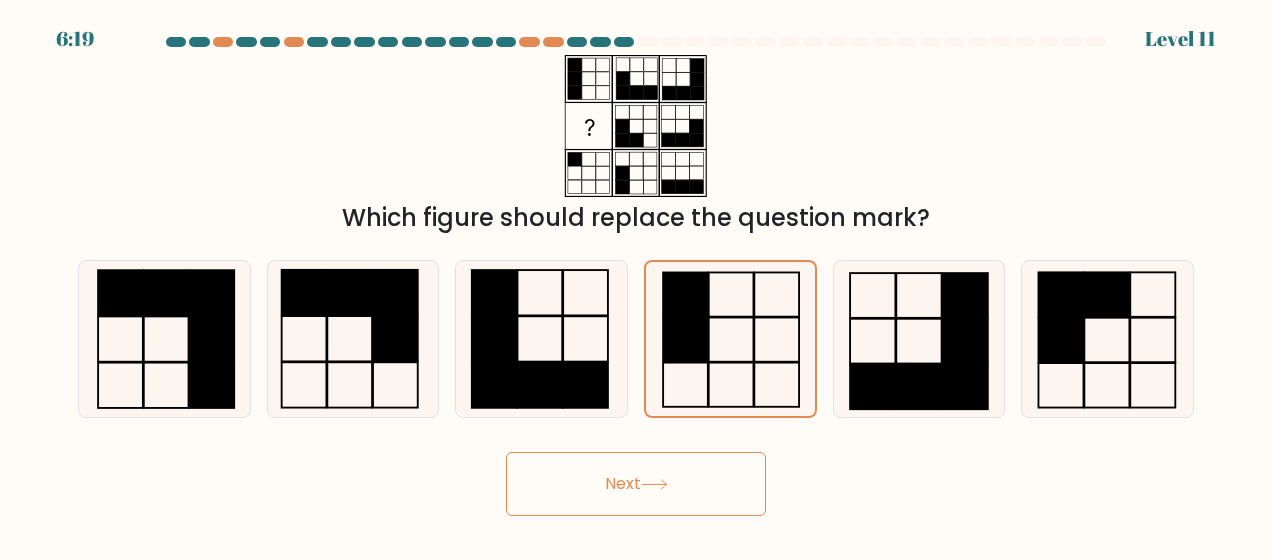 click on "Next" at bounding box center [636, 484] 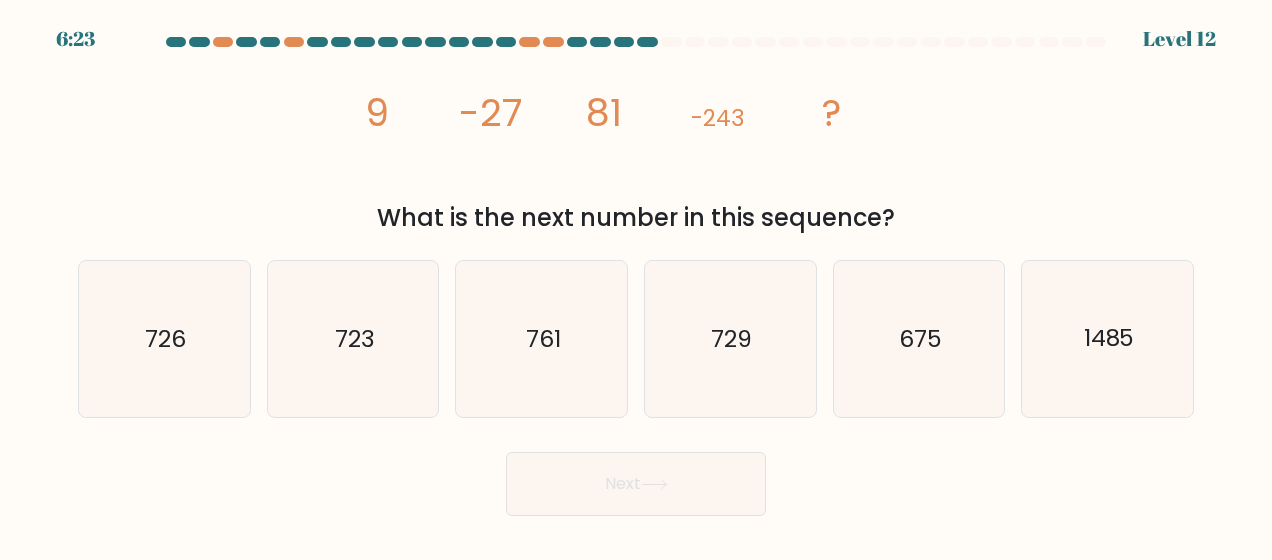 click on "729" 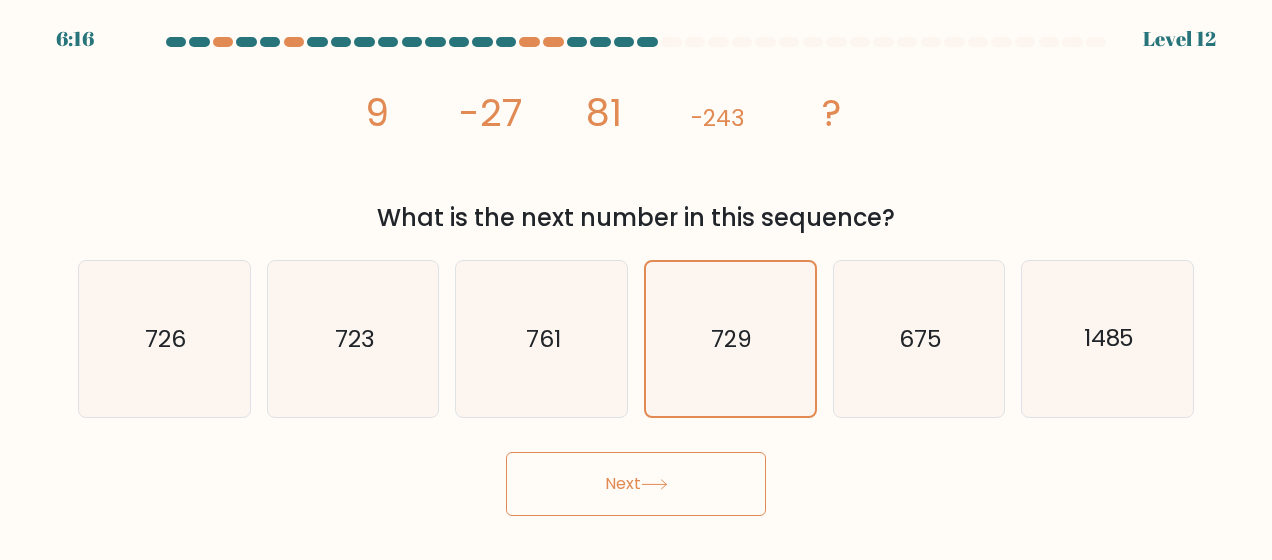 click on "Next" at bounding box center (636, 484) 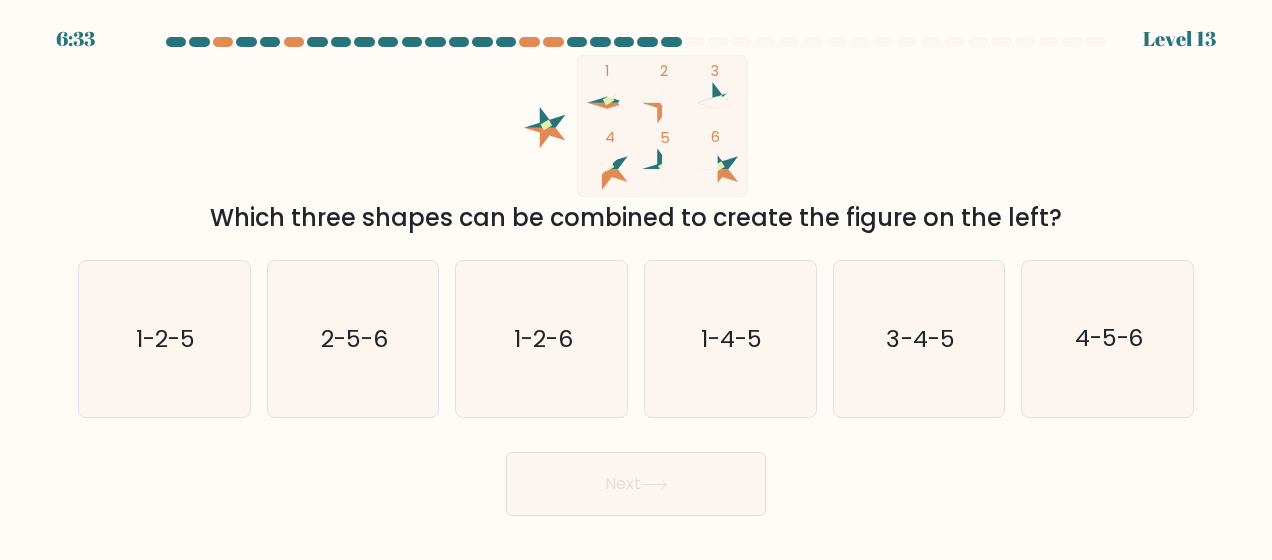 click on "3-4-5" 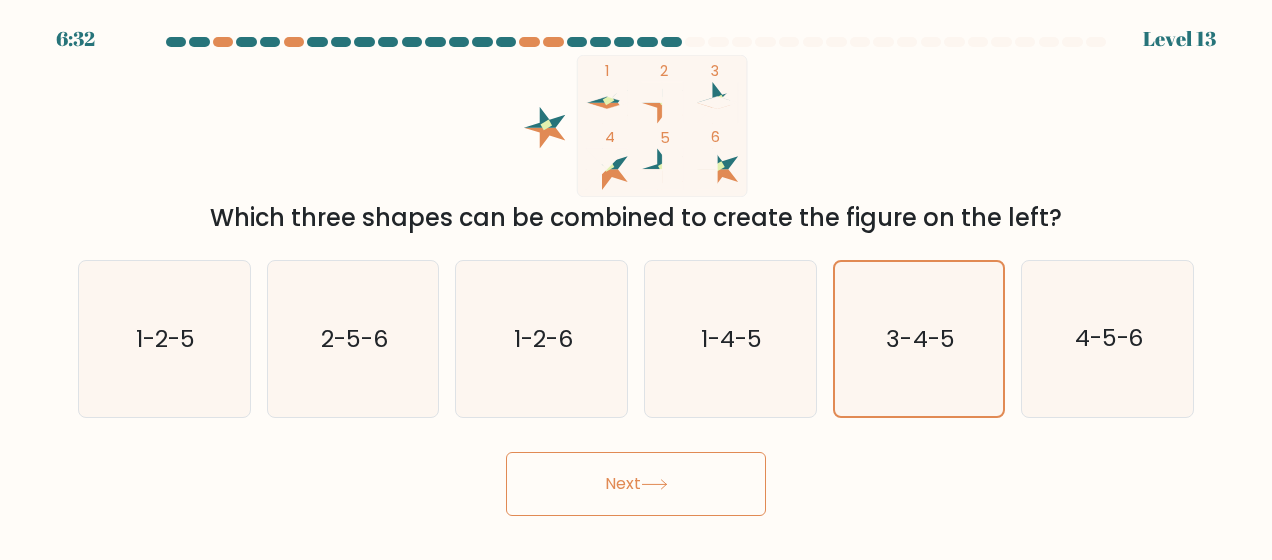 click on "Next" at bounding box center [636, 484] 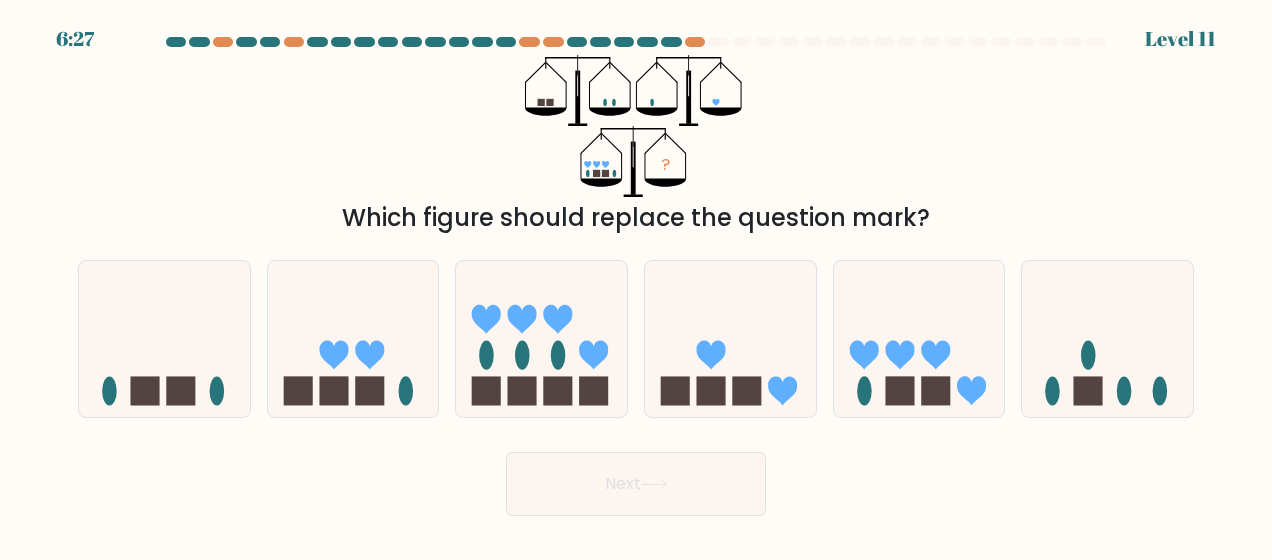 click 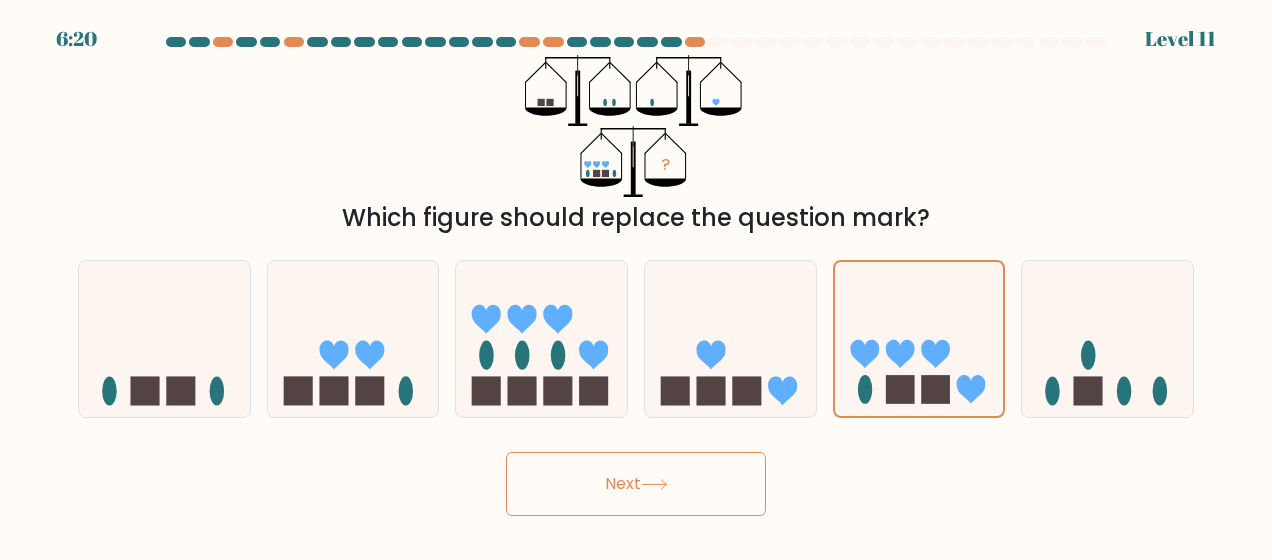 click on "Next" at bounding box center [636, 484] 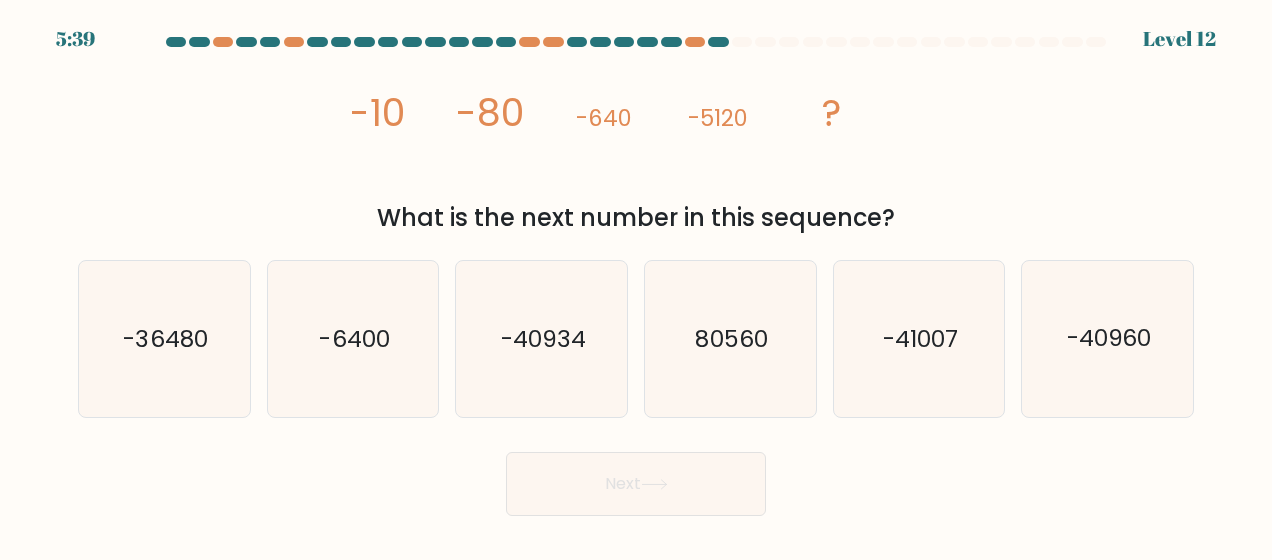 click on "-40960" 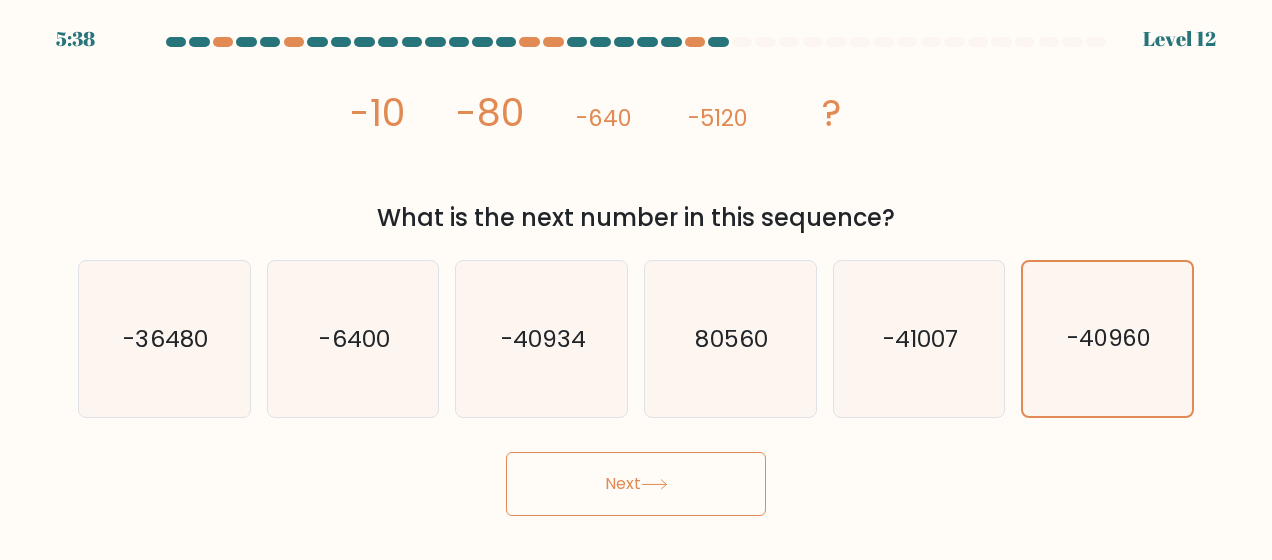 click on "Next" at bounding box center (636, 484) 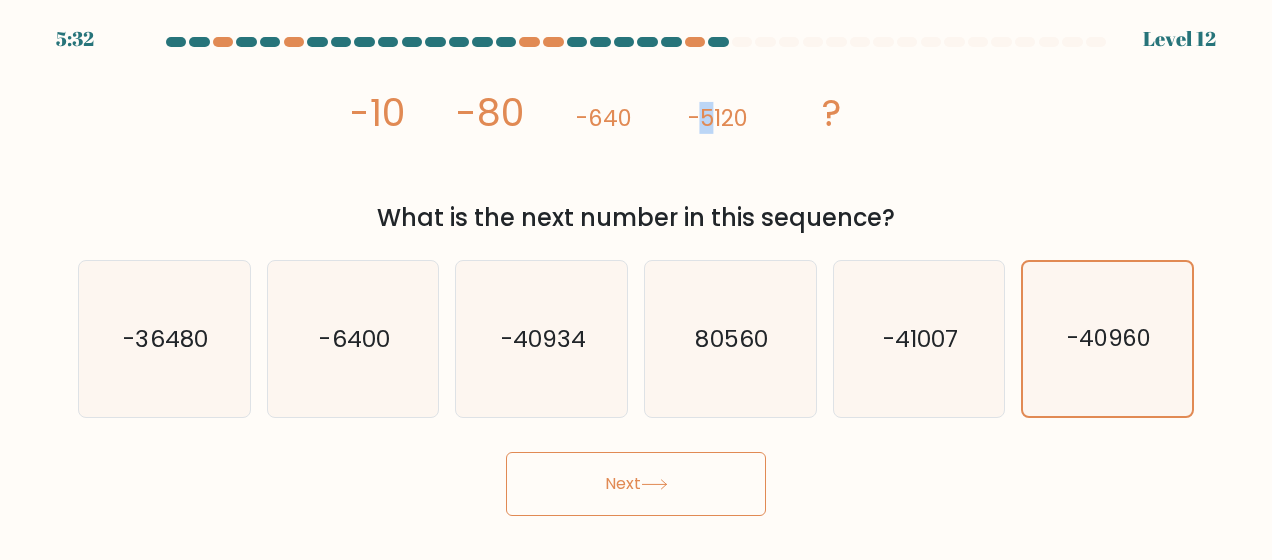drag, startPoint x: 710, startPoint y: 124, endPoint x: 697, endPoint y: 124, distance: 13 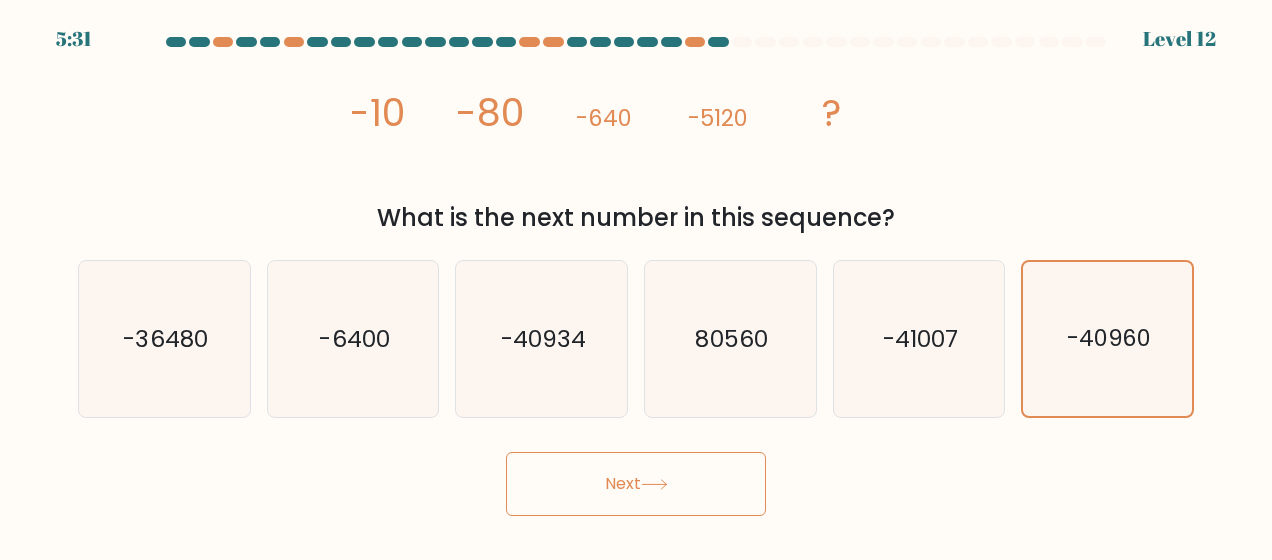 drag, startPoint x: 697, startPoint y: 124, endPoint x: 725, endPoint y: 134, distance: 29.732138 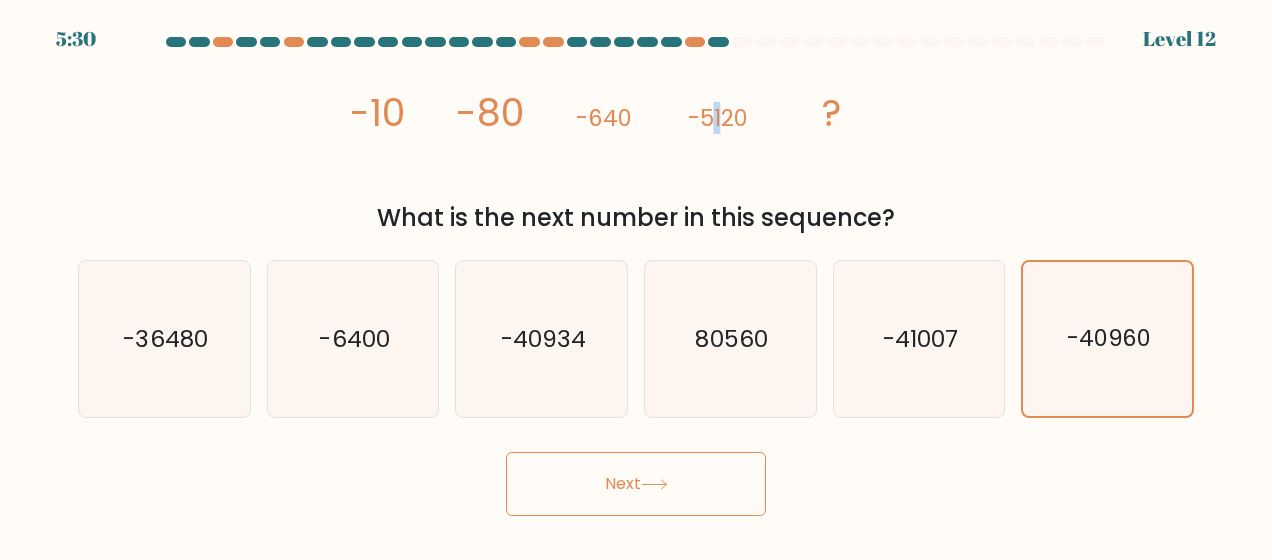 click on "-5120" 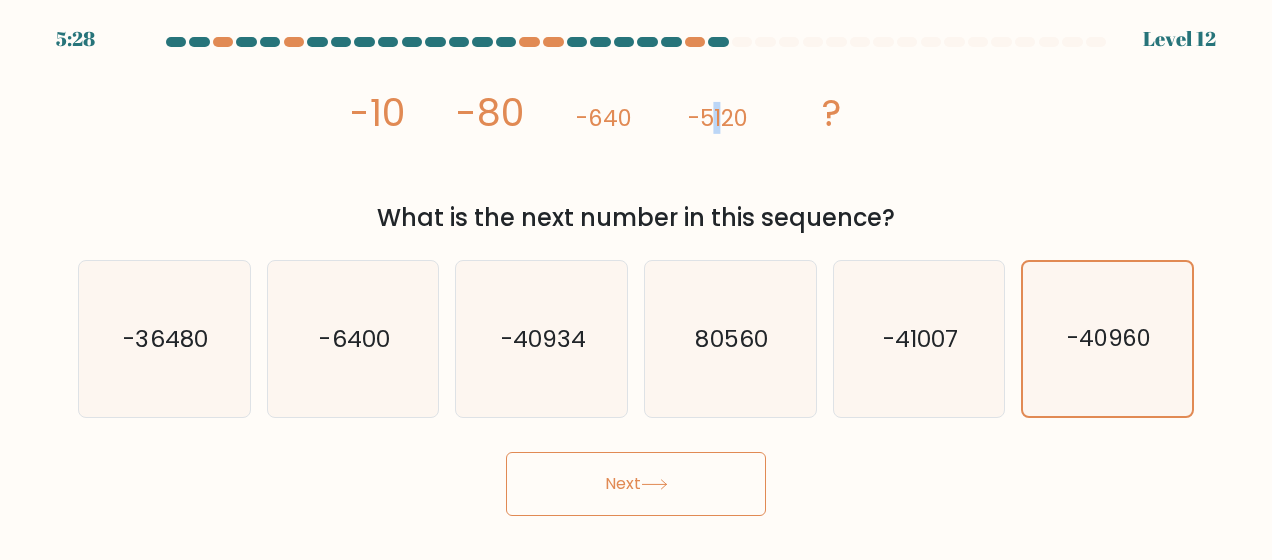 drag, startPoint x: 714, startPoint y: 121, endPoint x: 724, endPoint y: 124, distance: 10.440307 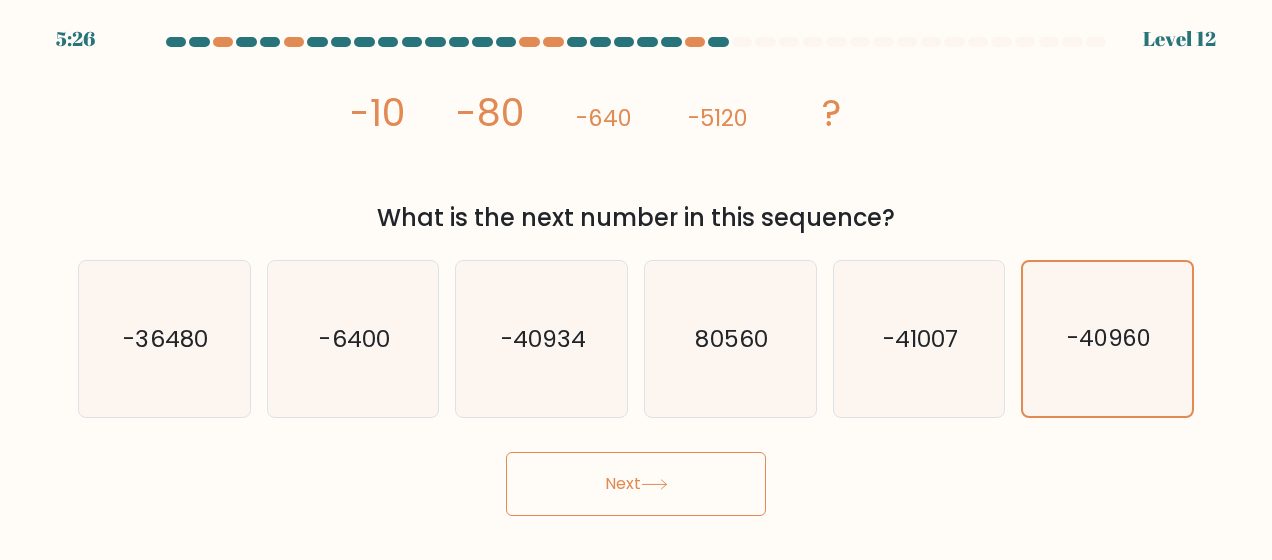 click on "-5120" 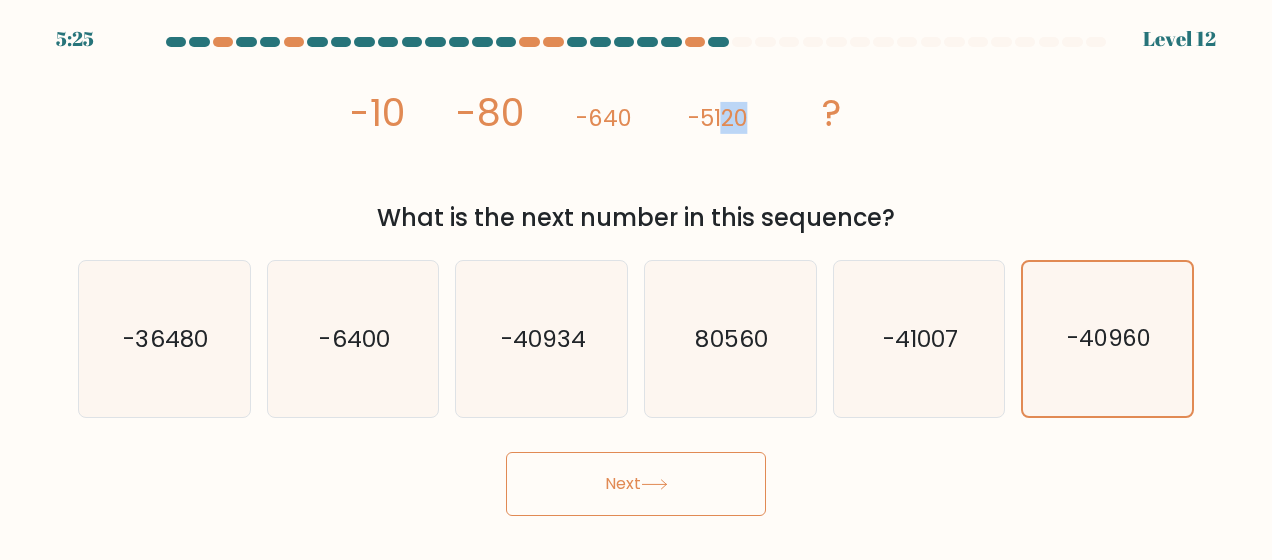drag, startPoint x: 753, startPoint y: 118, endPoint x: 725, endPoint y: 124, distance: 28.635643 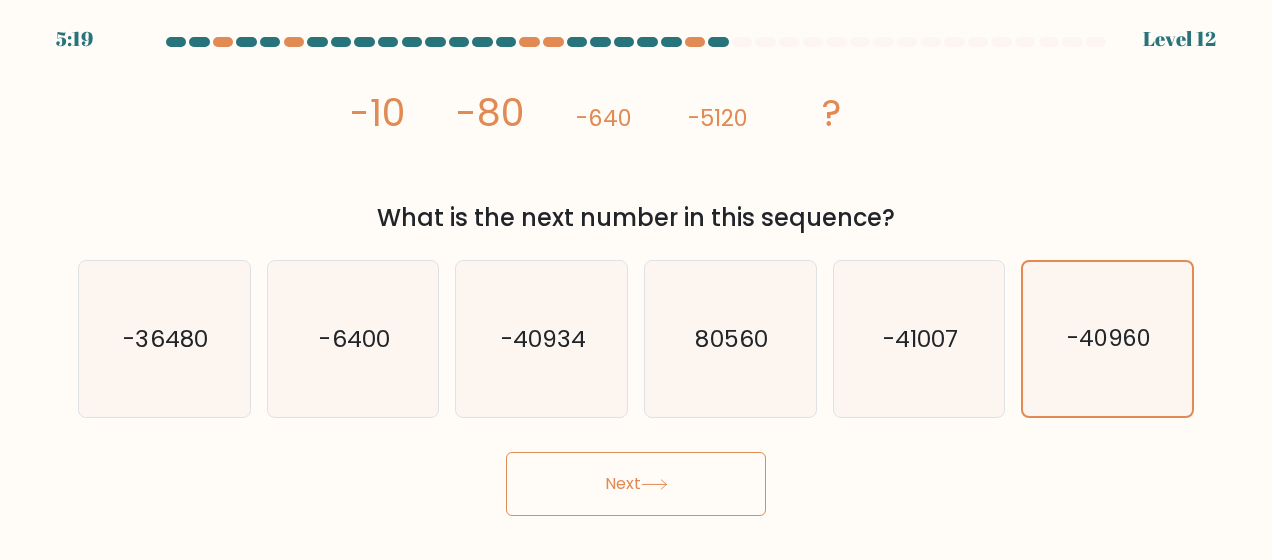 drag, startPoint x: 725, startPoint y: 124, endPoint x: 538, endPoint y: 158, distance: 190.06578 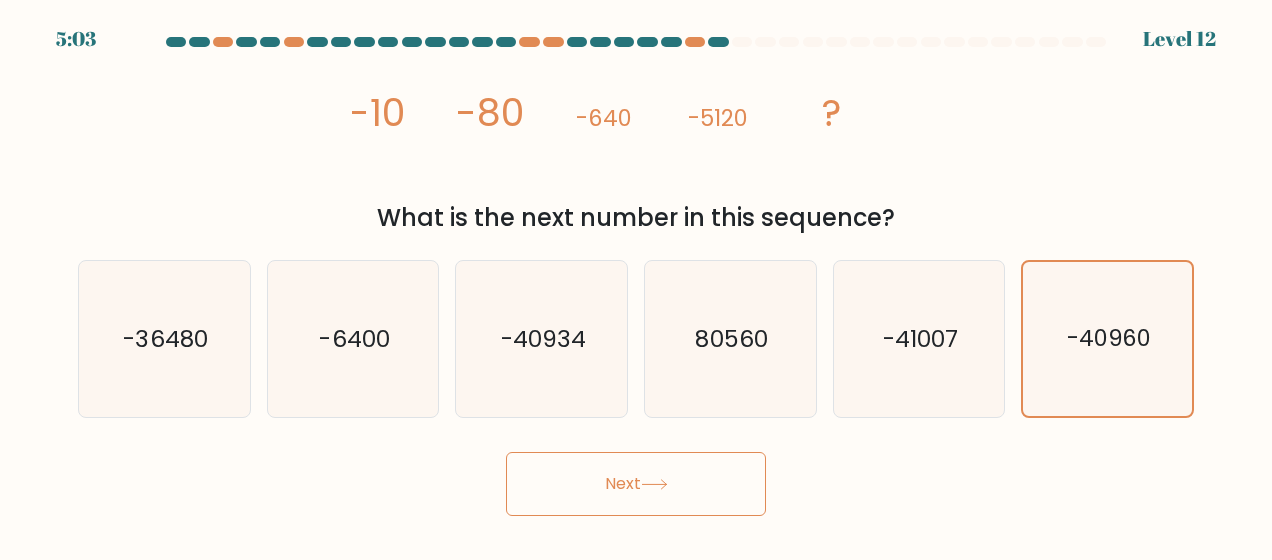 click on "-41007" 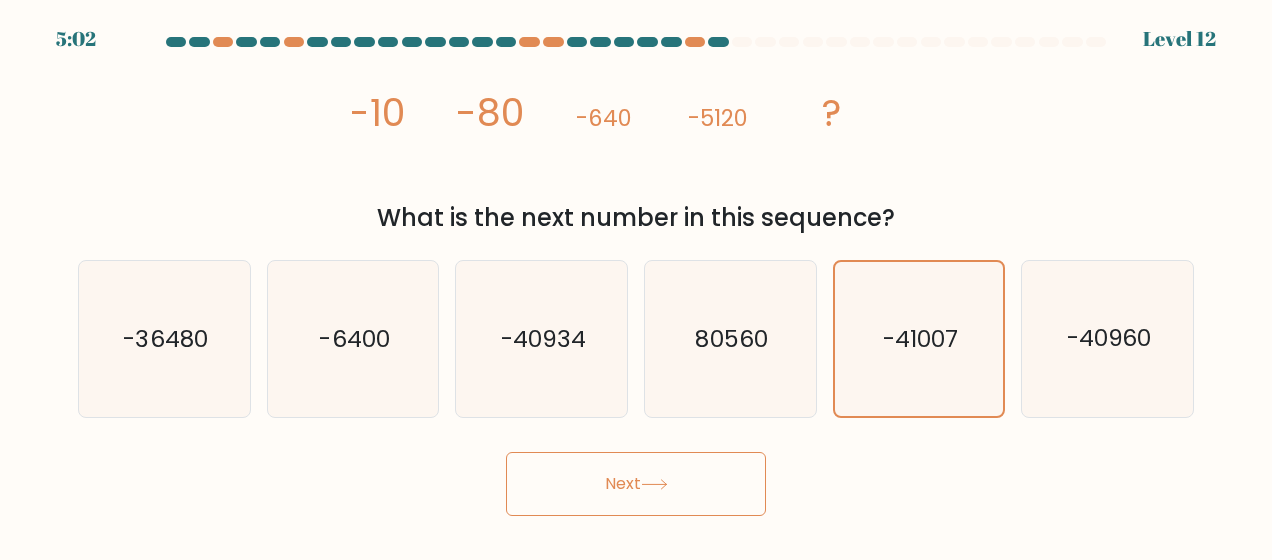 click on "-40960" 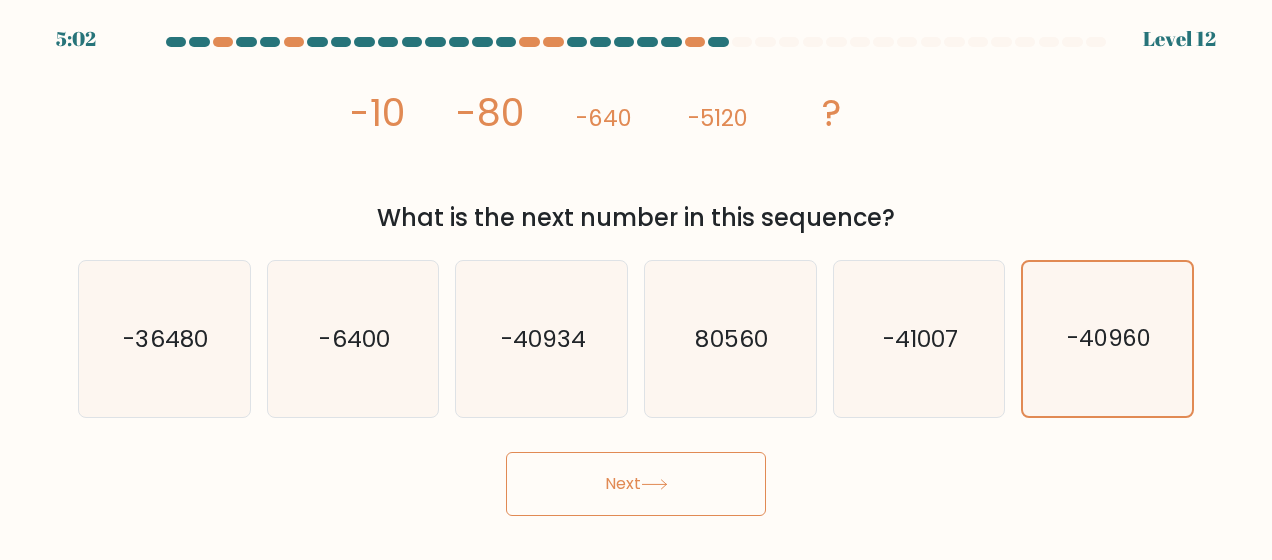 click on "-41007" 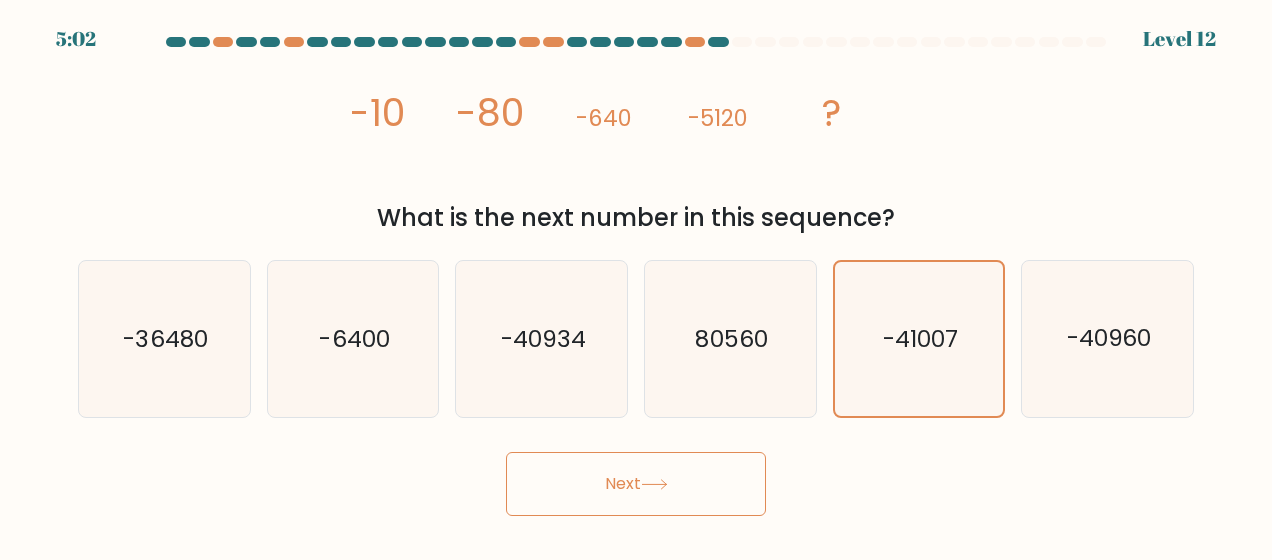 click on "-40960" 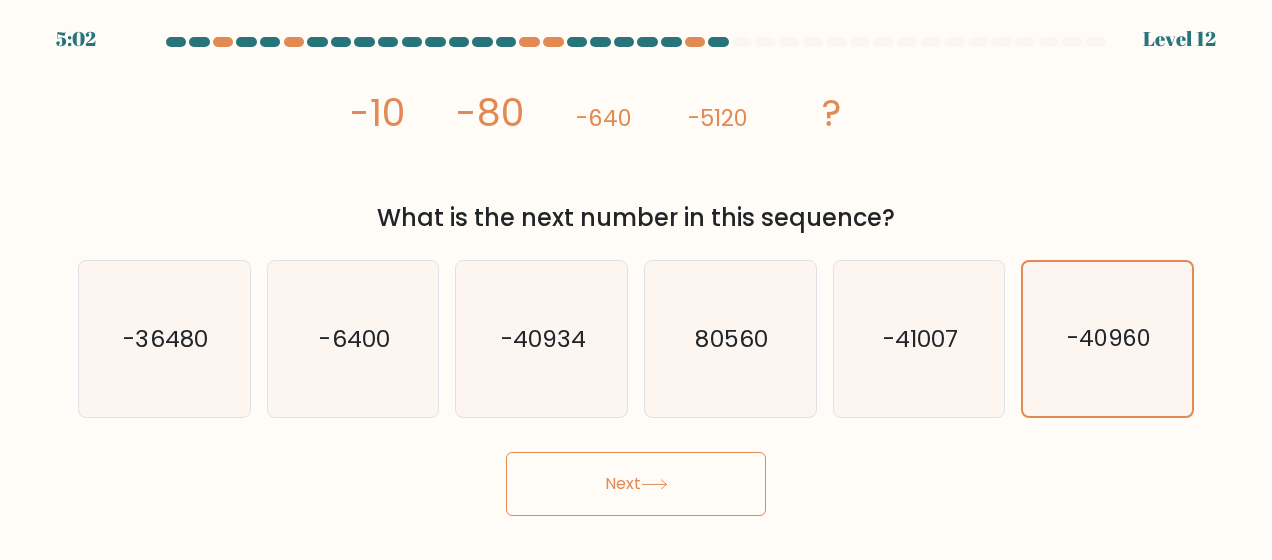 click on "-41007" 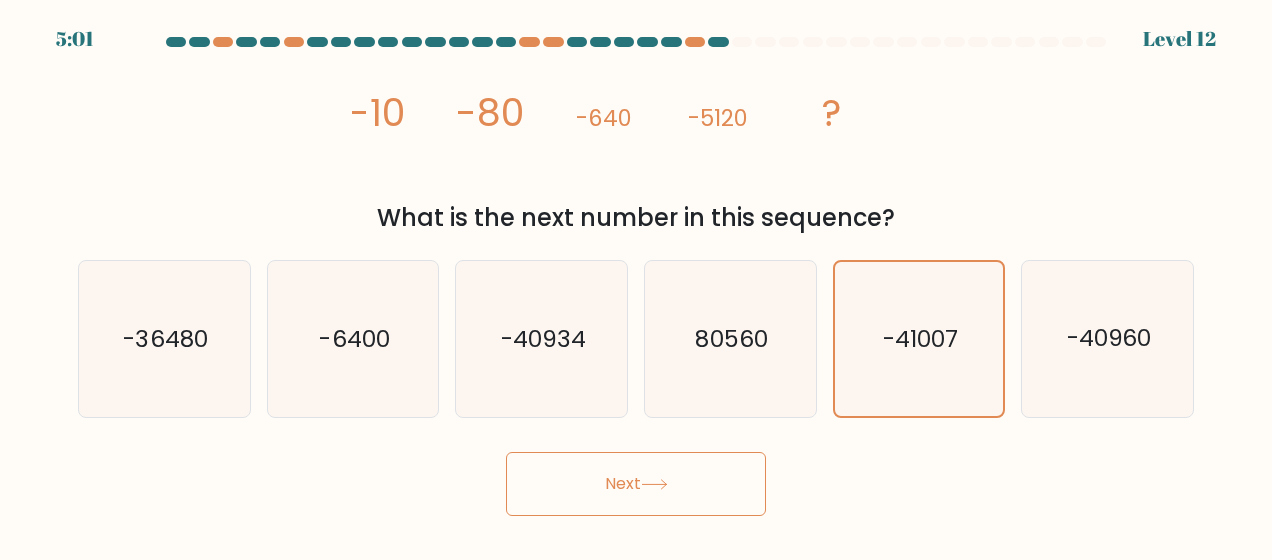 click on "-40960" 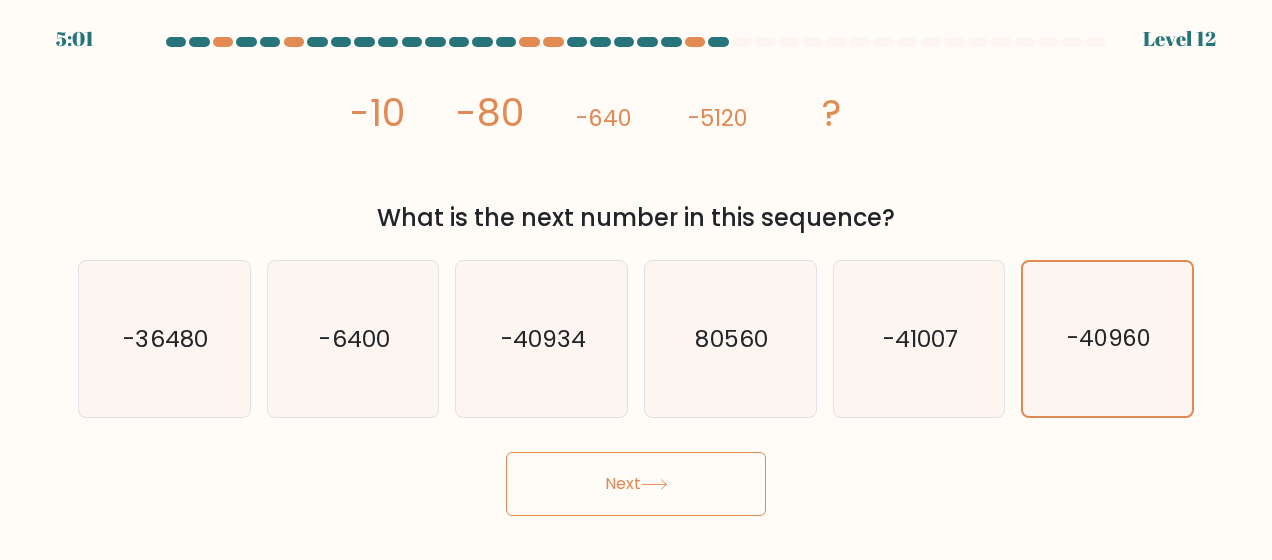 click on "-41007" 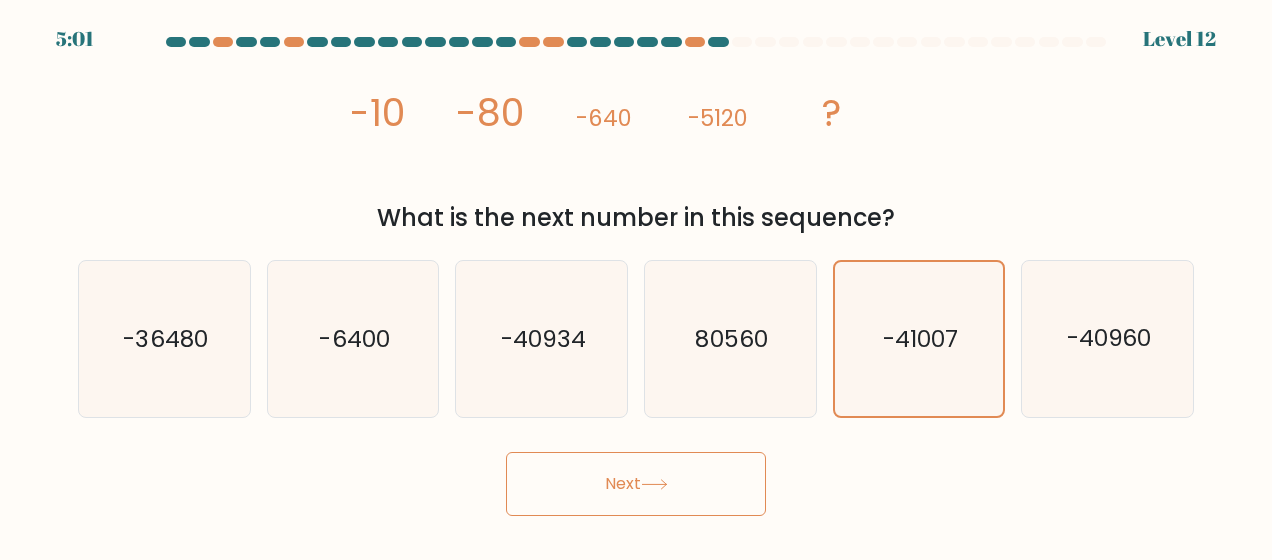 click on "-40960" 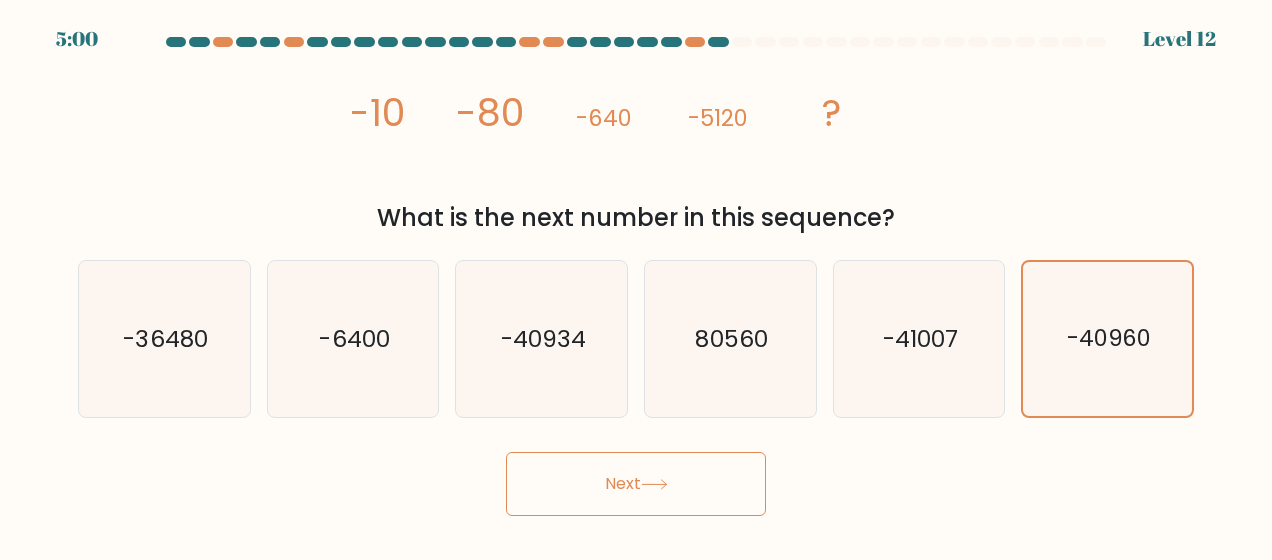 click on "-41007" 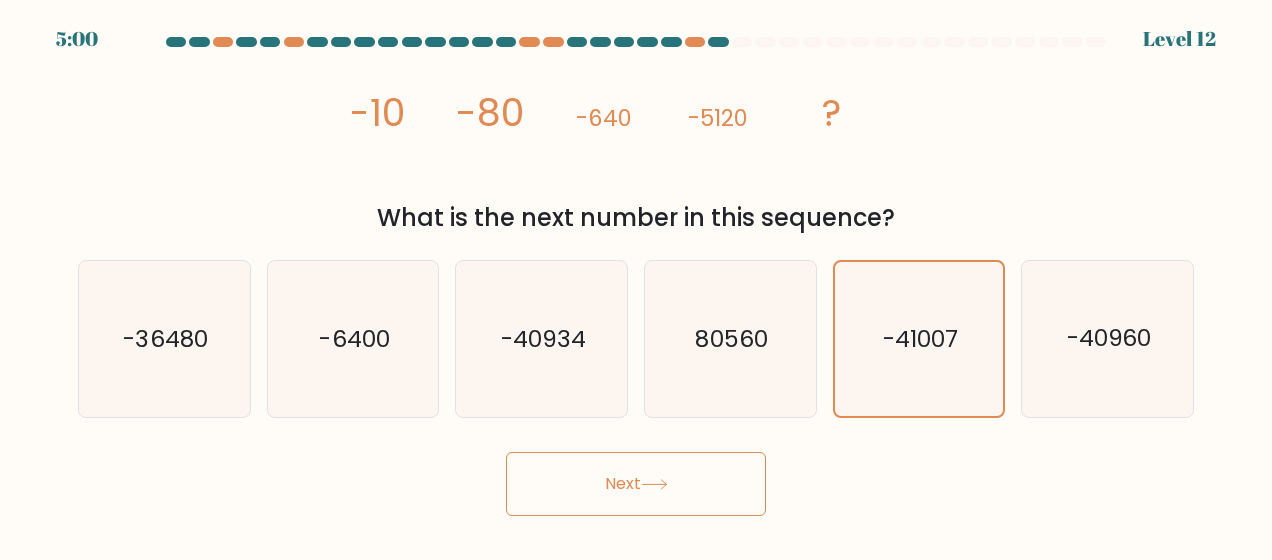 click on "-40960" 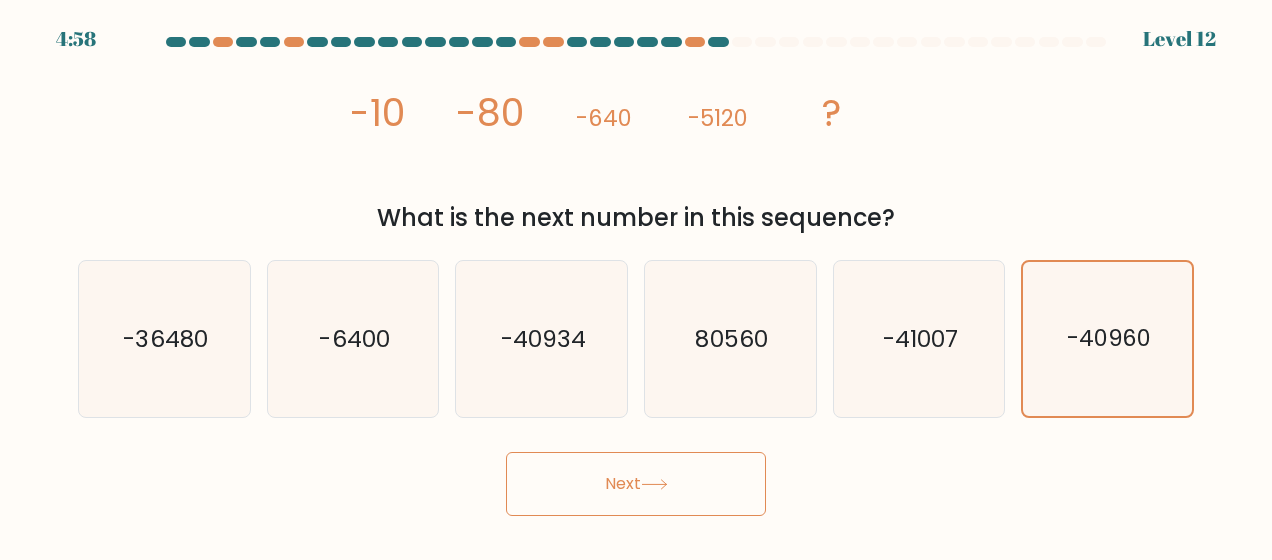 drag, startPoint x: 666, startPoint y: 509, endPoint x: 716, endPoint y: 478, distance: 58.830265 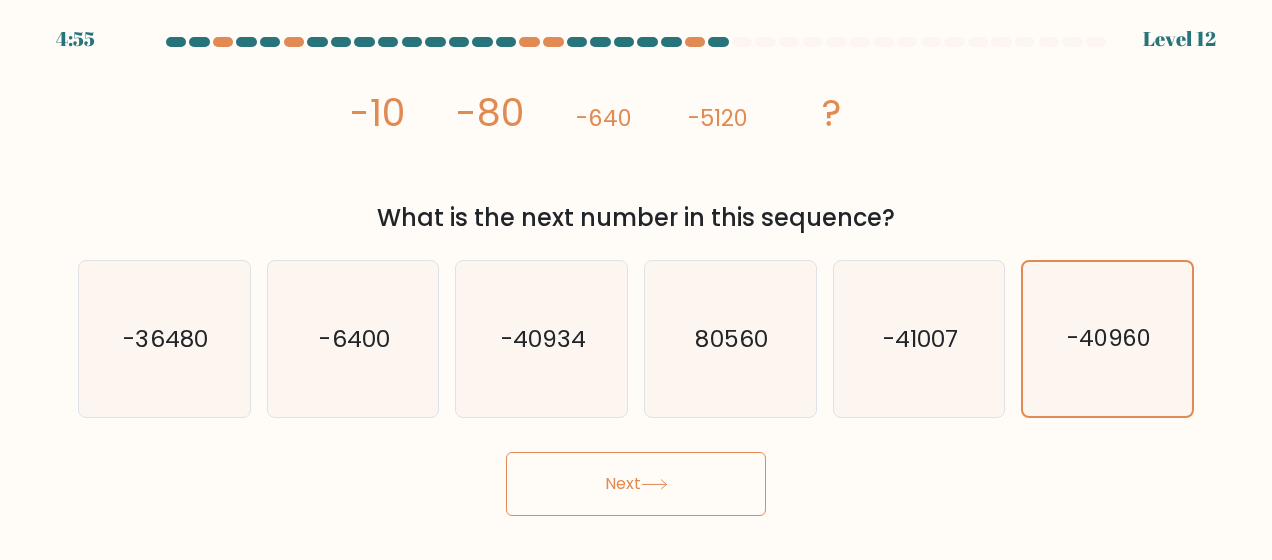 click on "Next" at bounding box center (636, 484) 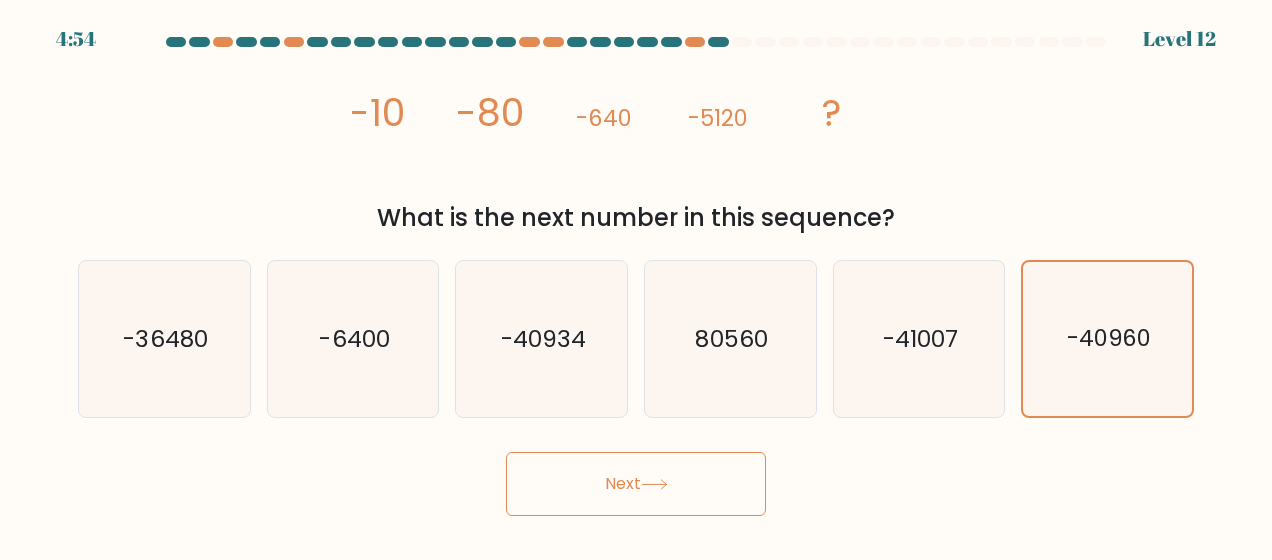 click on "Next" at bounding box center (636, 479) 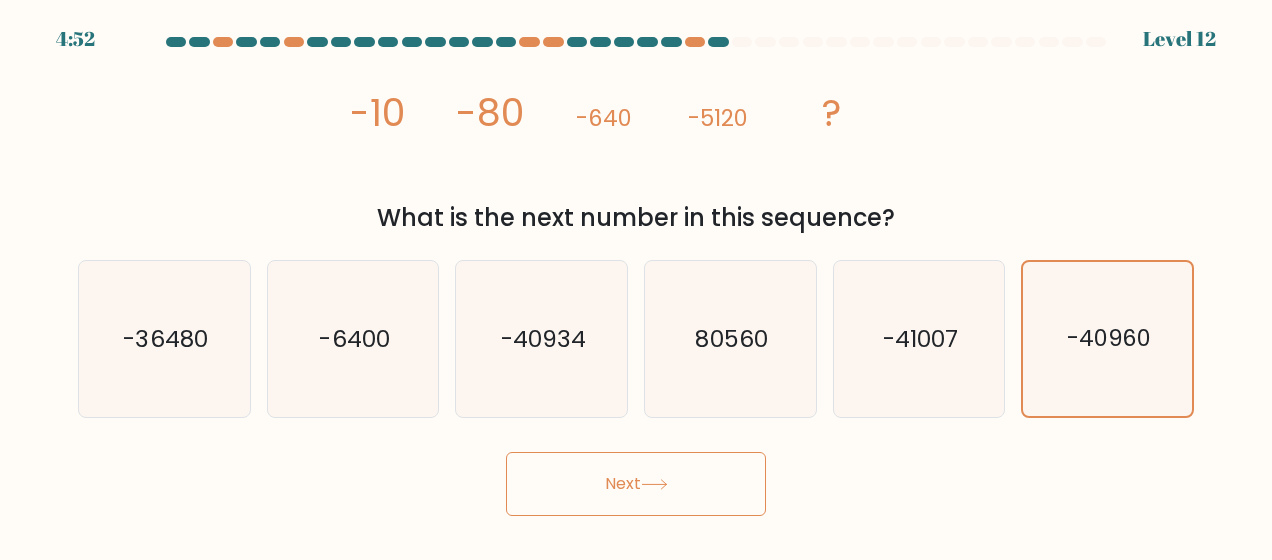 click on "Next" at bounding box center [636, 484] 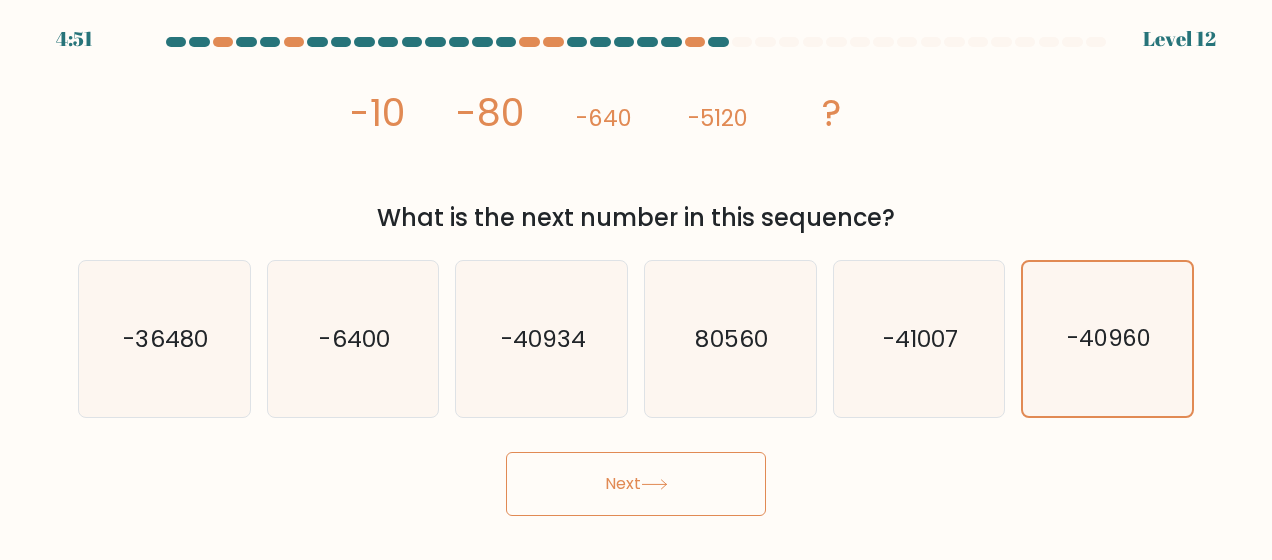 click on "Next" at bounding box center (636, 484) 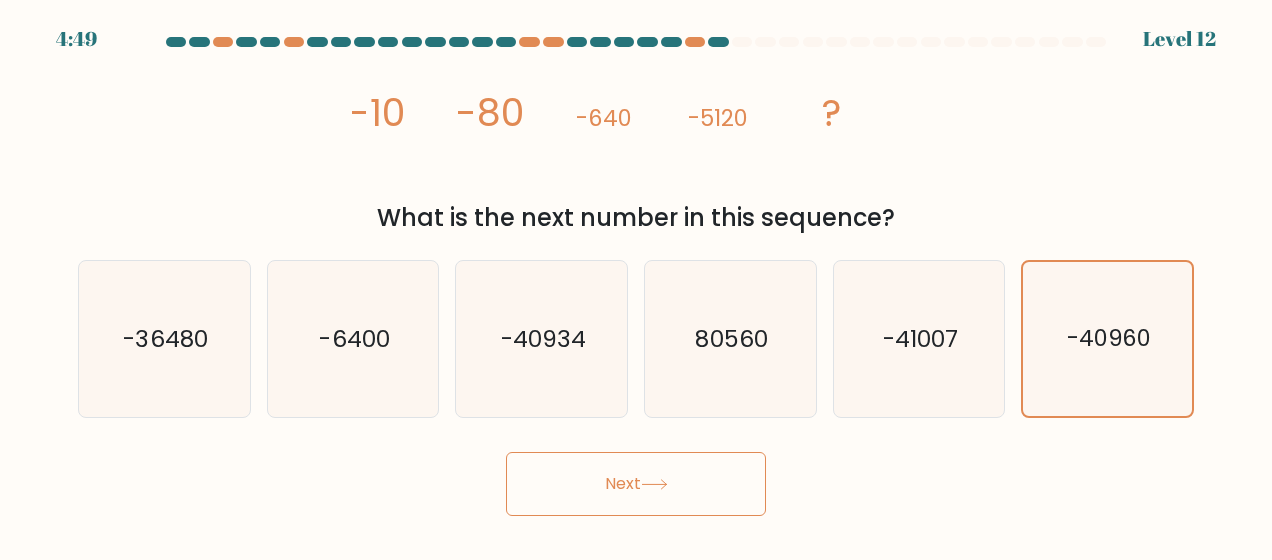 click on "image/svg+xml
-10
-80
-640
-5120
?" 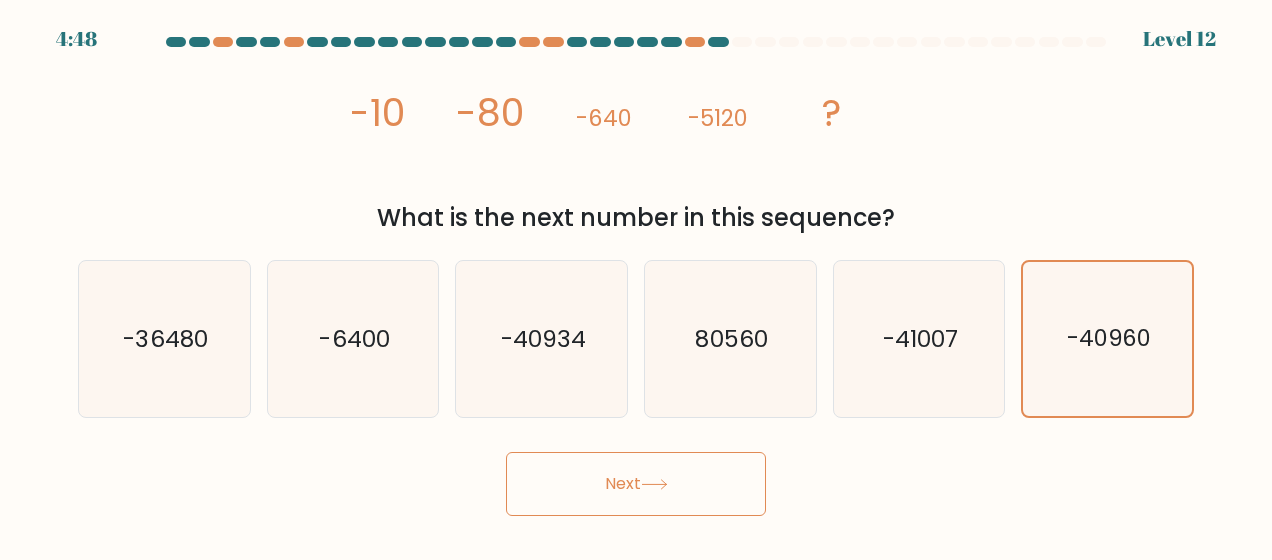 click on "Next" at bounding box center (636, 484) 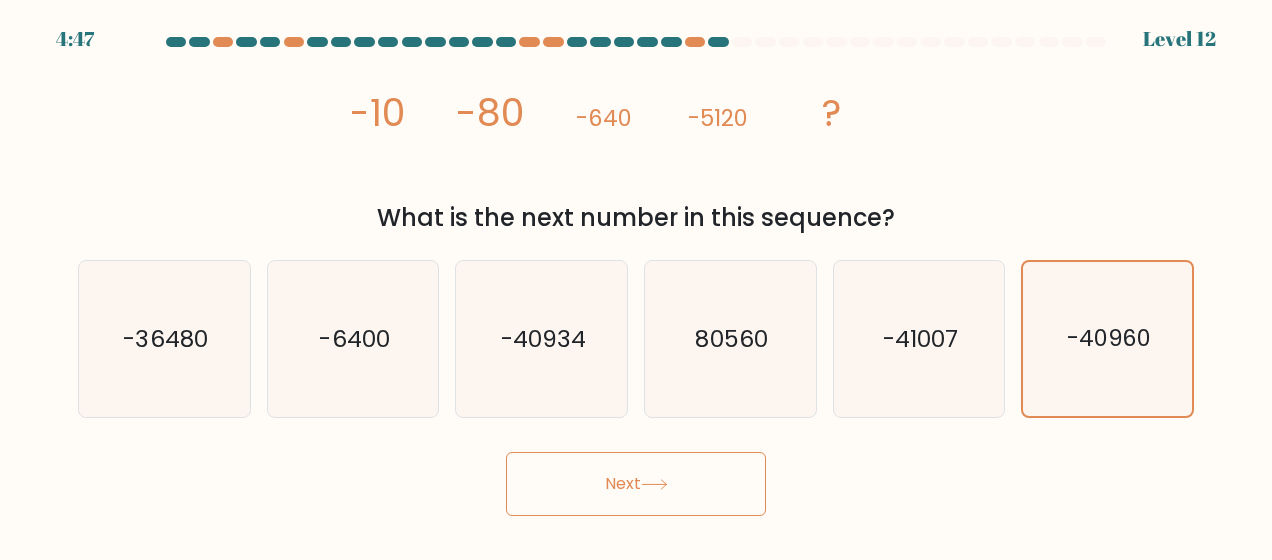 click on "-40960" 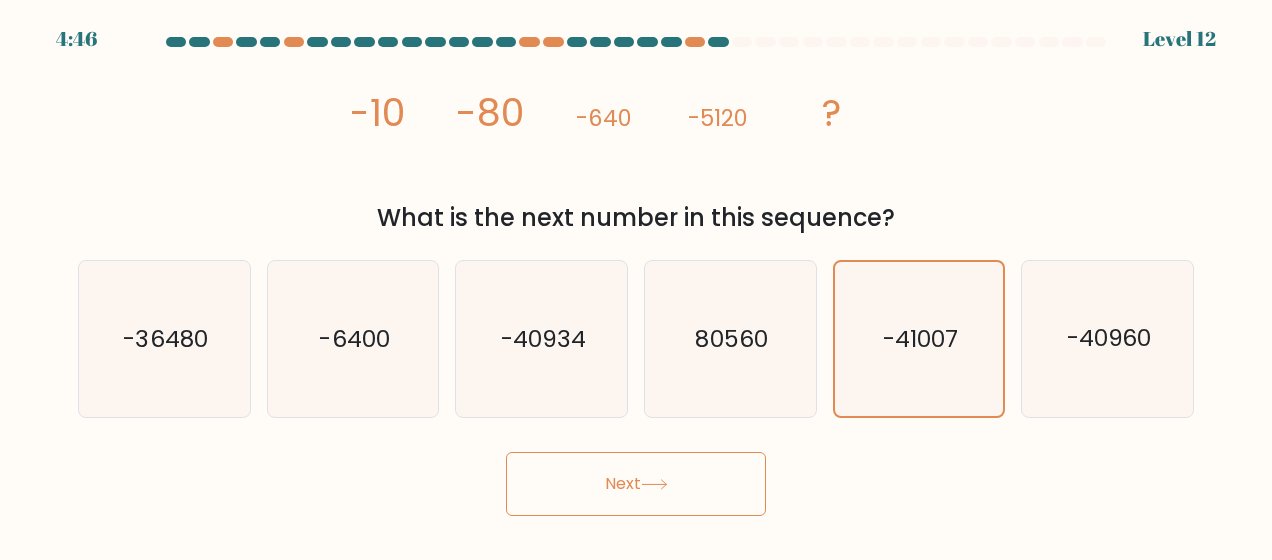 click on "-40960" 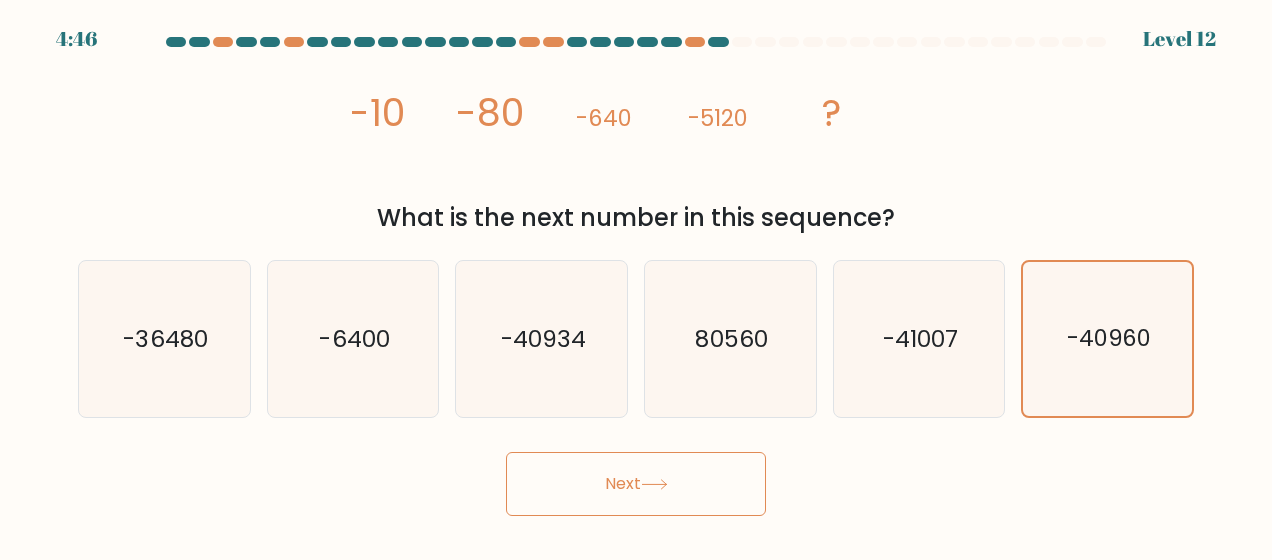 click on "Next" at bounding box center (636, 484) 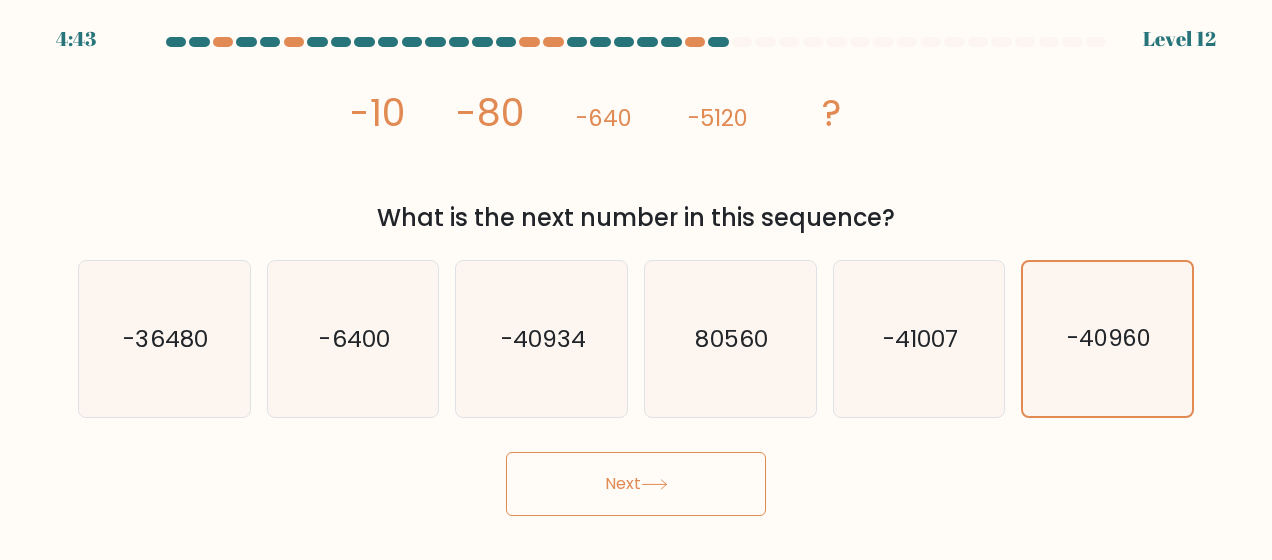 click on "Next" at bounding box center [636, 484] 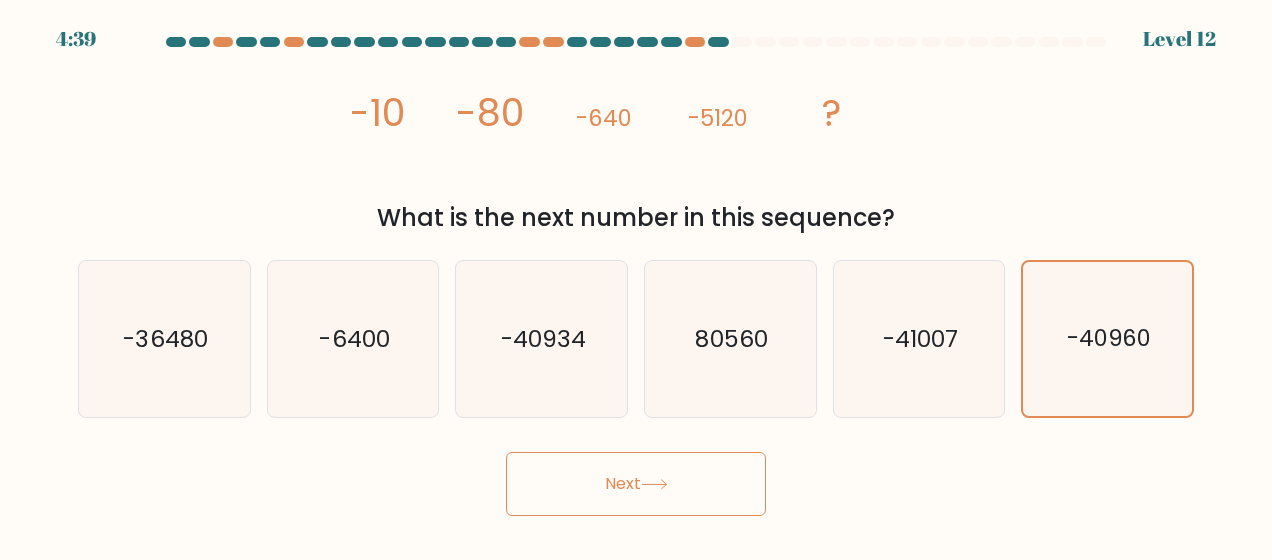 click 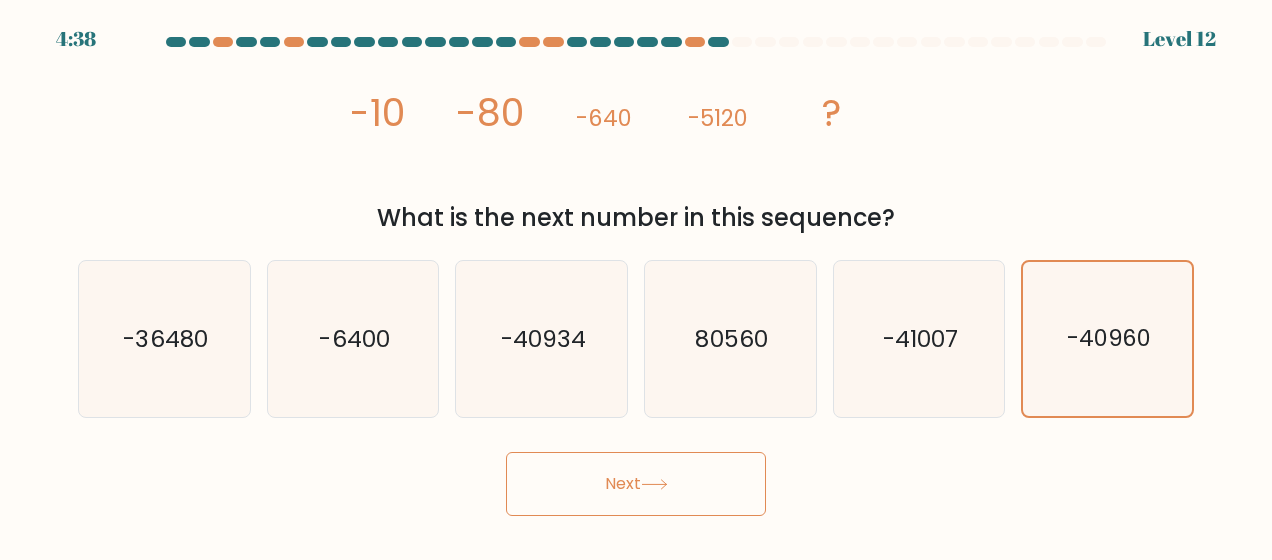 click on "Next" at bounding box center (636, 479) 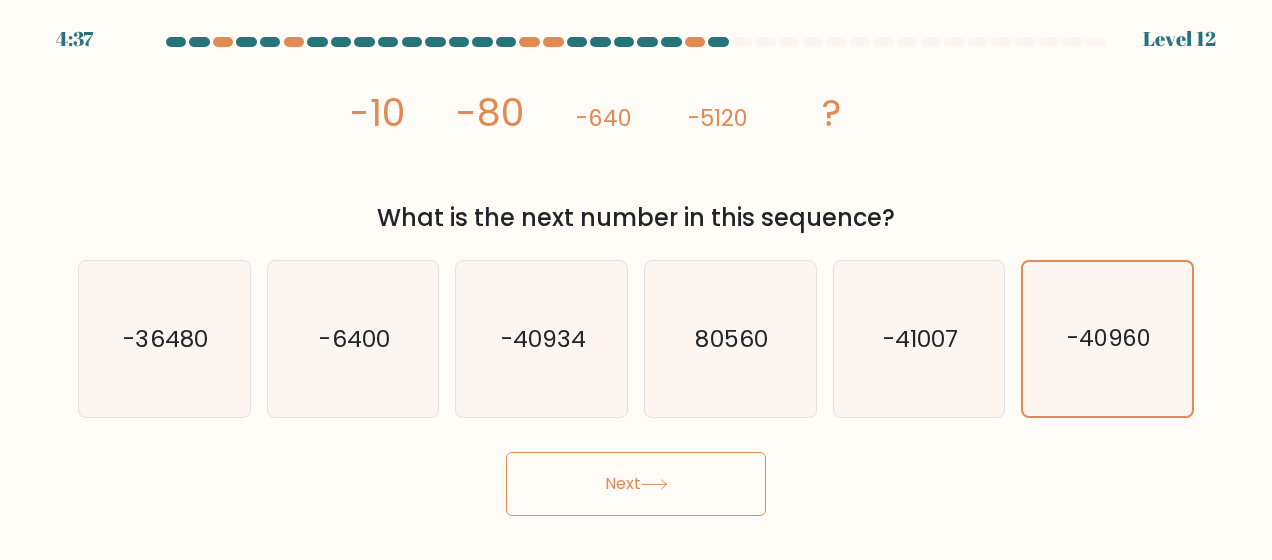 click on "Next" at bounding box center (636, 484) 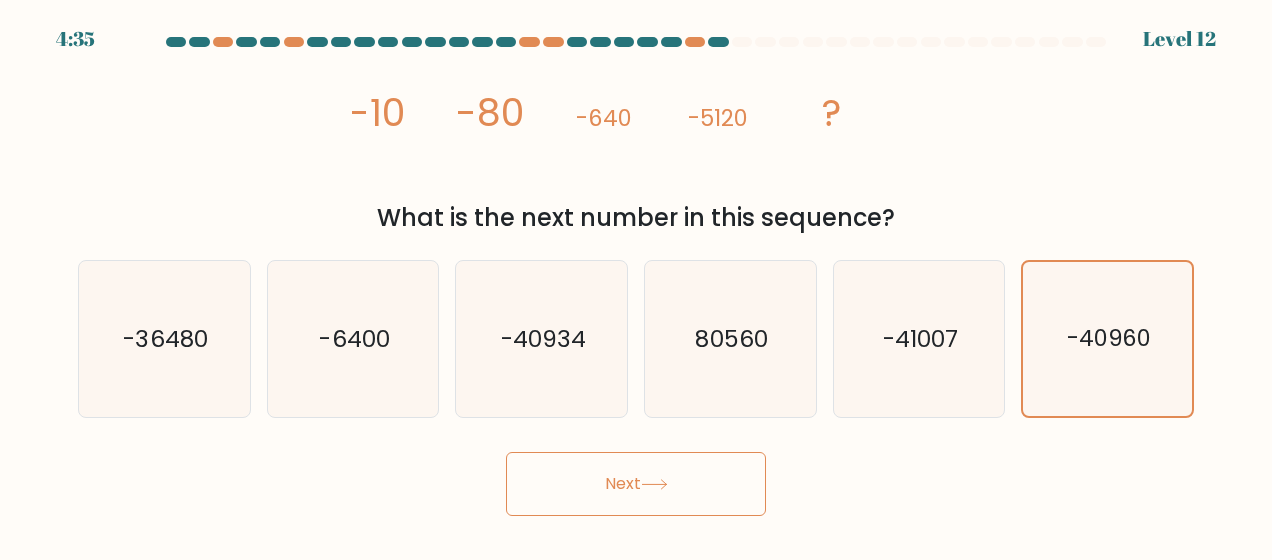 click on "-40934" 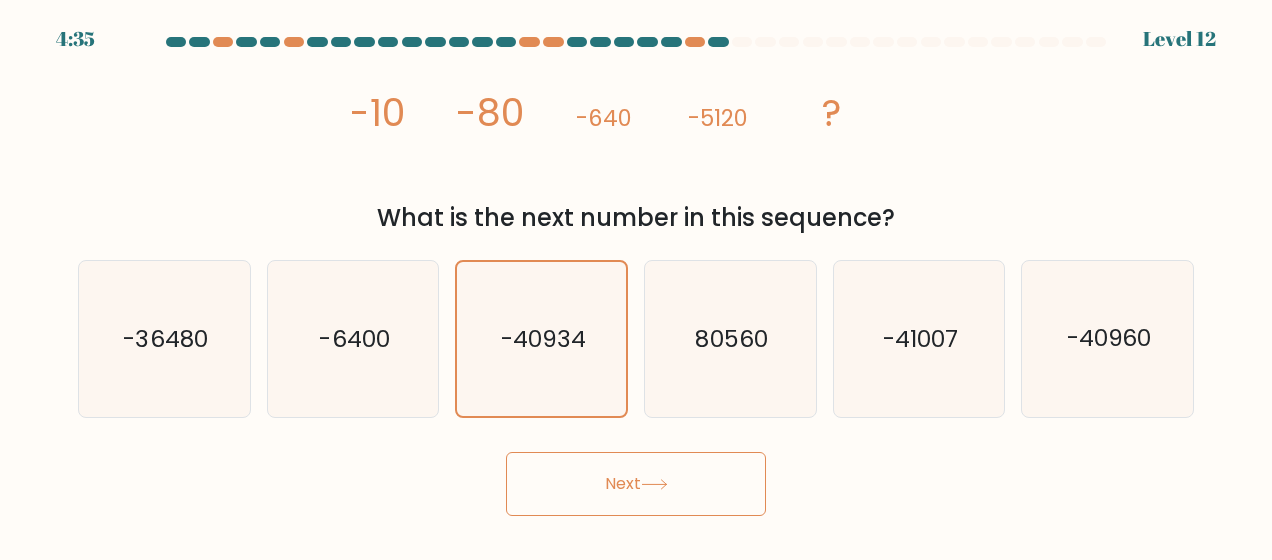 click on "Next" at bounding box center (636, 484) 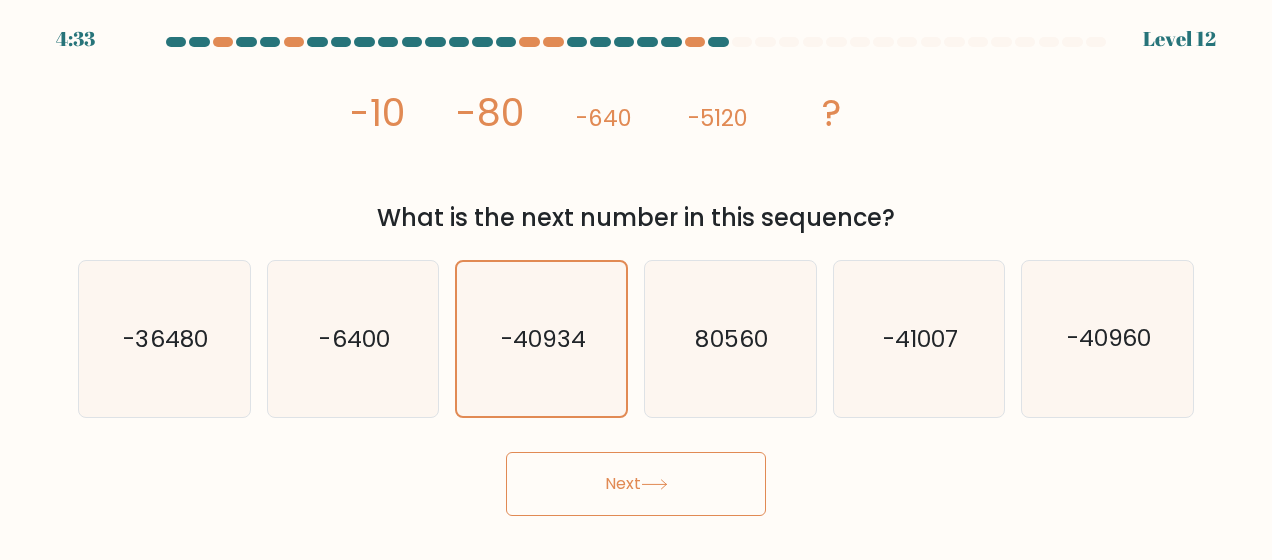 click on "-40960" 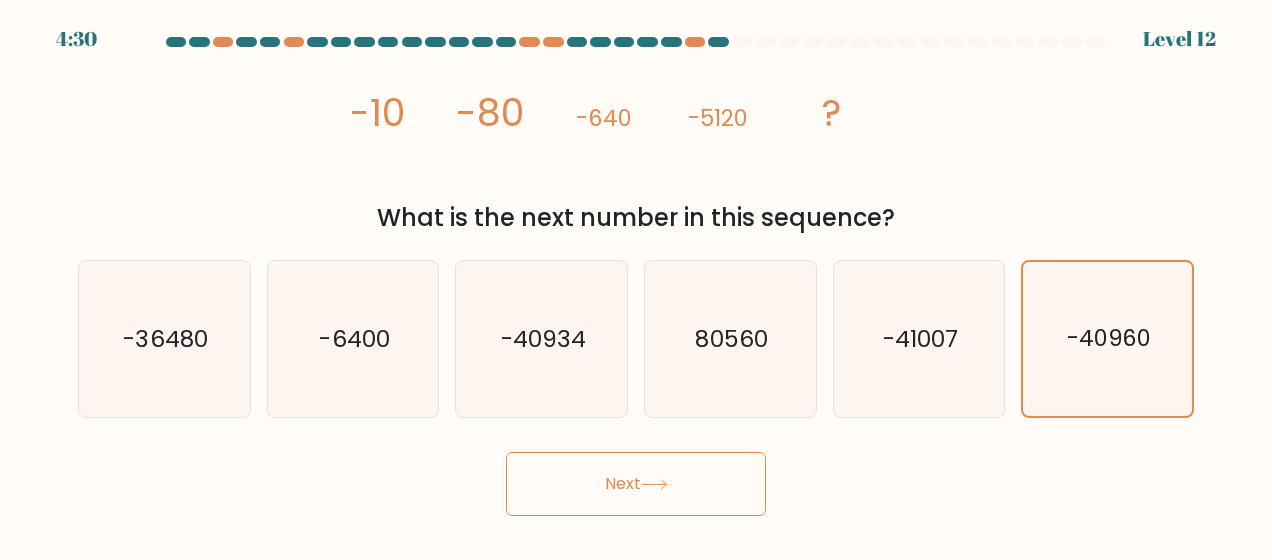 click on "Next" at bounding box center (636, 484) 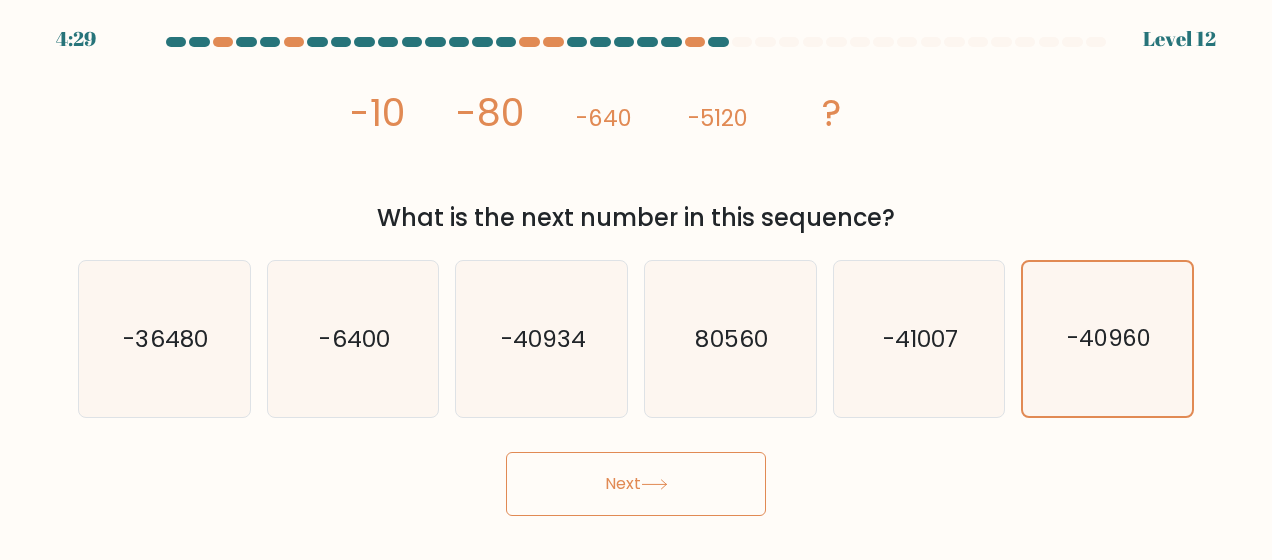 click on "Next" at bounding box center (636, 484) 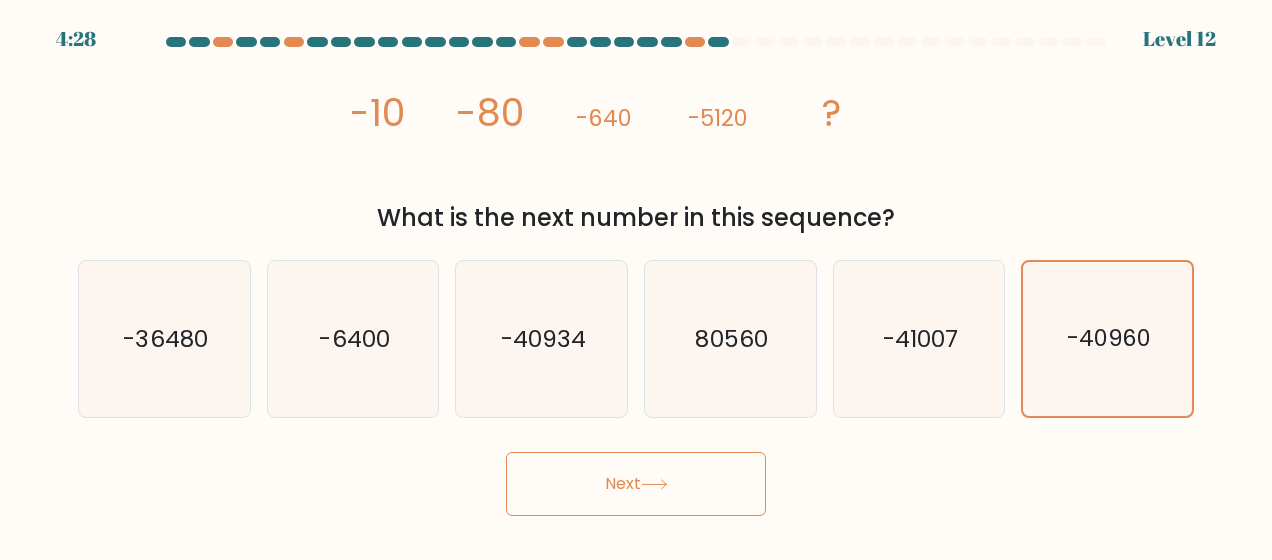 click at bounding box center [636, 46] 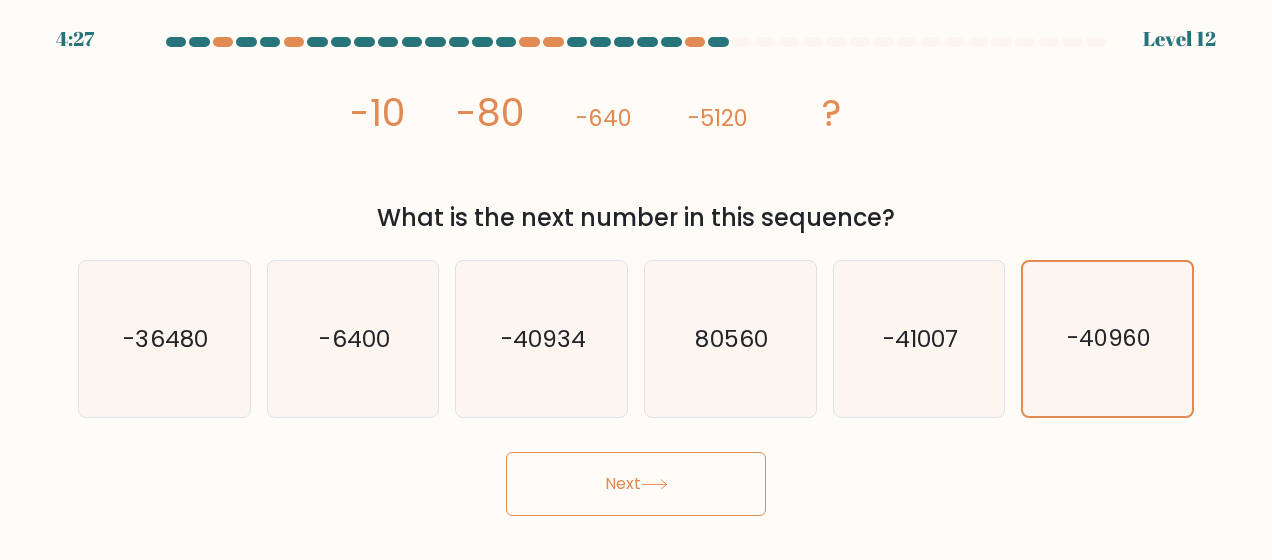 click on "-5120" 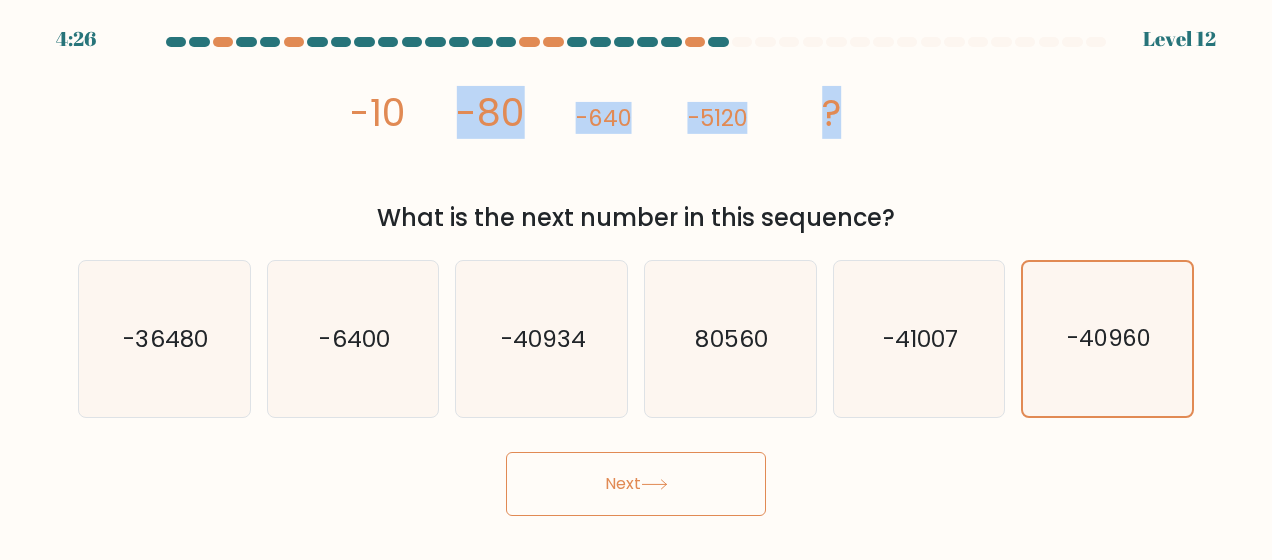 drag, startPoint x: 884, startPoint y: 105, endPoint x: 120, endPoint y: 195, distance: 769.2828 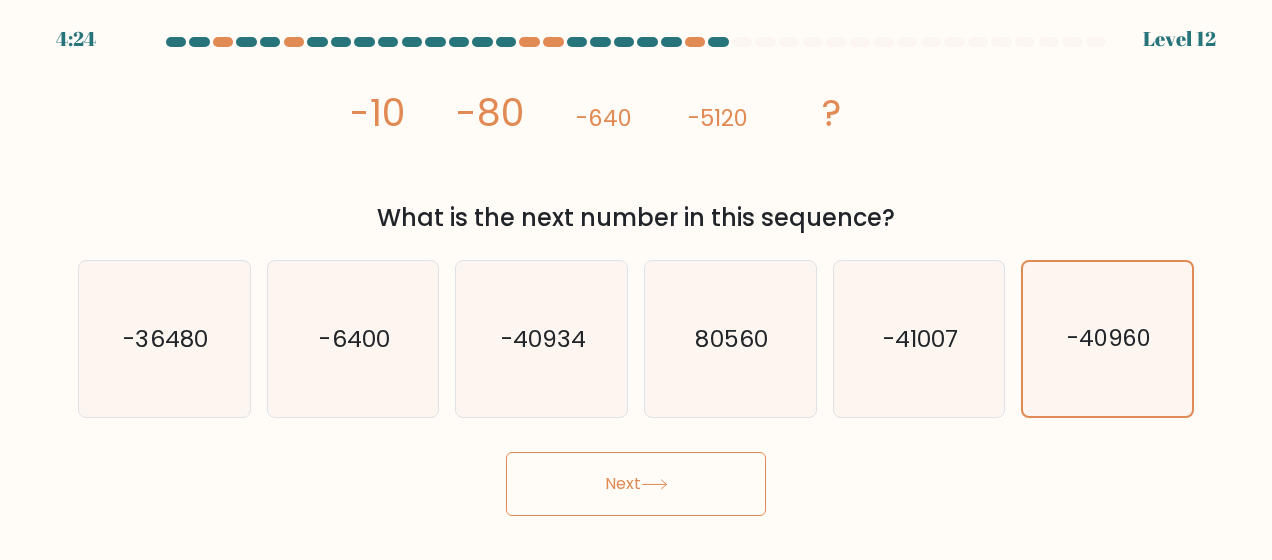 click on "Next" at bounding box center (636, 479) 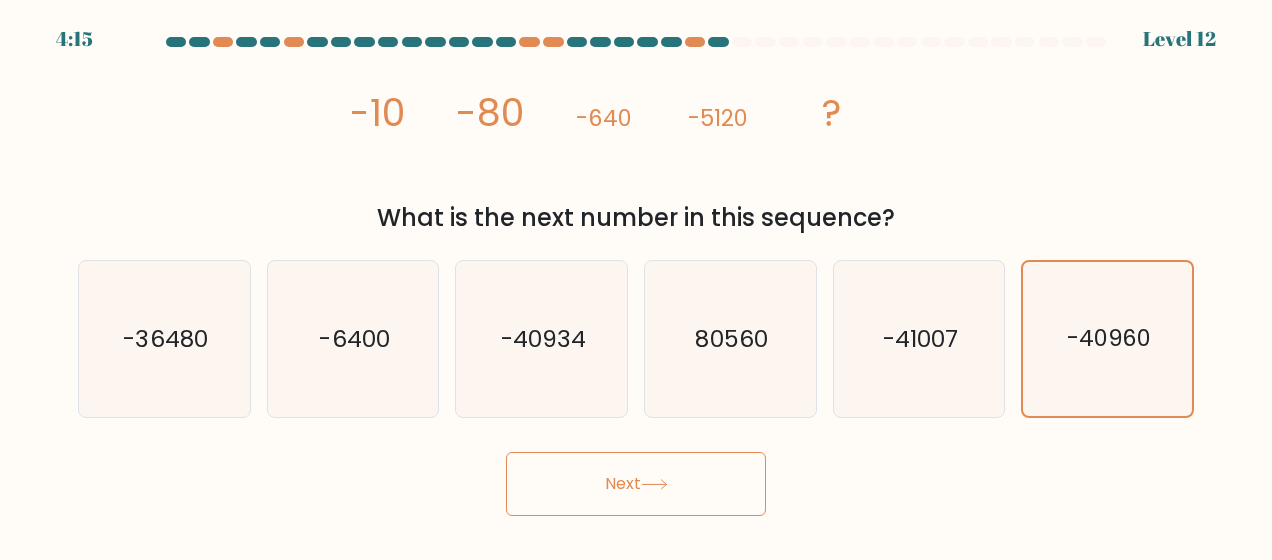 click on "Next" at bounding box center (636, 484) 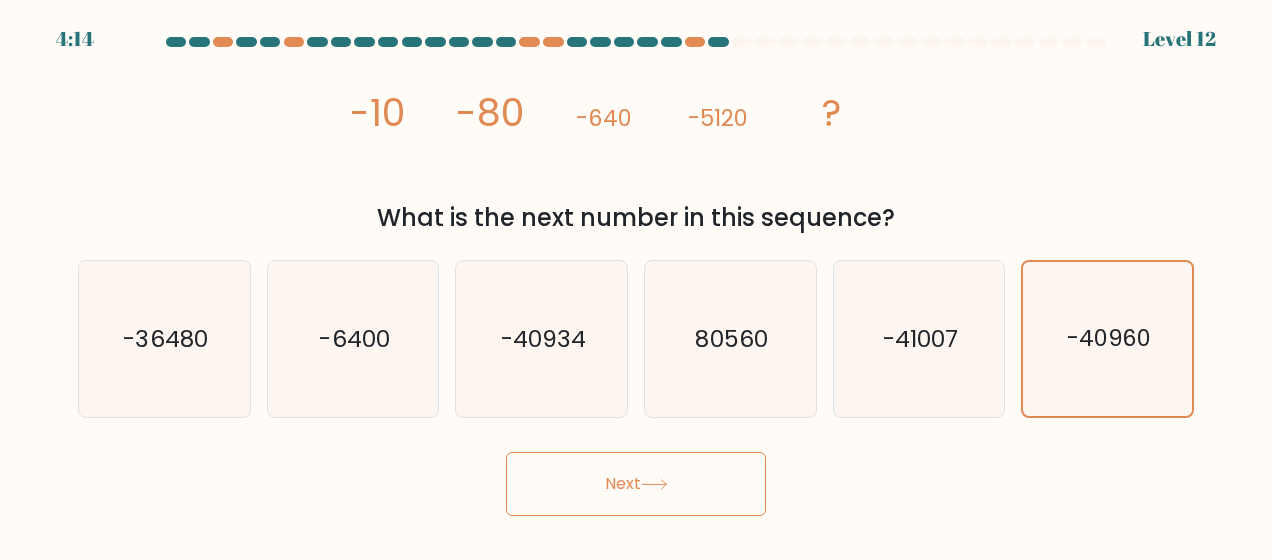 click on "Next" at bounding box center [636, 484] 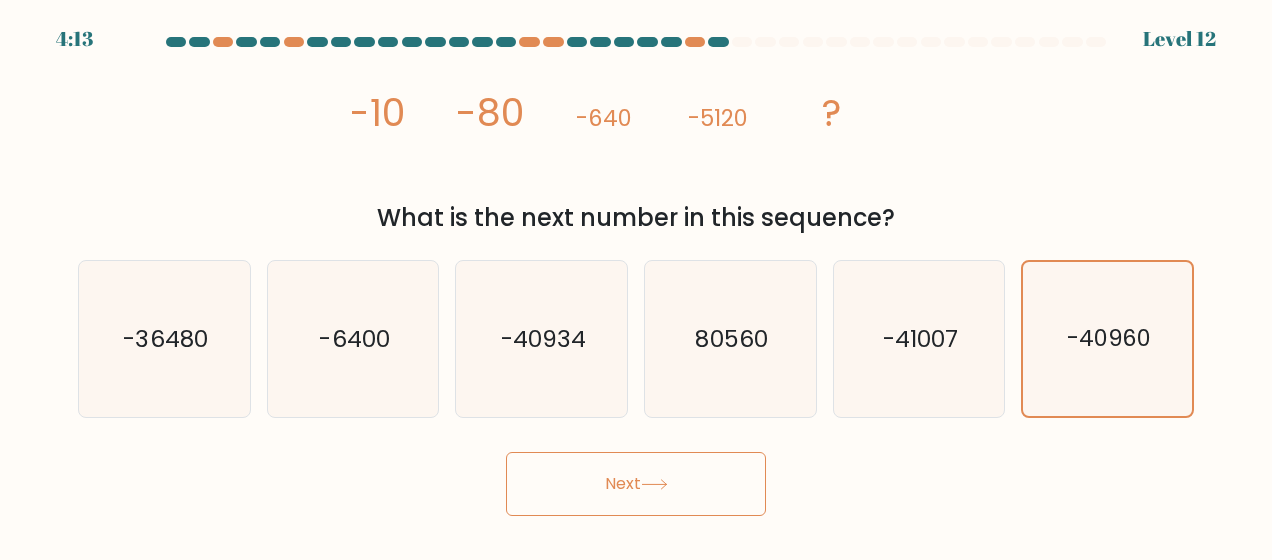 click on "Next" at bounding box center (636, 484) 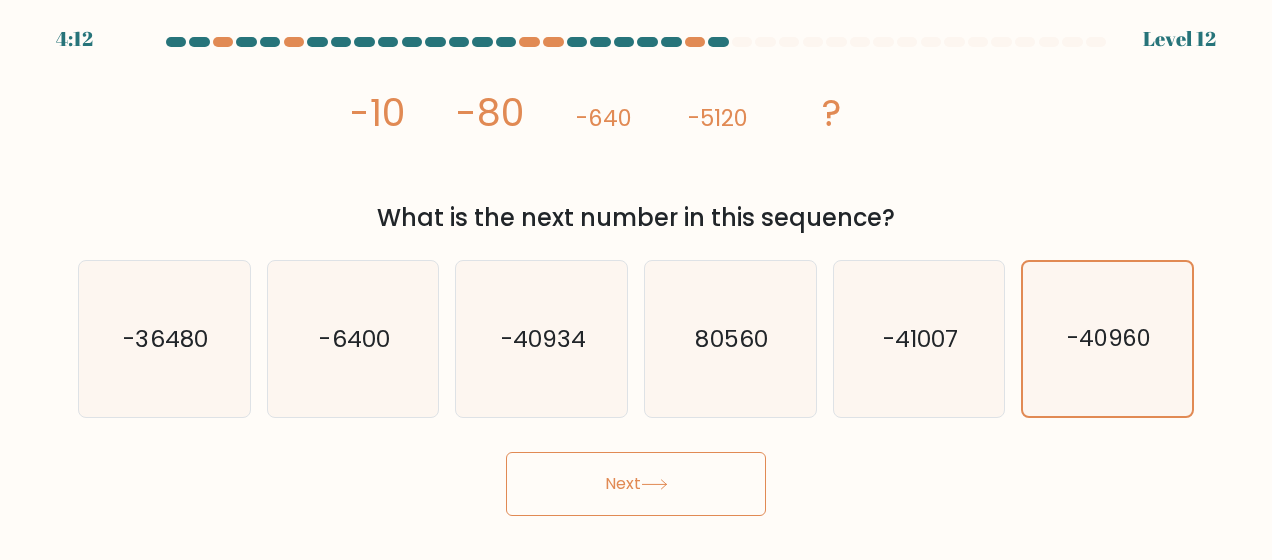 click on "Next" at bounding box center (636, 484) 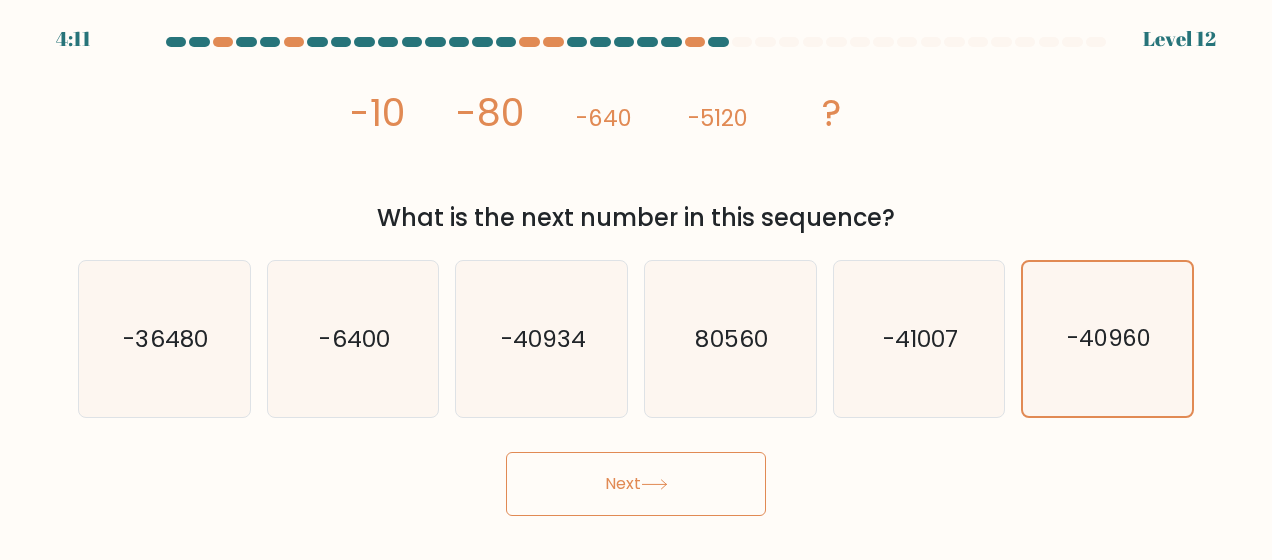 click on "Next" at bounding box center (636, 484) 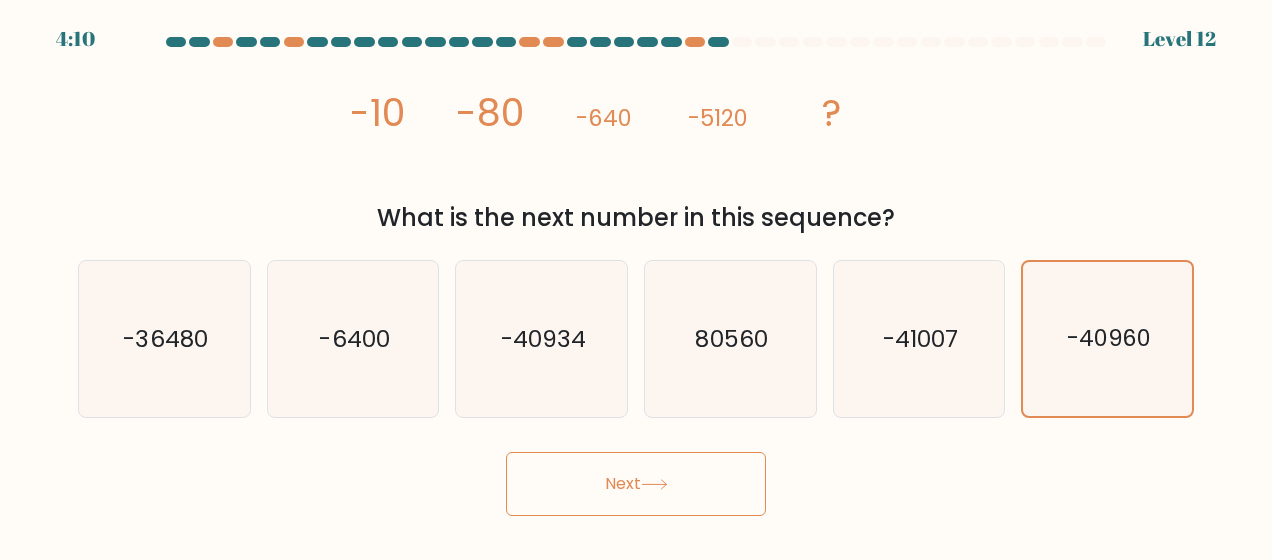 click on "Next" at bounding box center (636, 484) 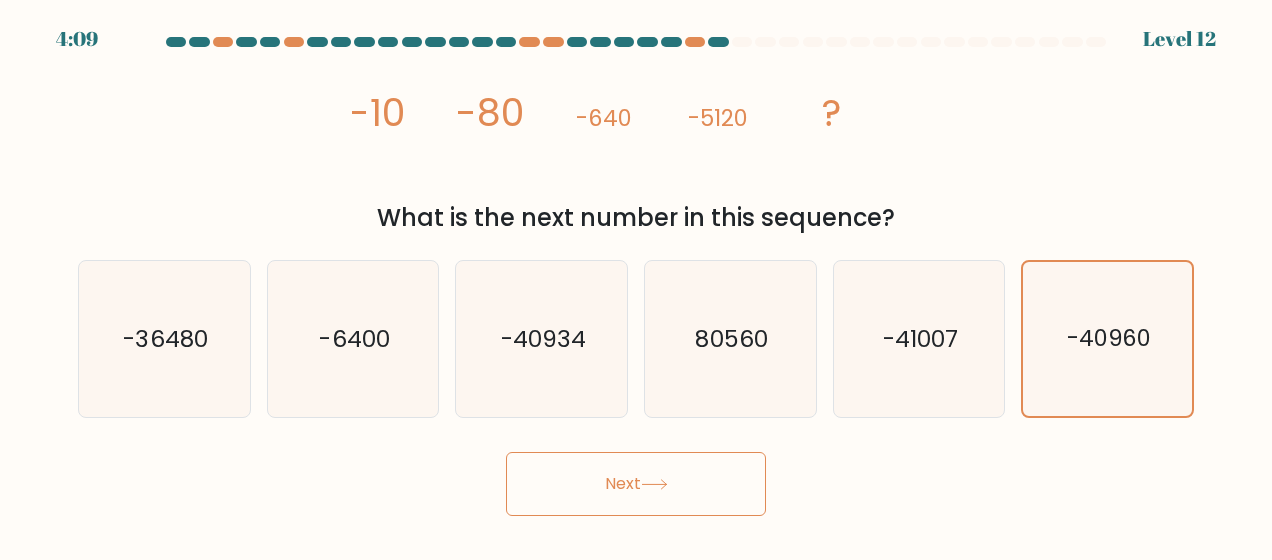 click on "Next" at bounding box center (636, 484) 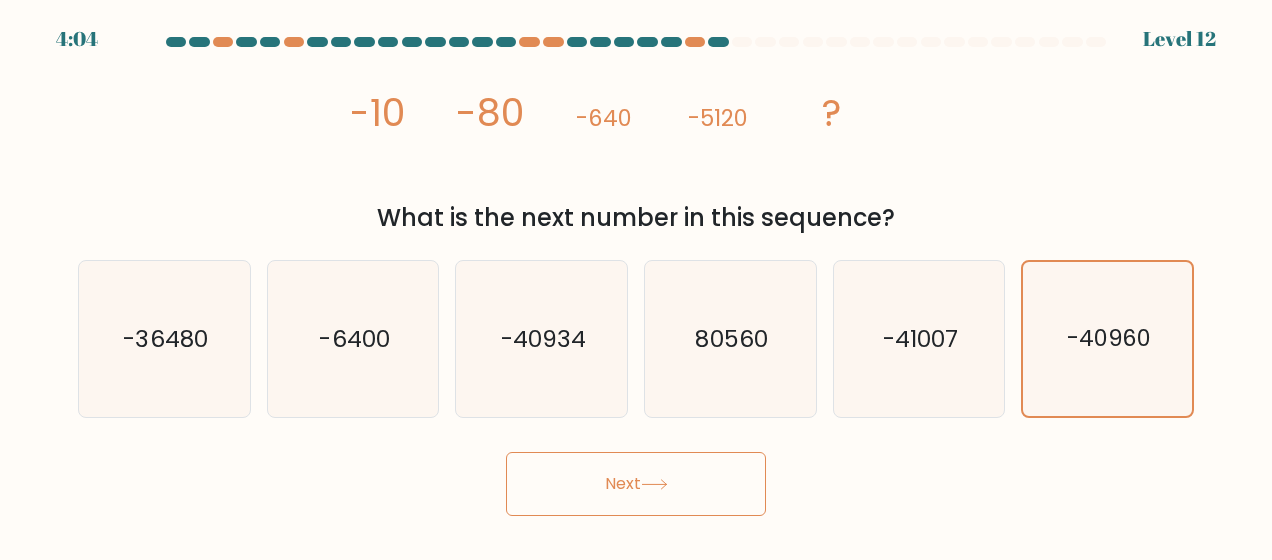 click on "Next" at bounding box center [636, 484] 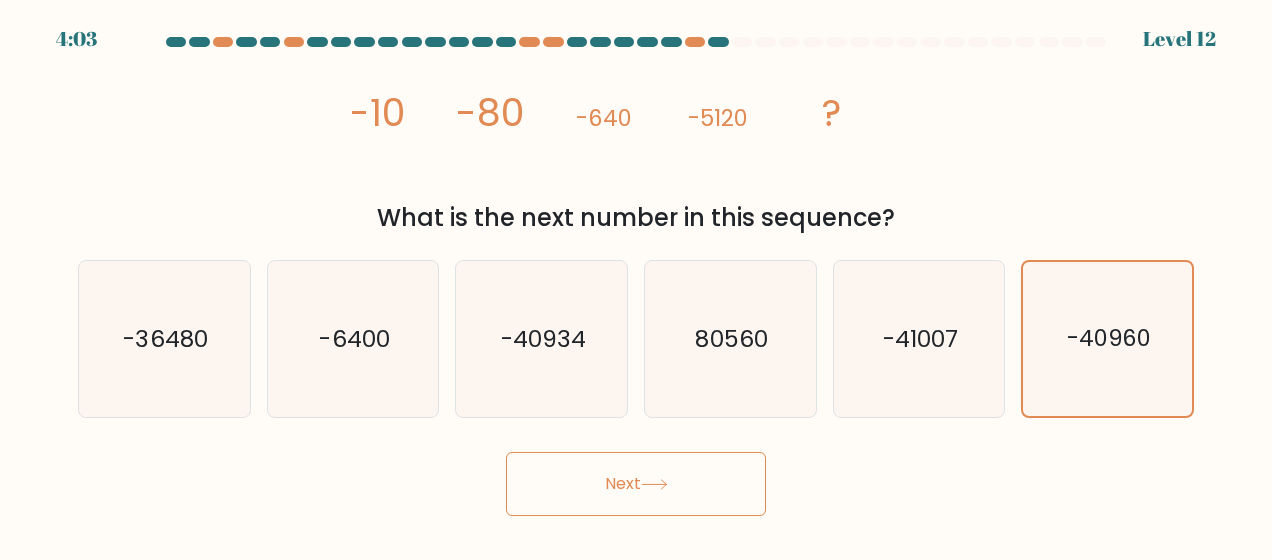 click on "Next" at bounding box center [636, 484] 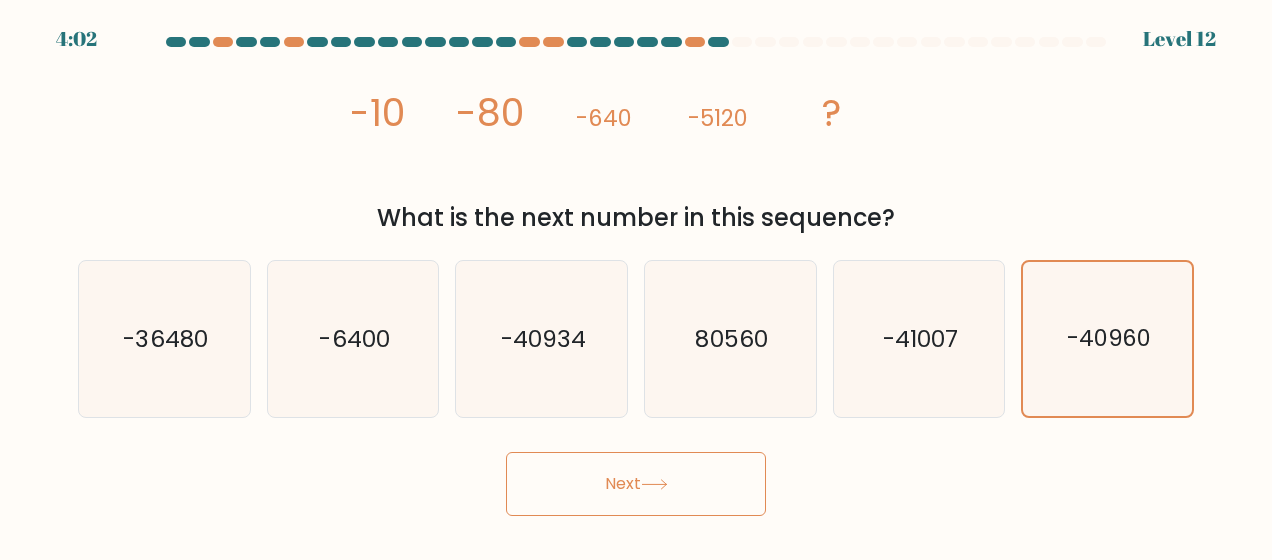 click on "Next" at bounding box center (636, 484) 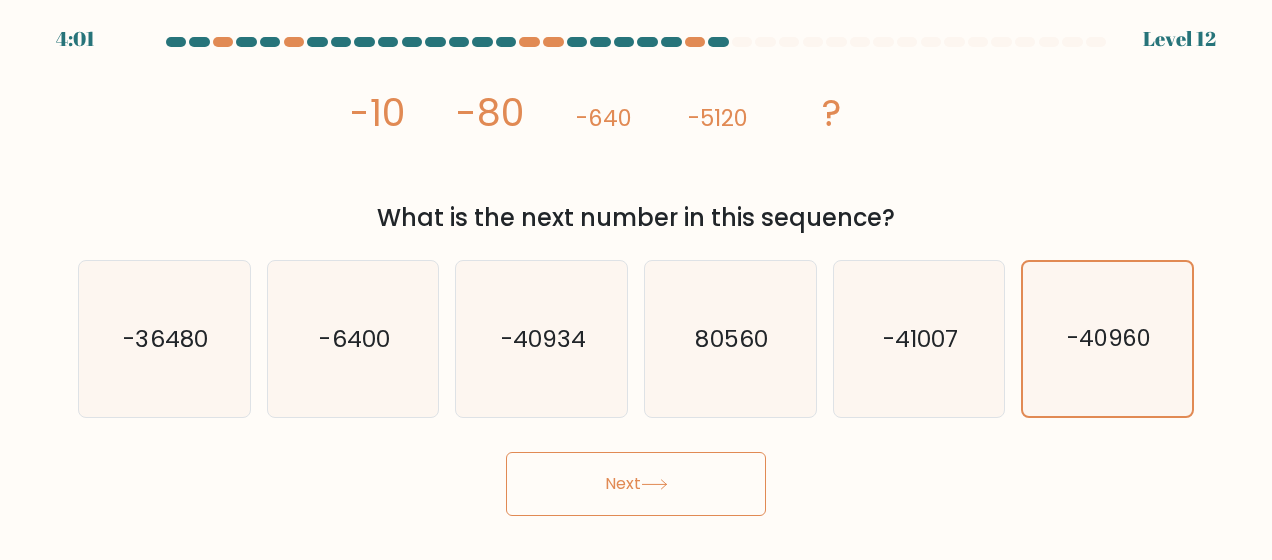 click on "Next" at bounding box center [636, 484] 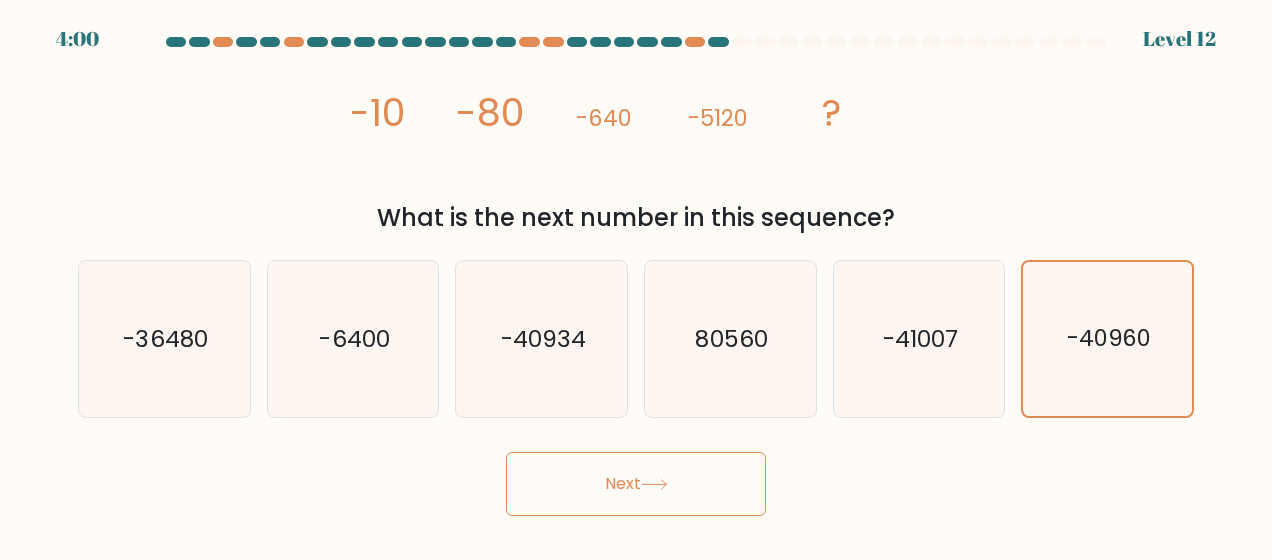 click on "Next" at bounding box center (636, 484) 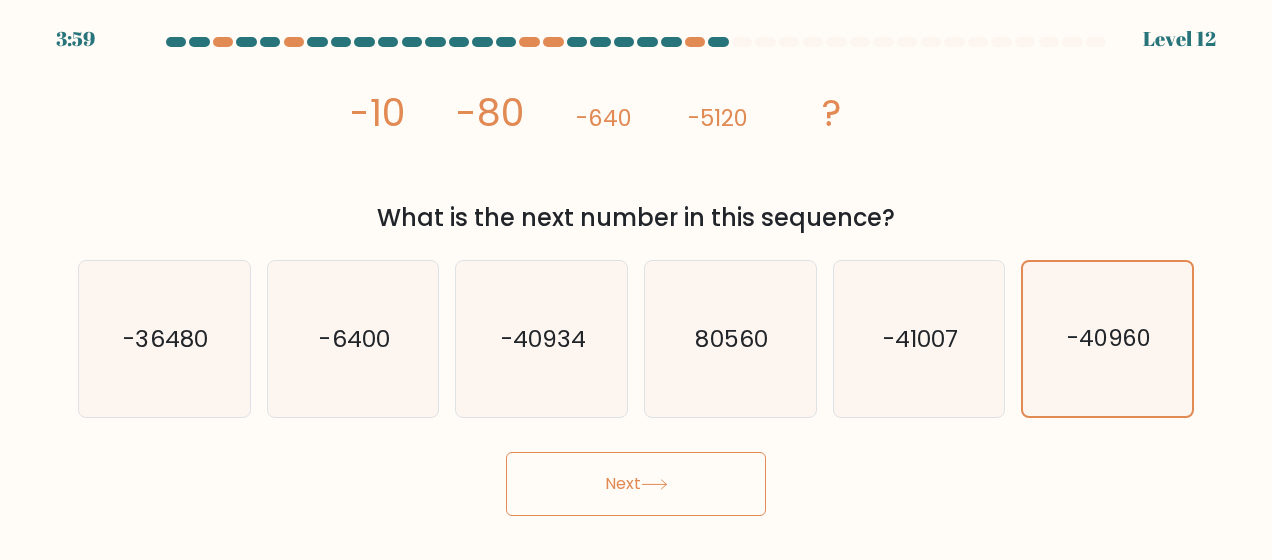 click on "Next" at bounding box center (636, 484) 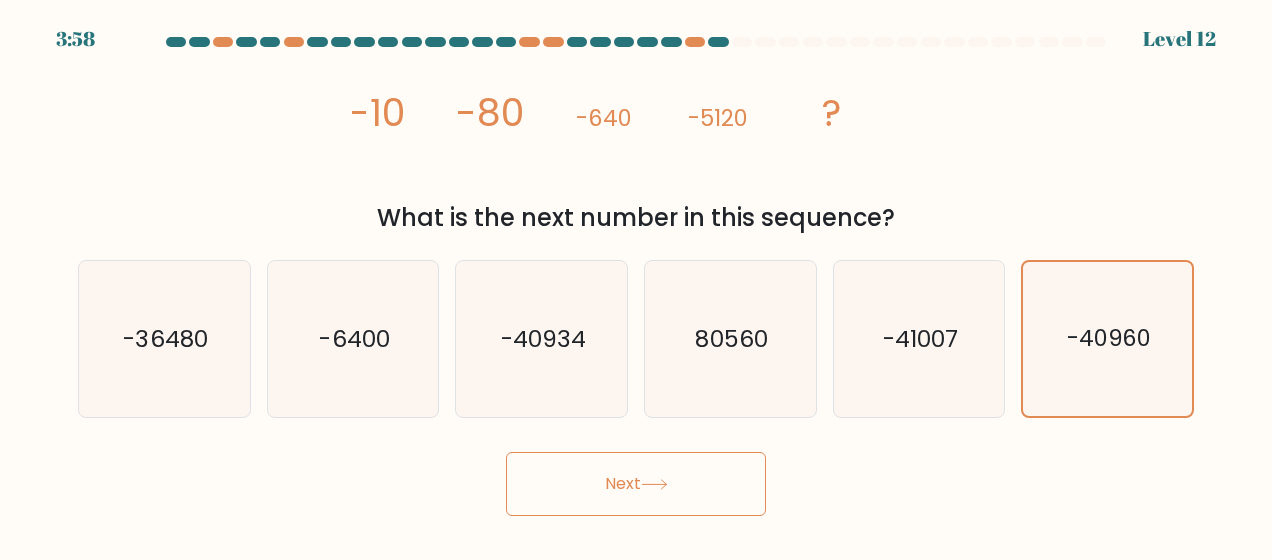 click on "Next" at bounding box center [636, 484] 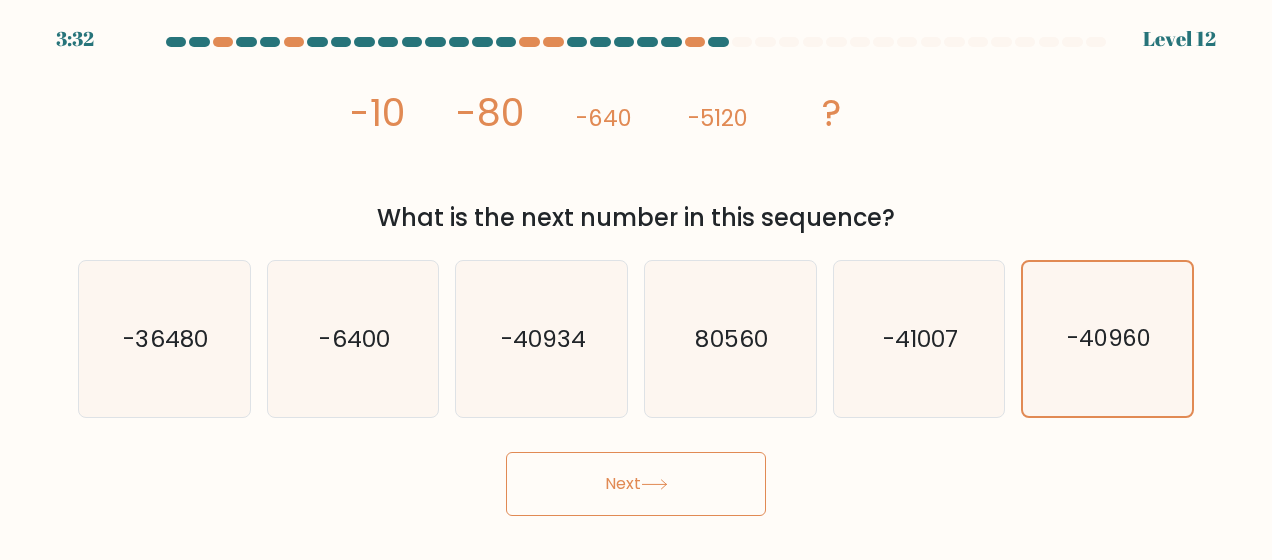 click on "Next" at bounding box center [636, 484] 